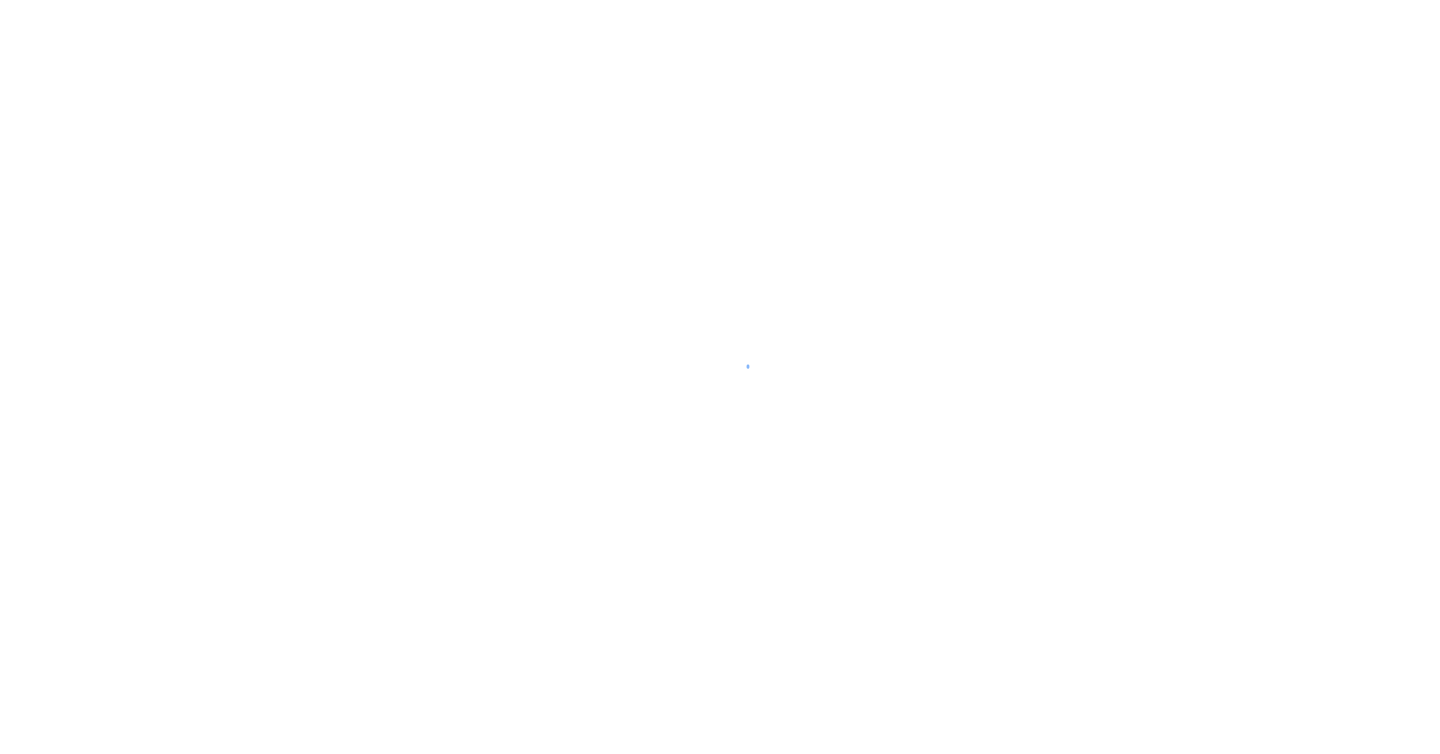 scroll, scrollTop: 0, scrollLeft: 0, axis: both 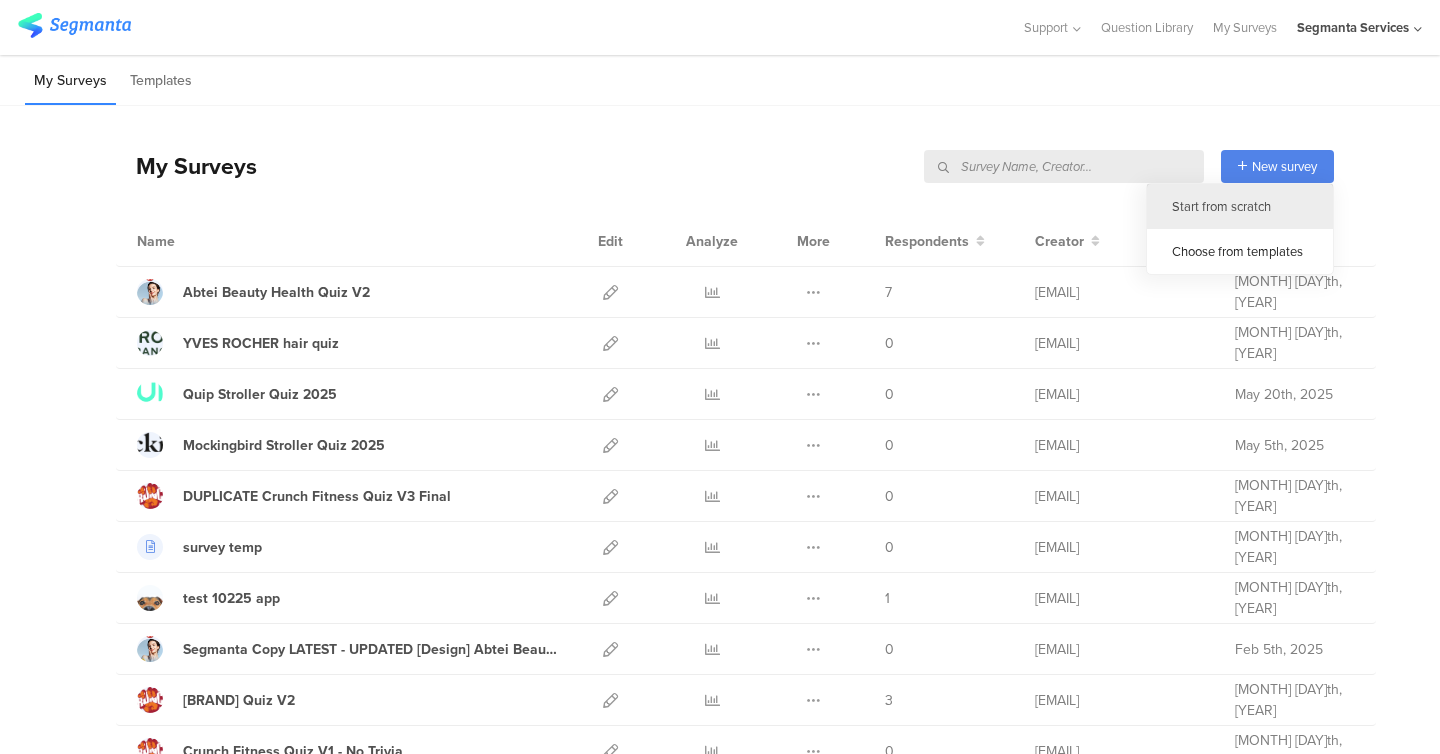 click on "Start from scratch" 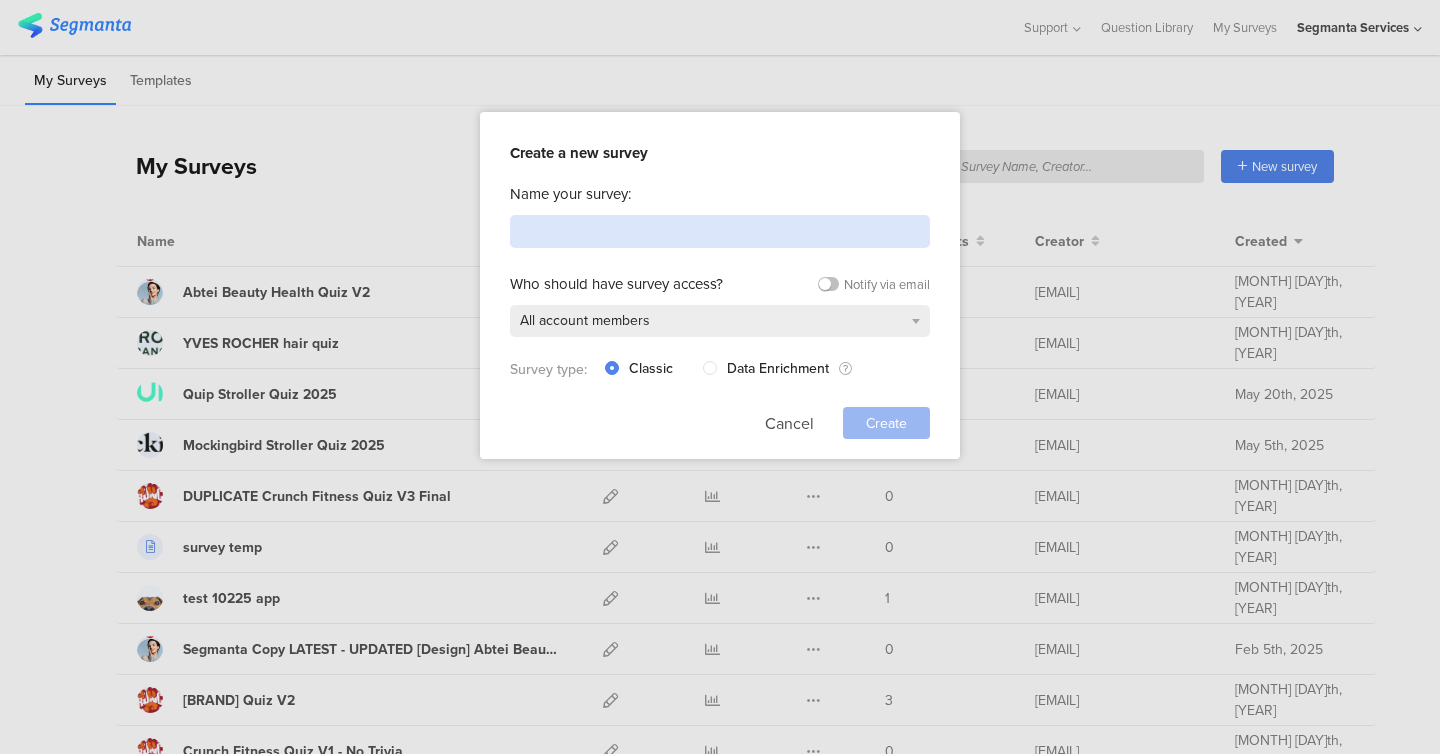 click at bounding box center (720, 231) 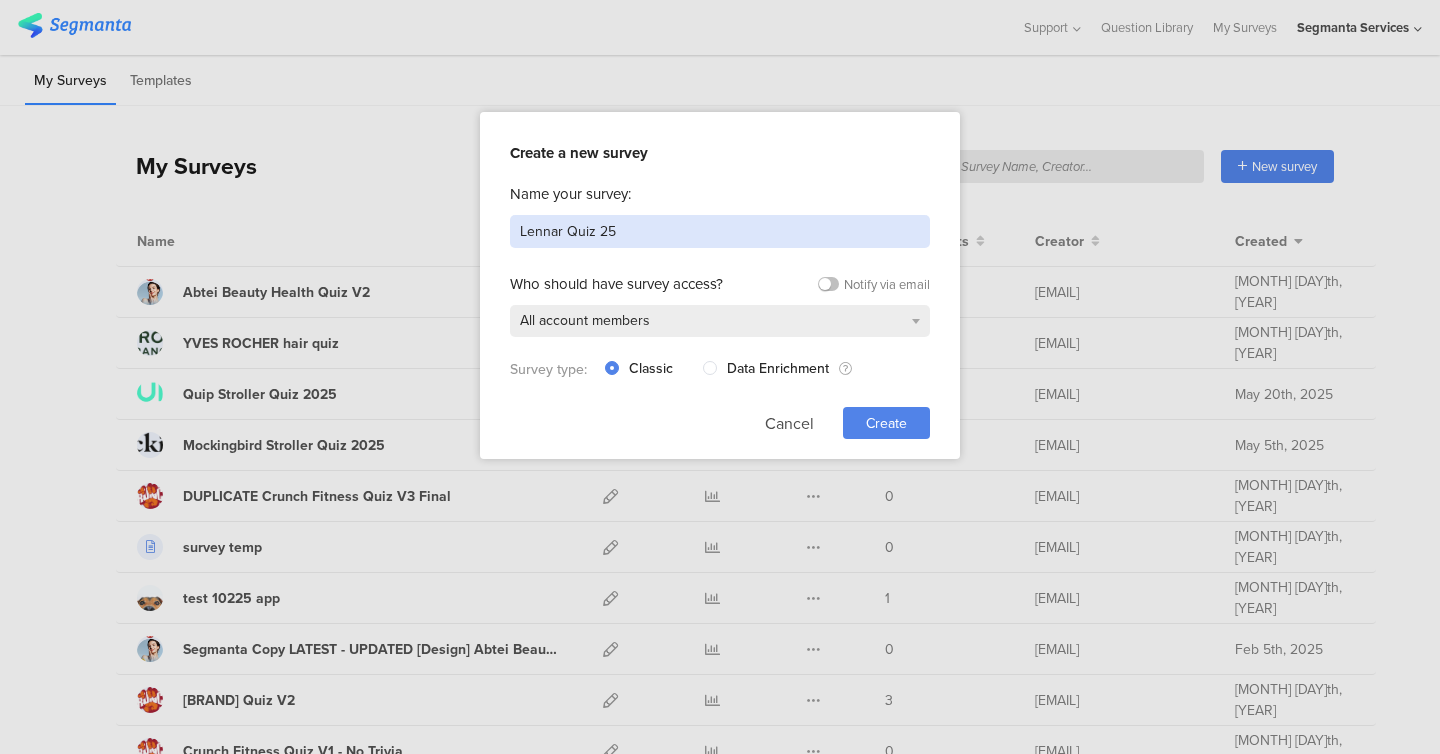 type on "Lennar Quiz 25" 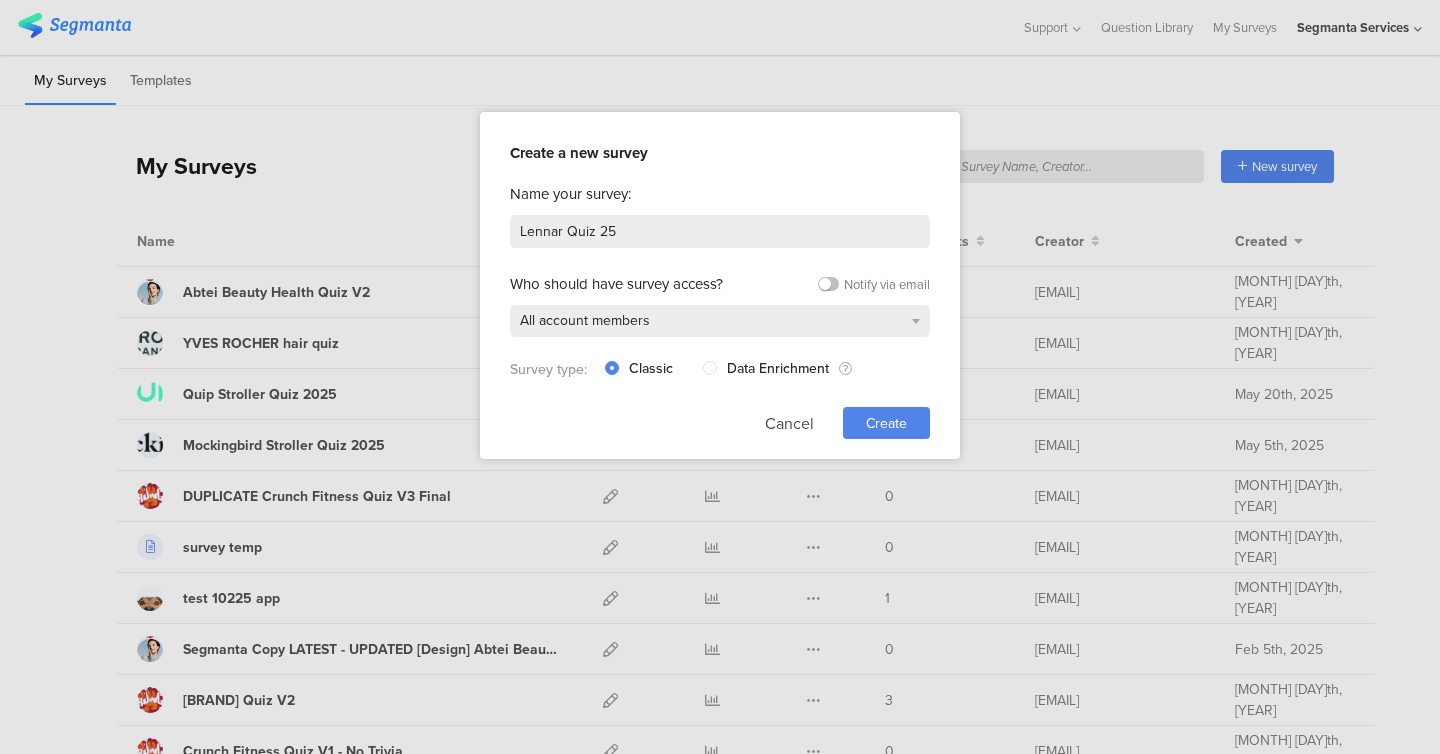click on "Create" at bounding box center [886, 423] 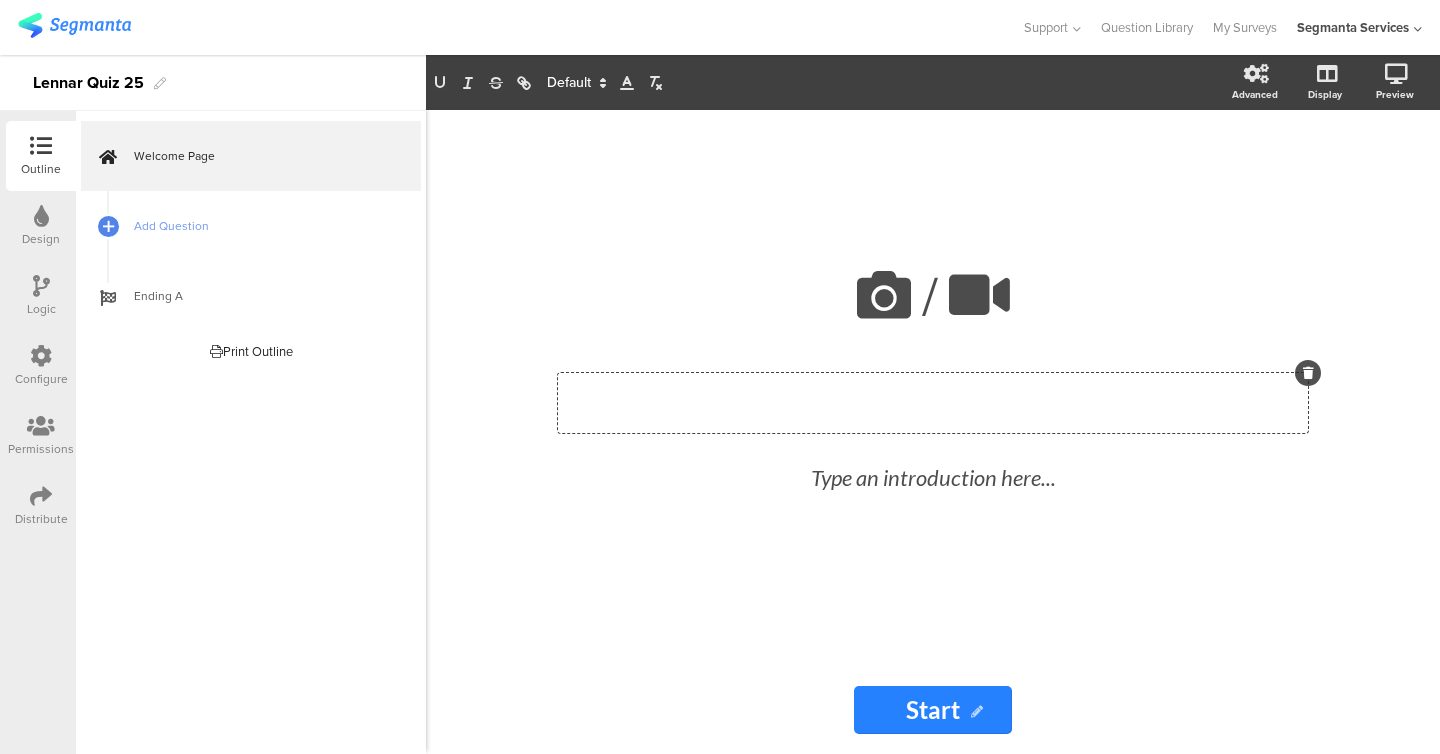click on "Type a heading here..." 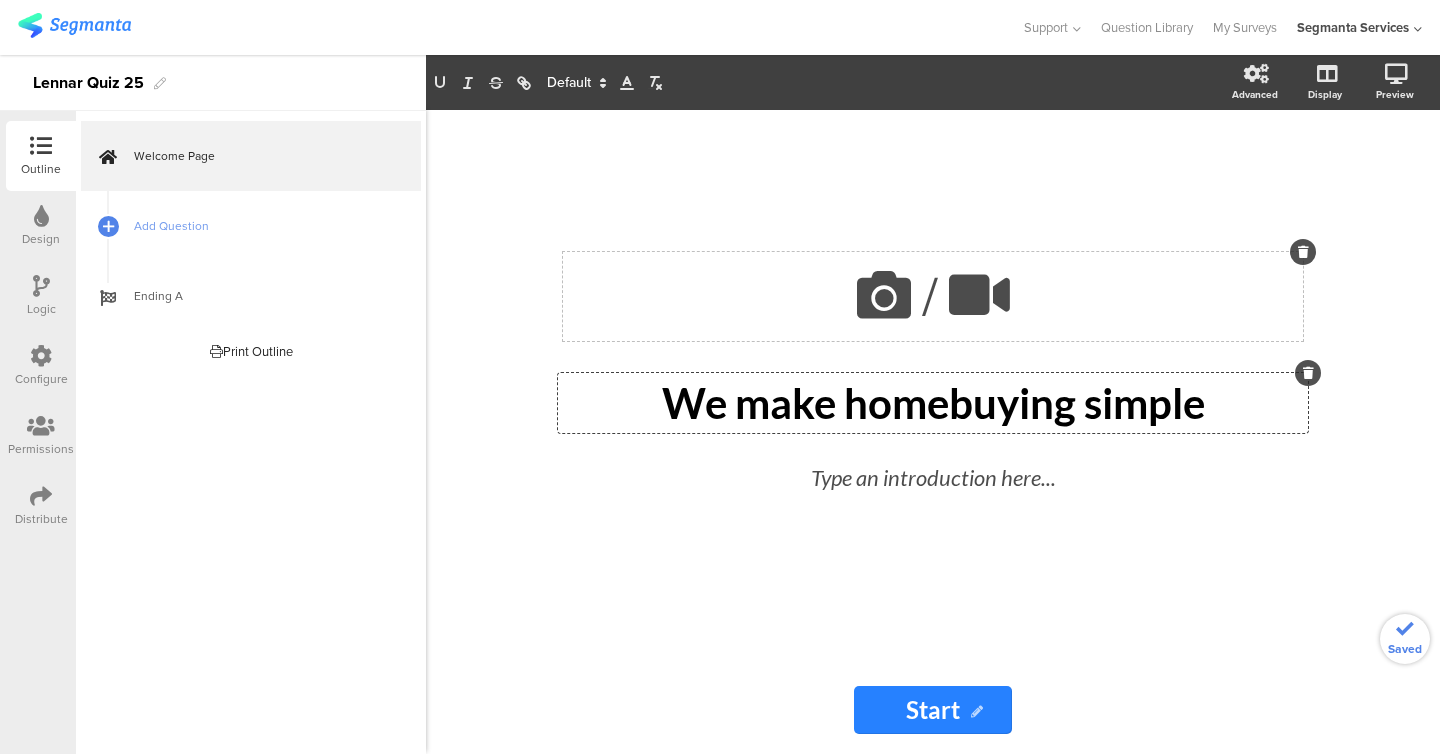 click on "/" 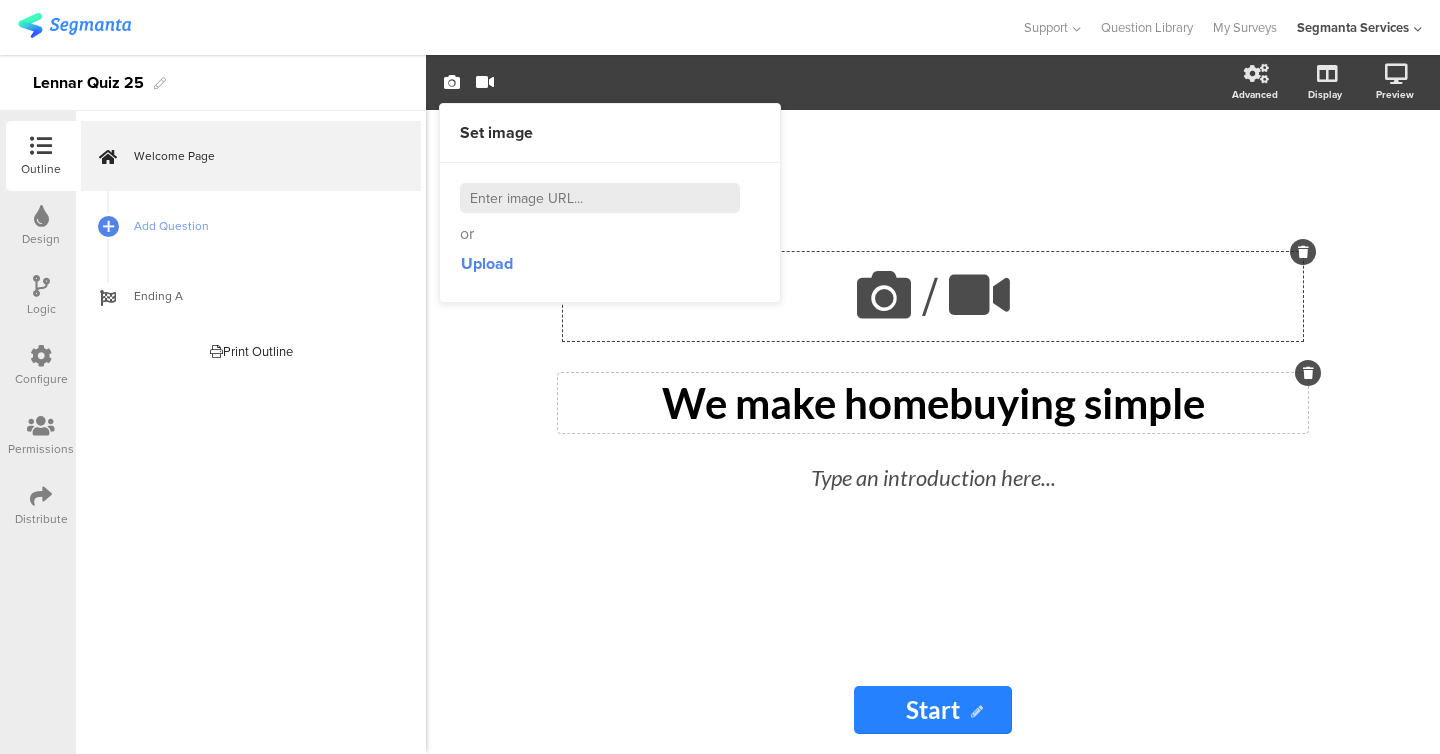 click on "/
We make homebuying simple
We make homebuying simple
Type an introduction here..." 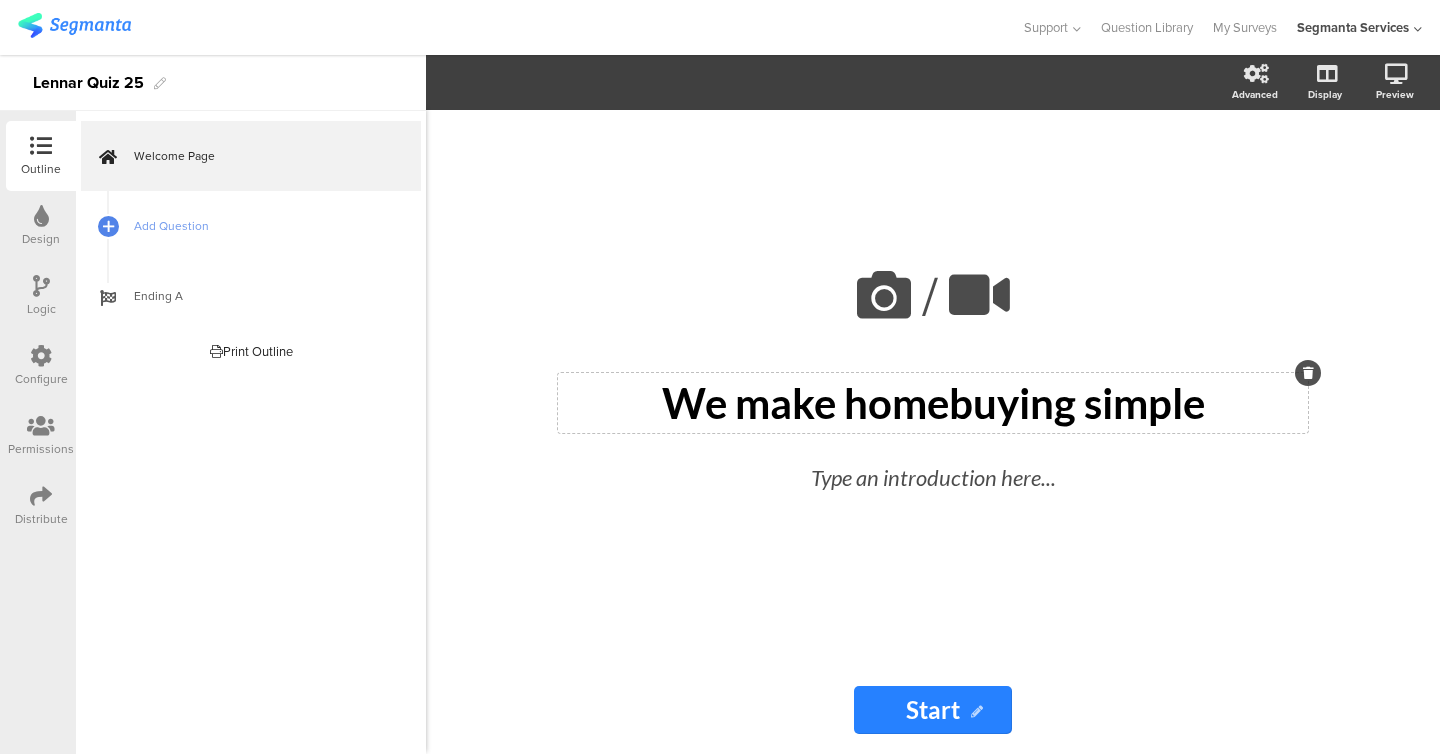 click on "We make homebuying simple" 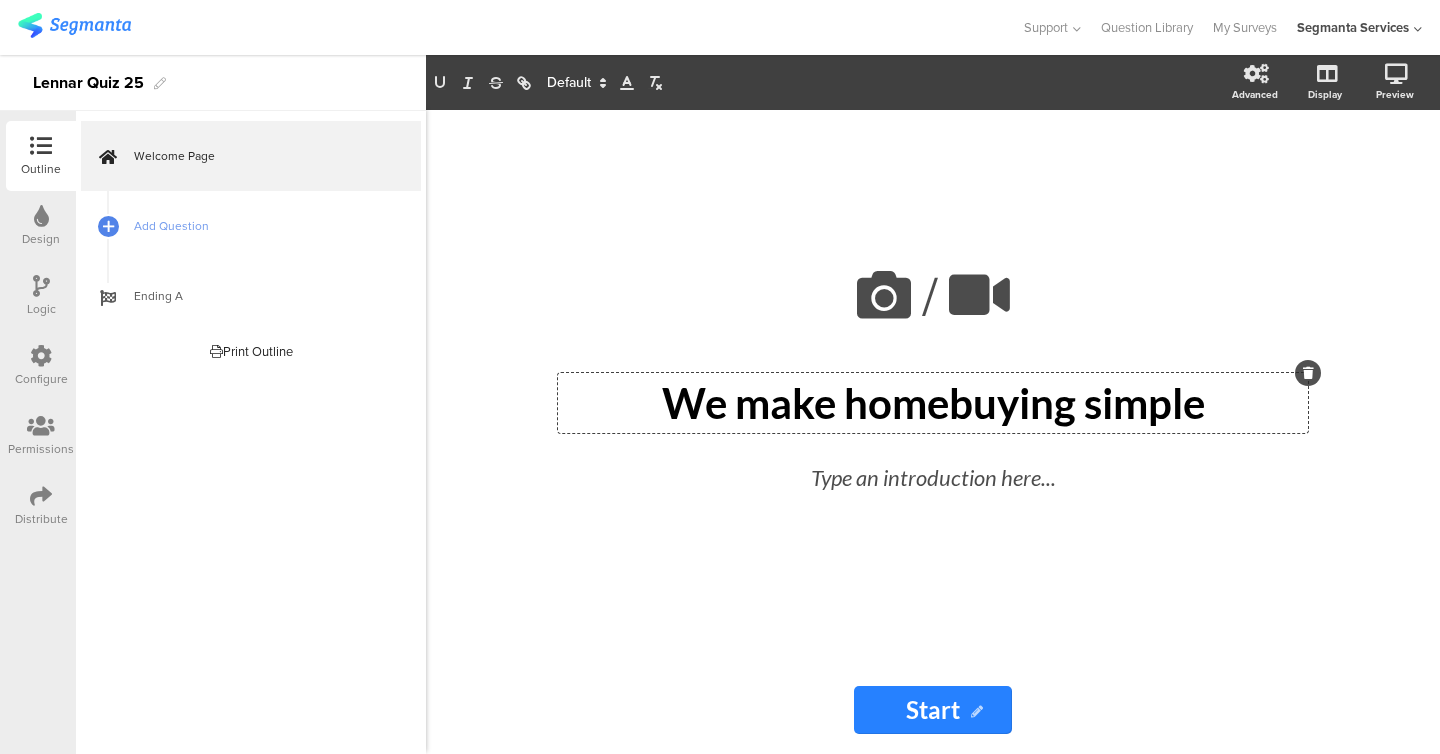 click on "We make homebuying simple" 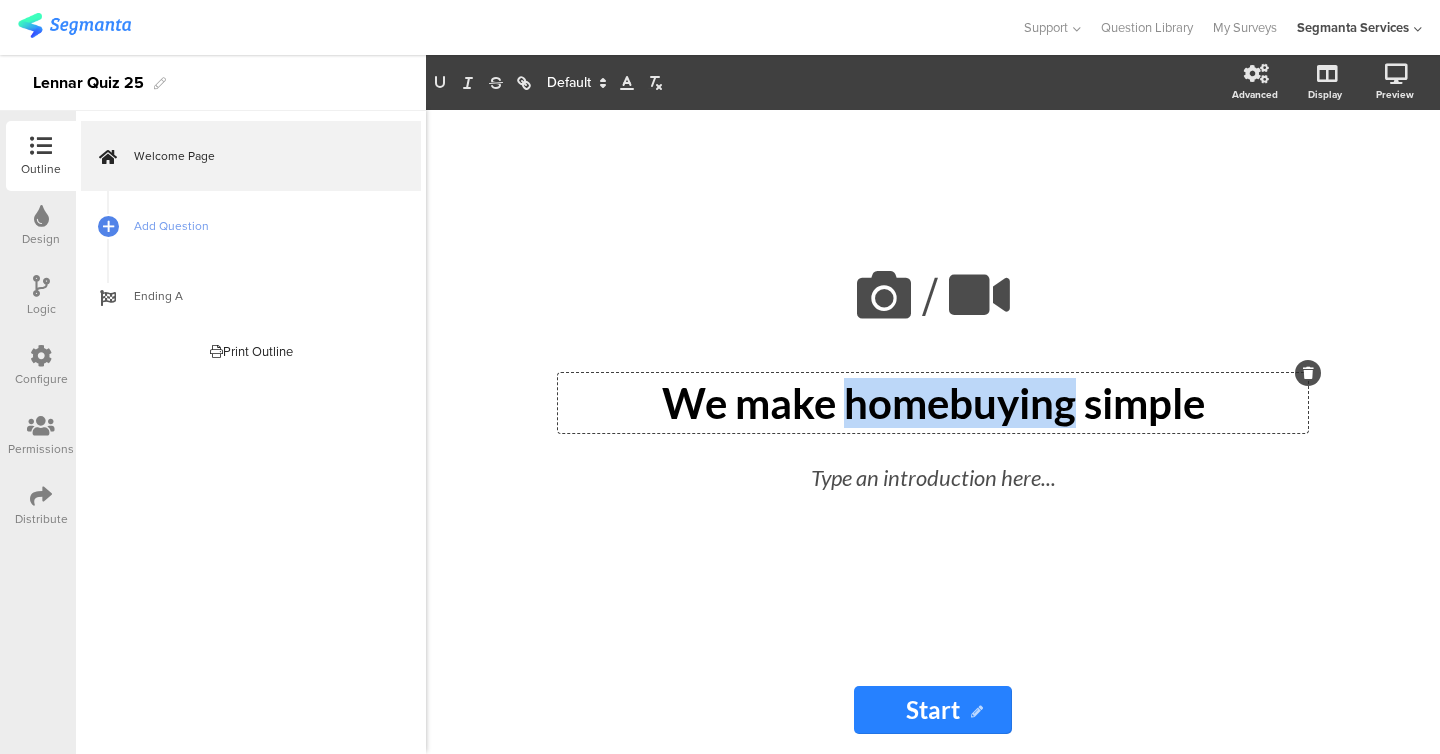 click on "We make homebuying simple" 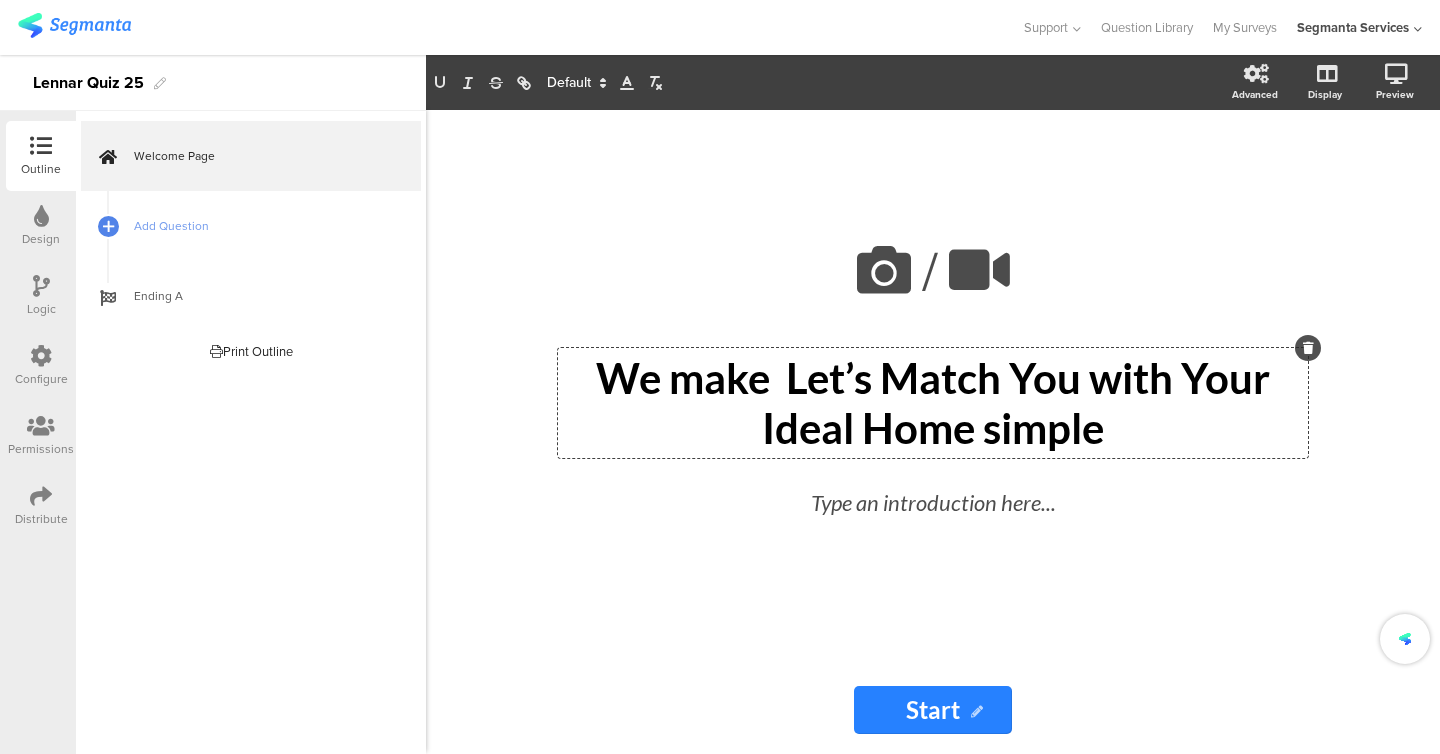 click on "We make  Let’s Match You with Your Ideal Home simple" 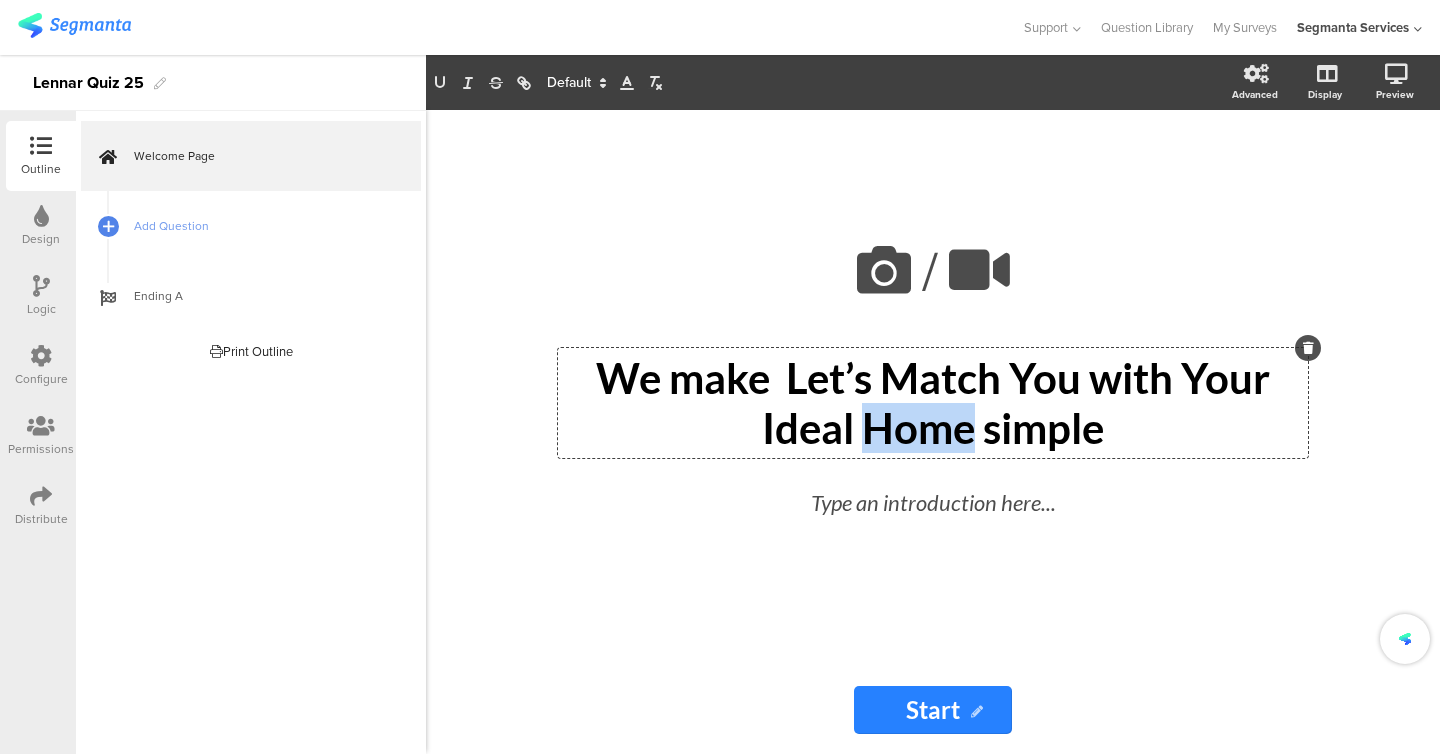 click on "We make  Let’s Match You with Your Ideal Home simple" 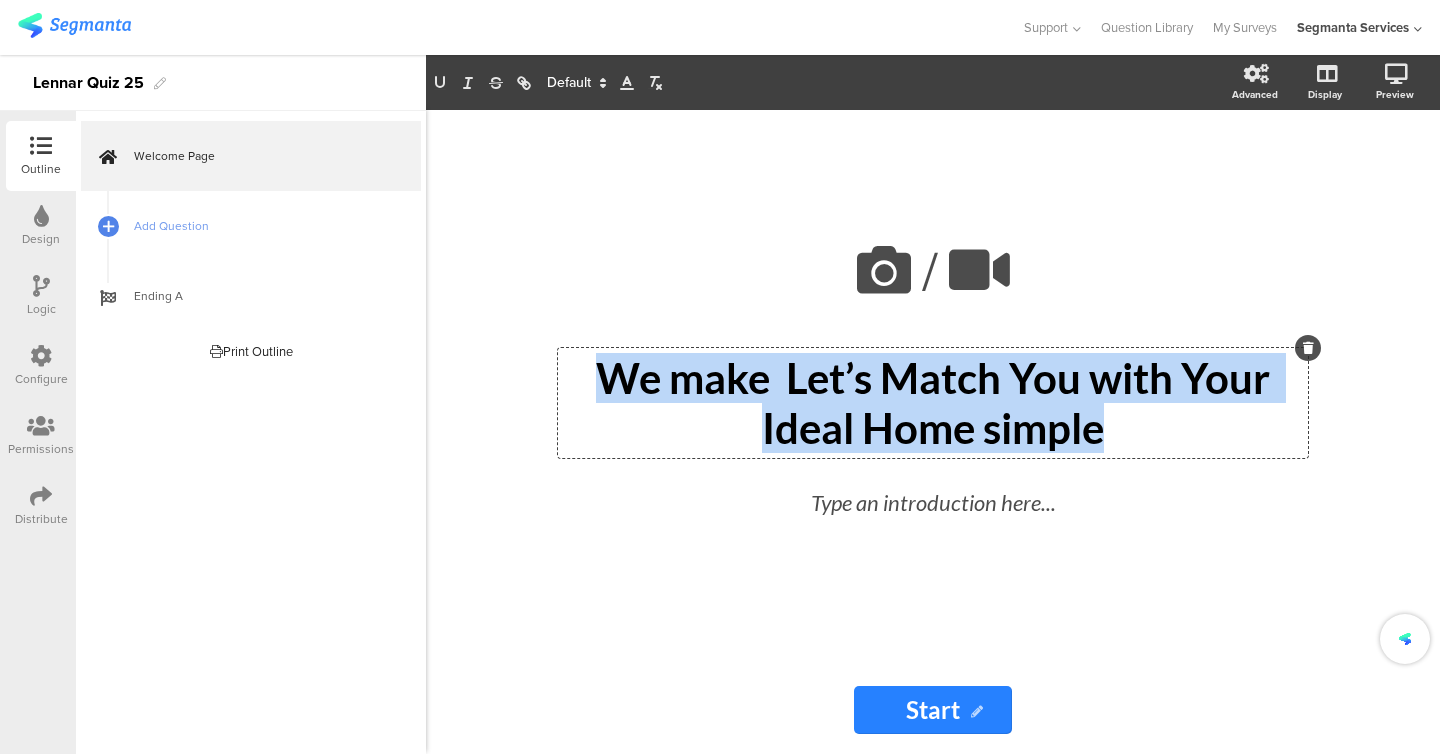 click on "We make  Let’s Match You with Your Ideal Home simple" 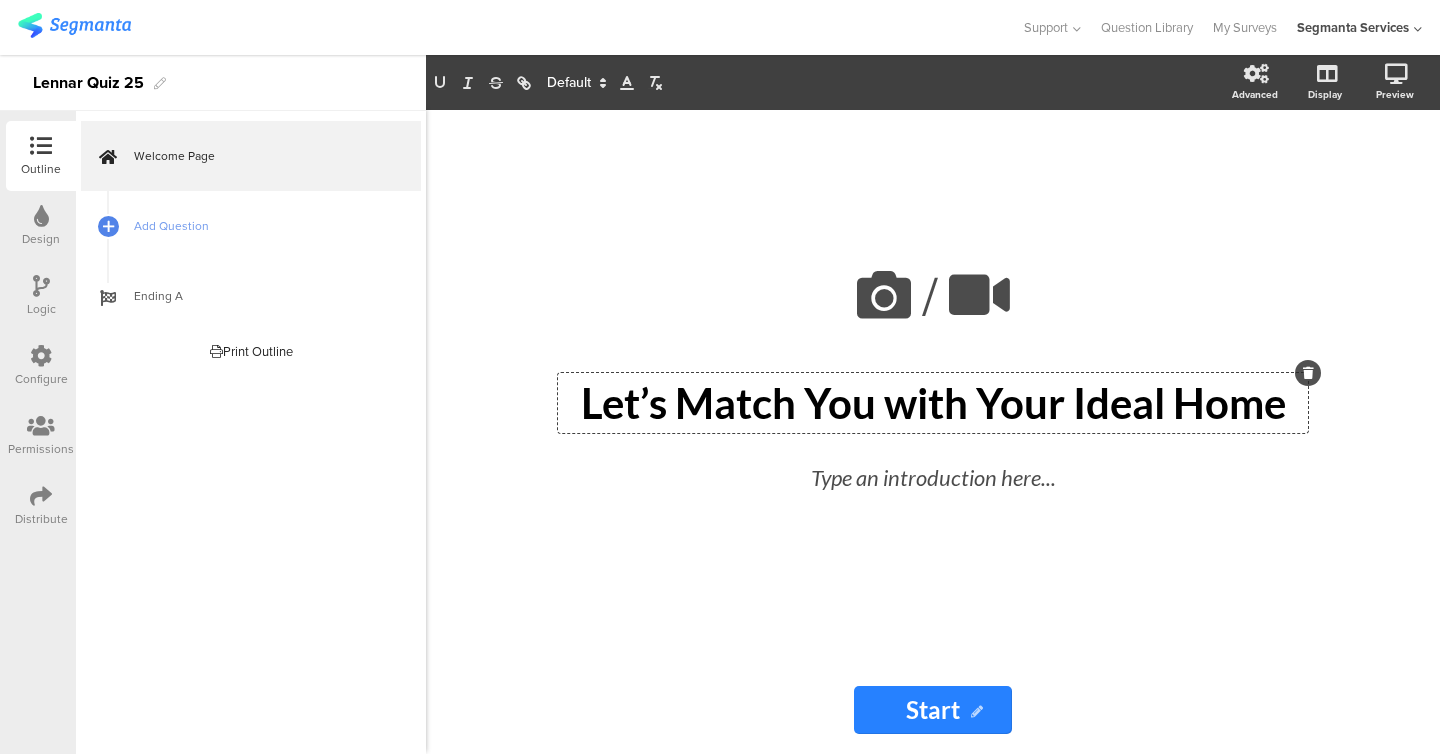 type 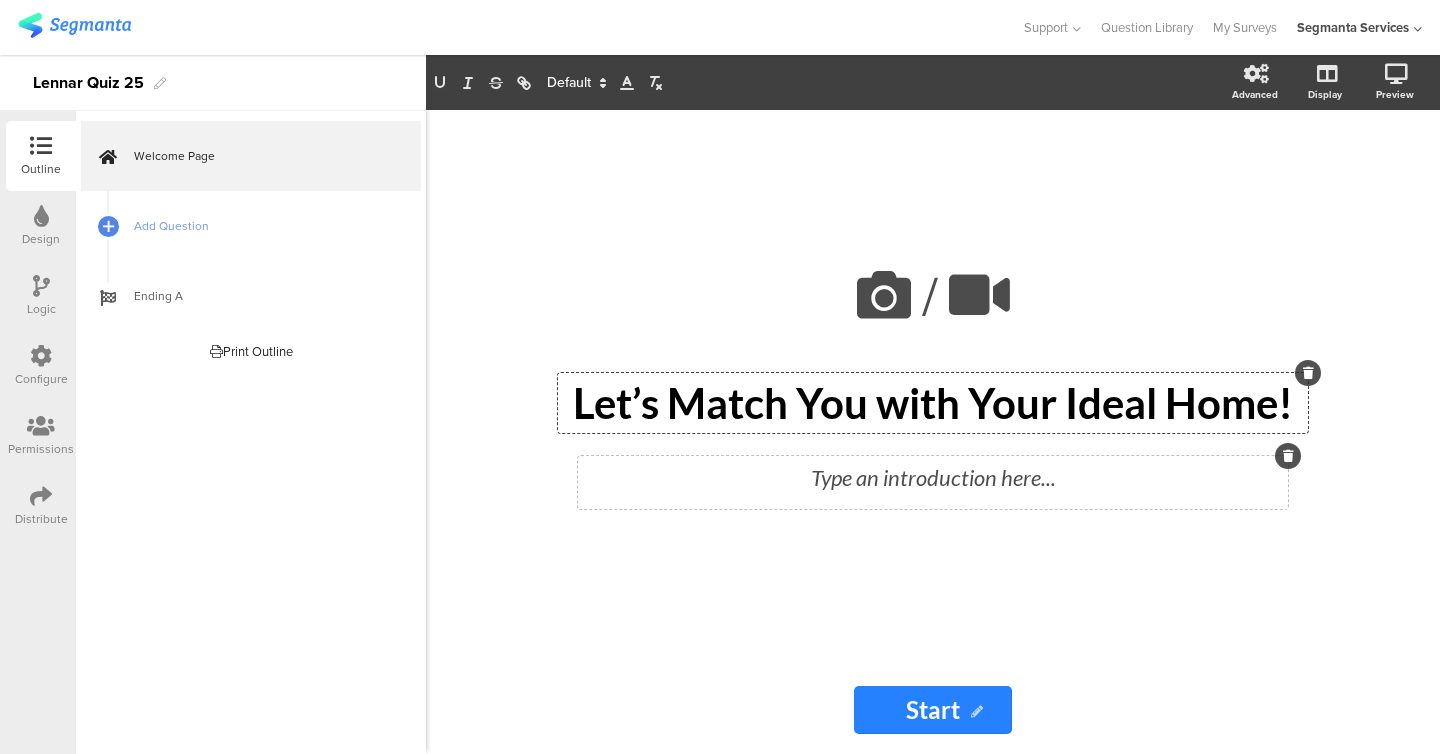 click on "Type an introduction here..." 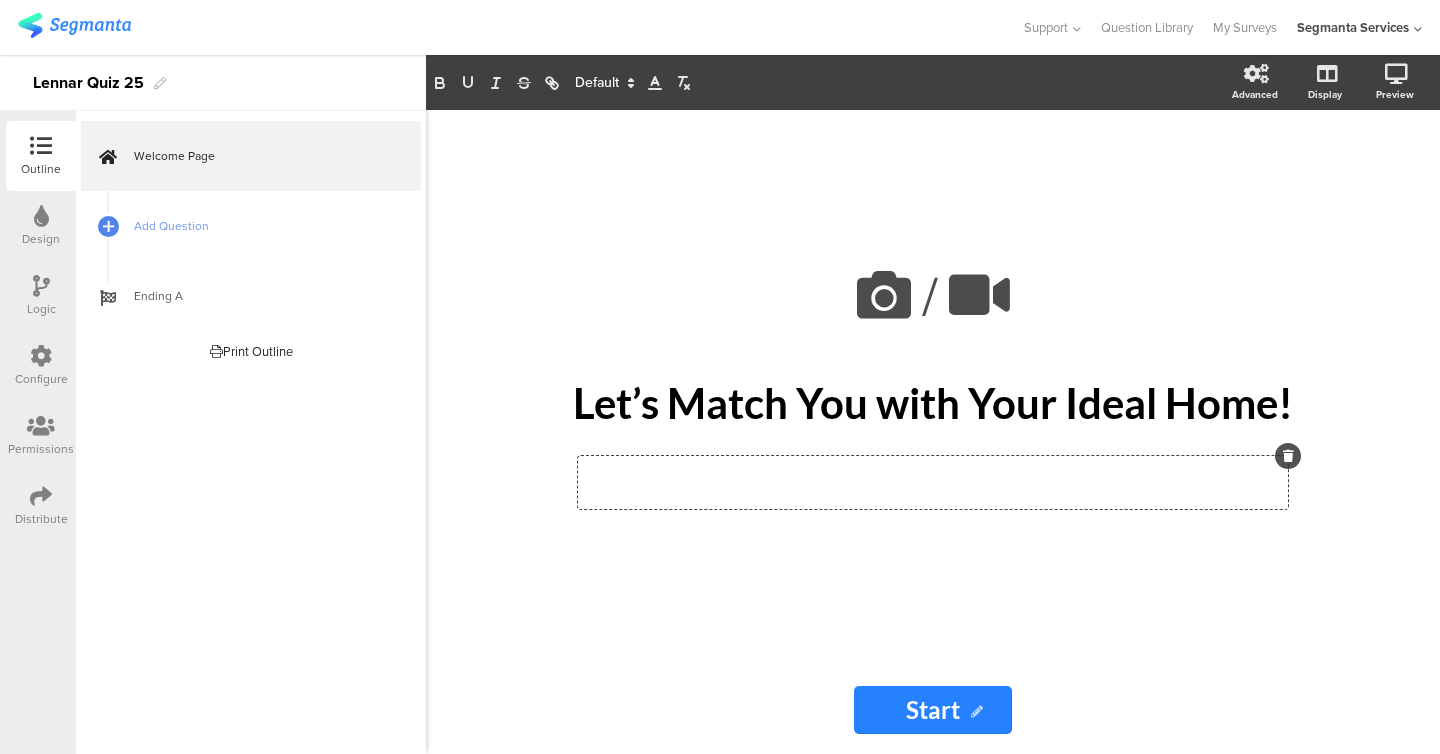 click 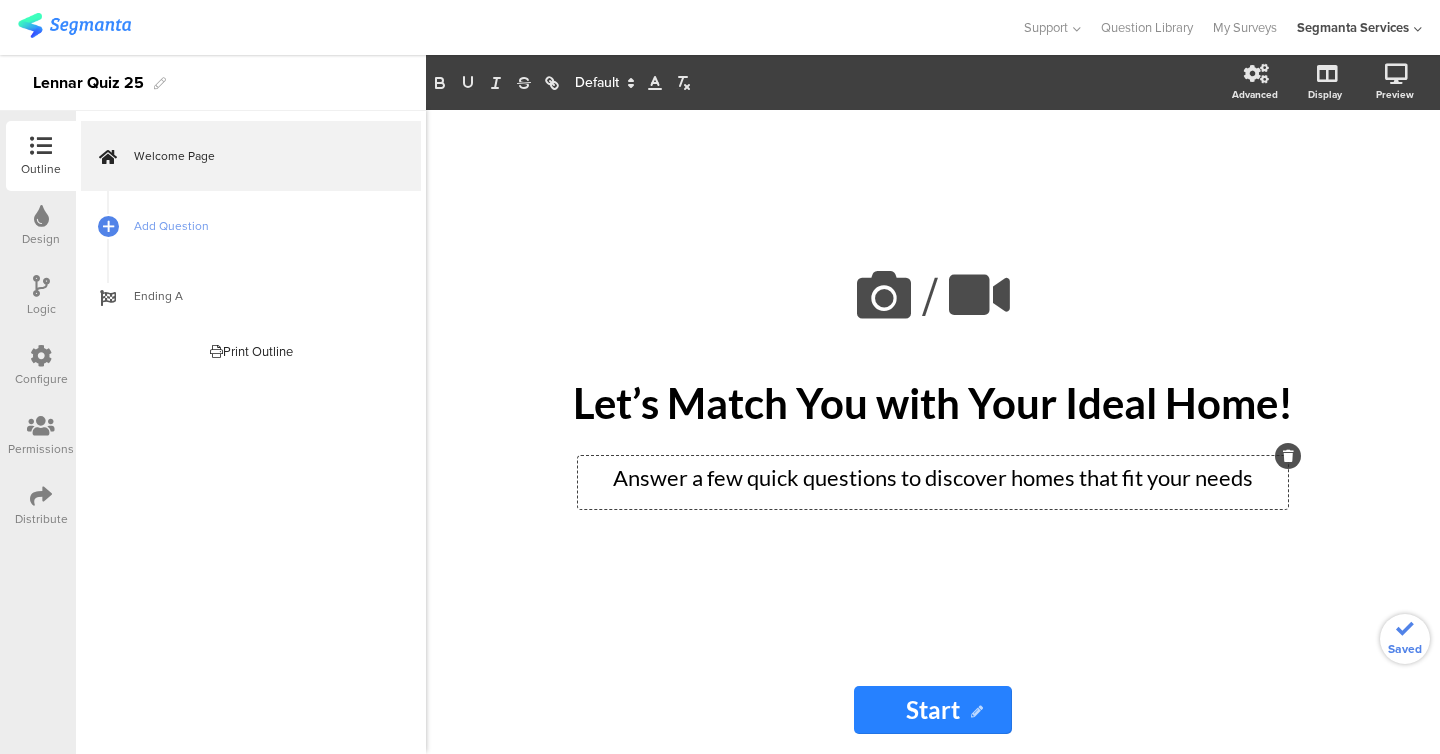 click on "Let’s Match You with Your Ideal Home! Answer a few quick questions to discover homes that fit your needs" 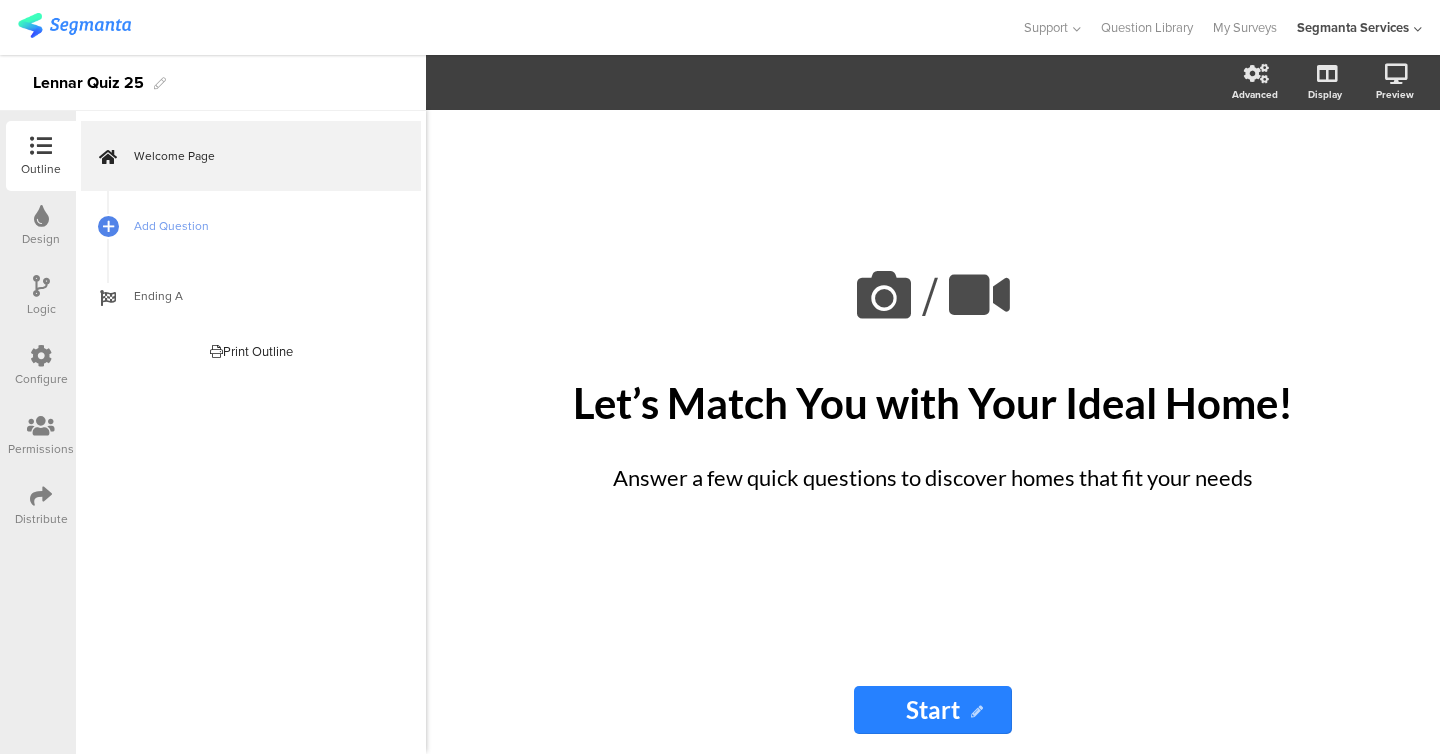 click on "Start" 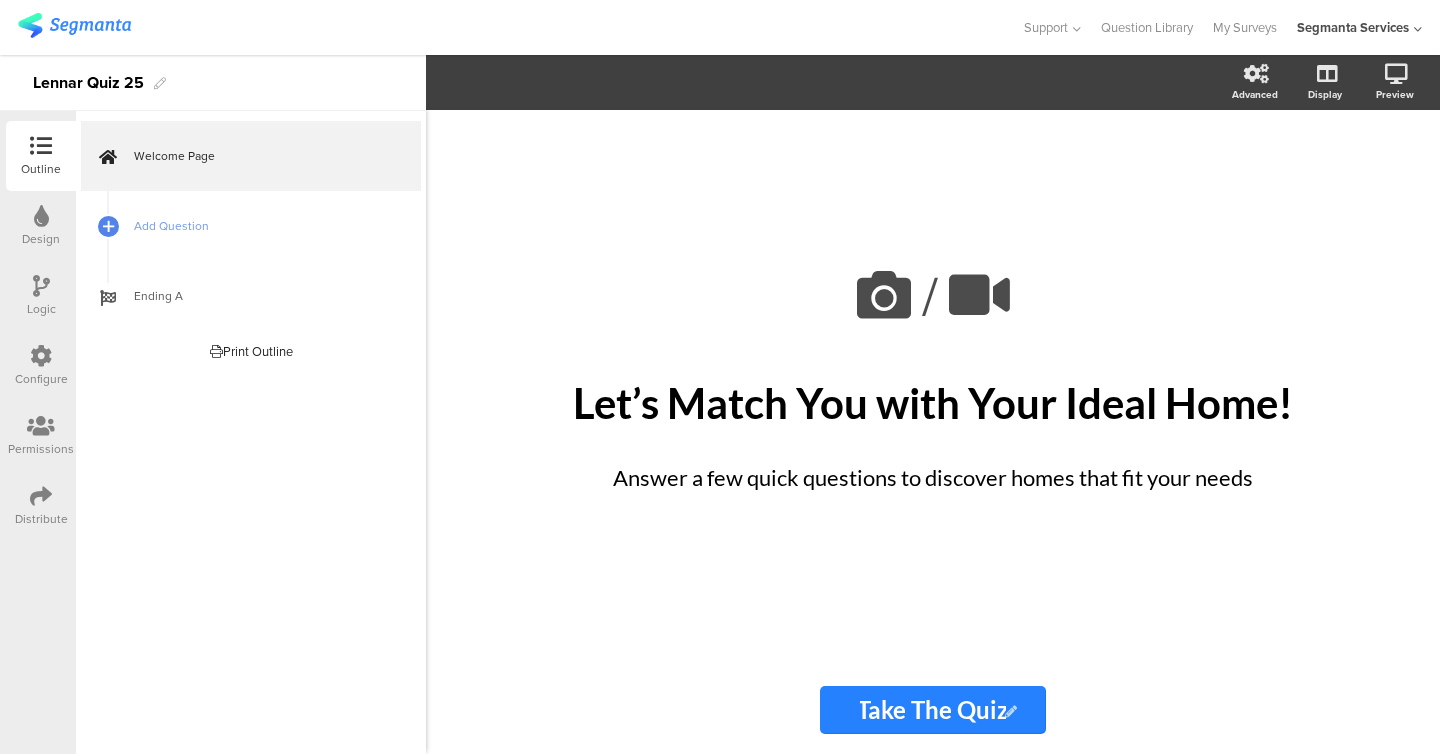 scroll, scrollTop: 0, scrollLeft: 0, axis: both 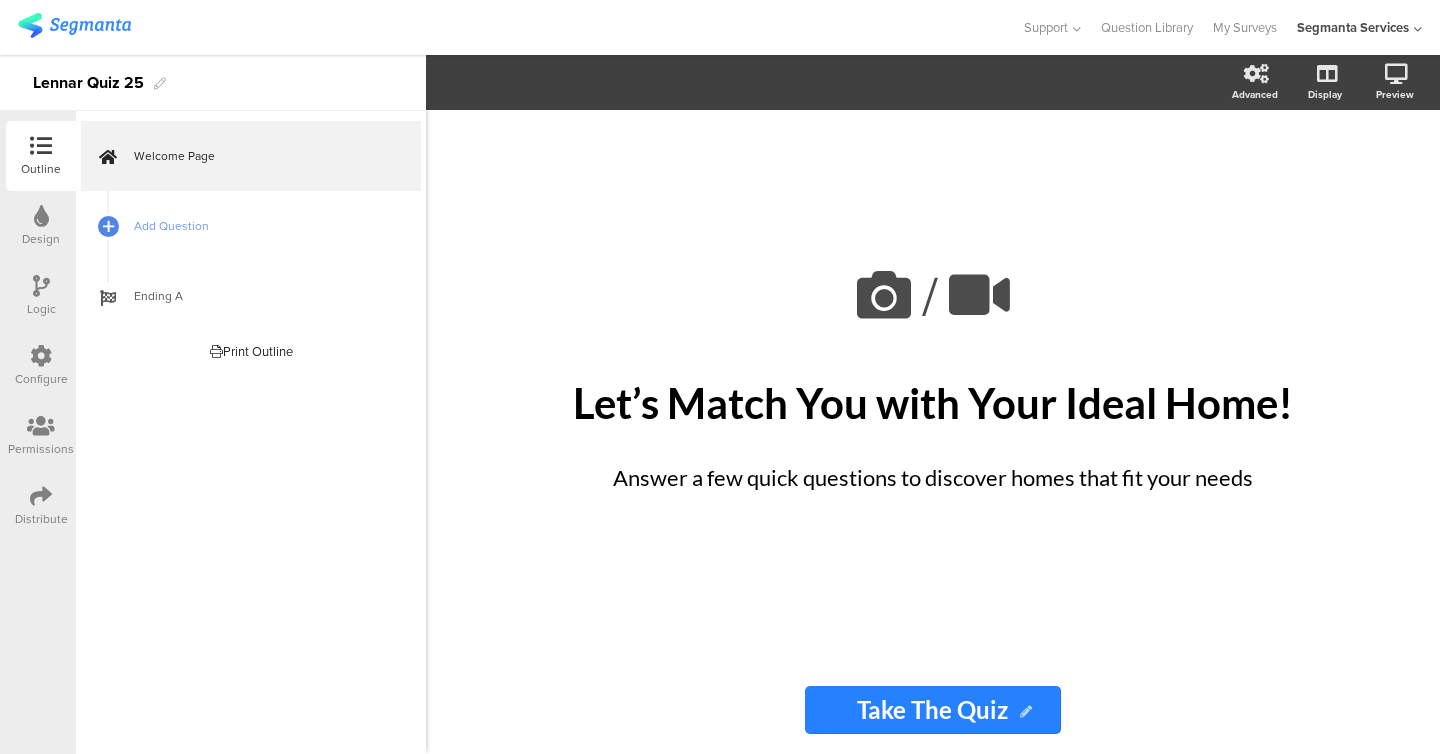 type on "Take The Quiz" 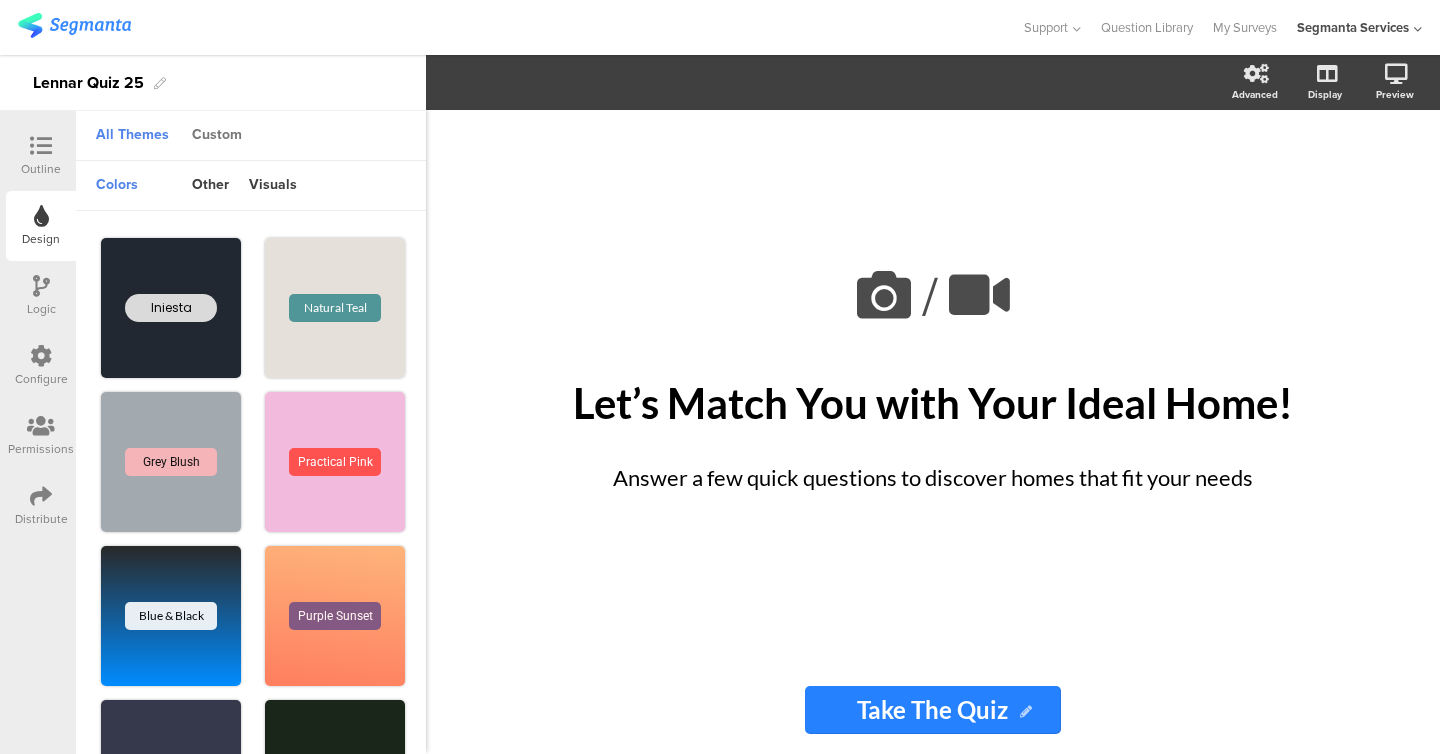 click on "Custom" at bounding box center [217, 136] 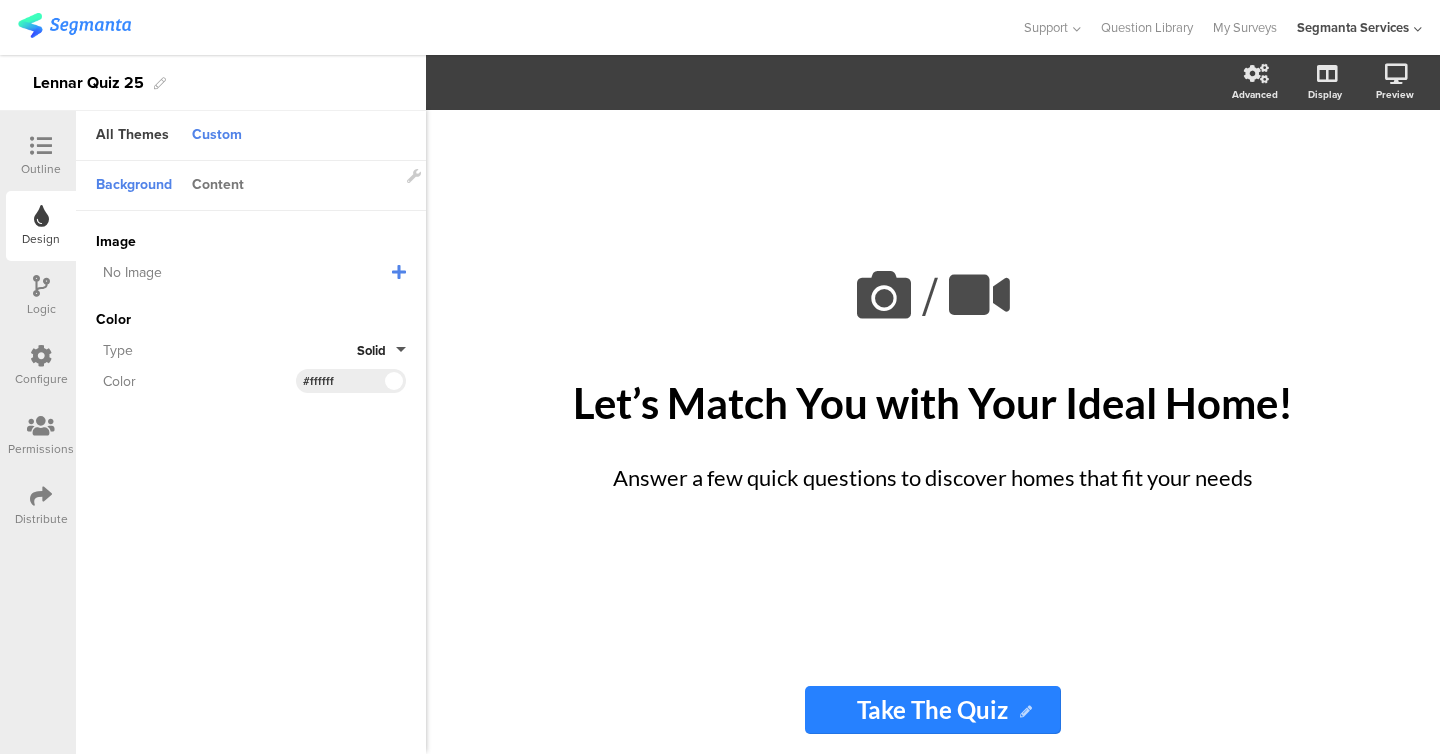 click on "Content" at bounding box center (218, 186) 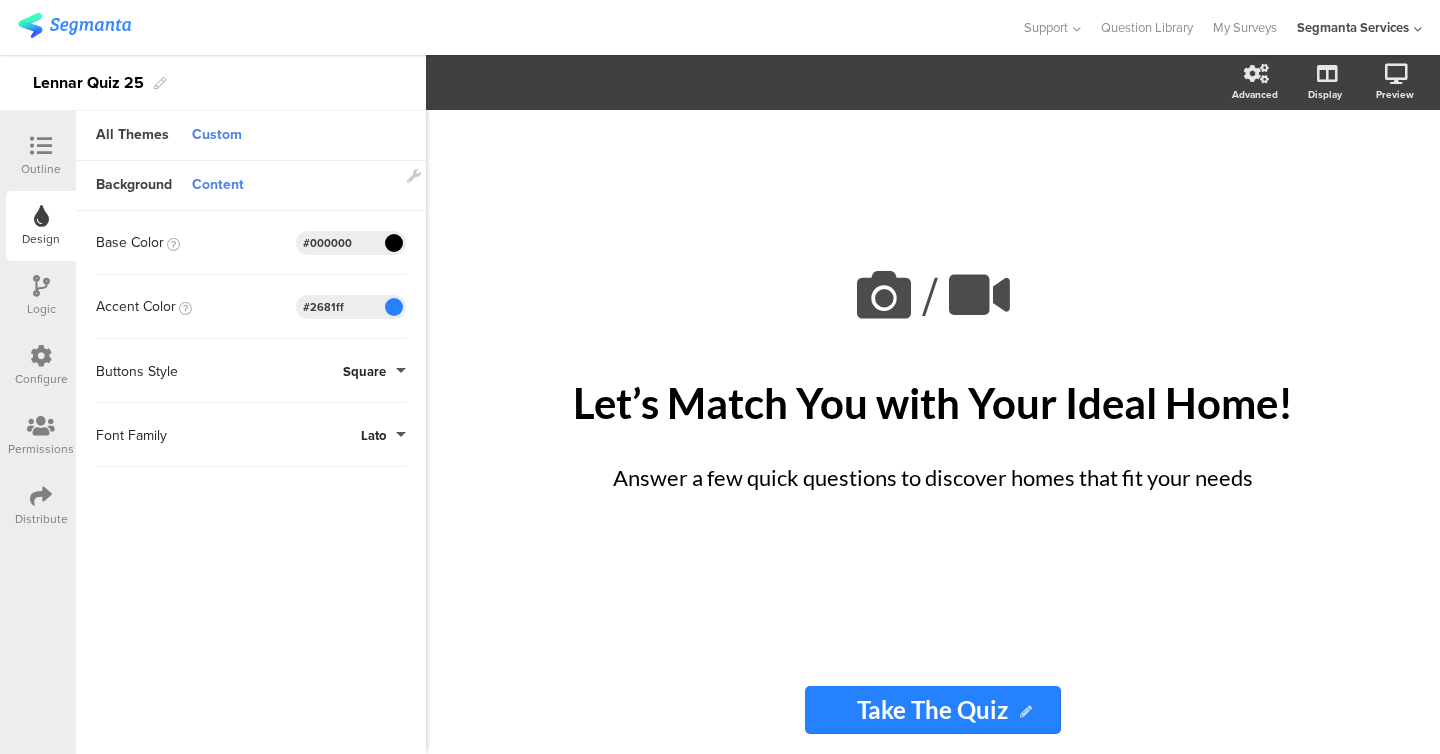 click at bounding box center (393, 307) 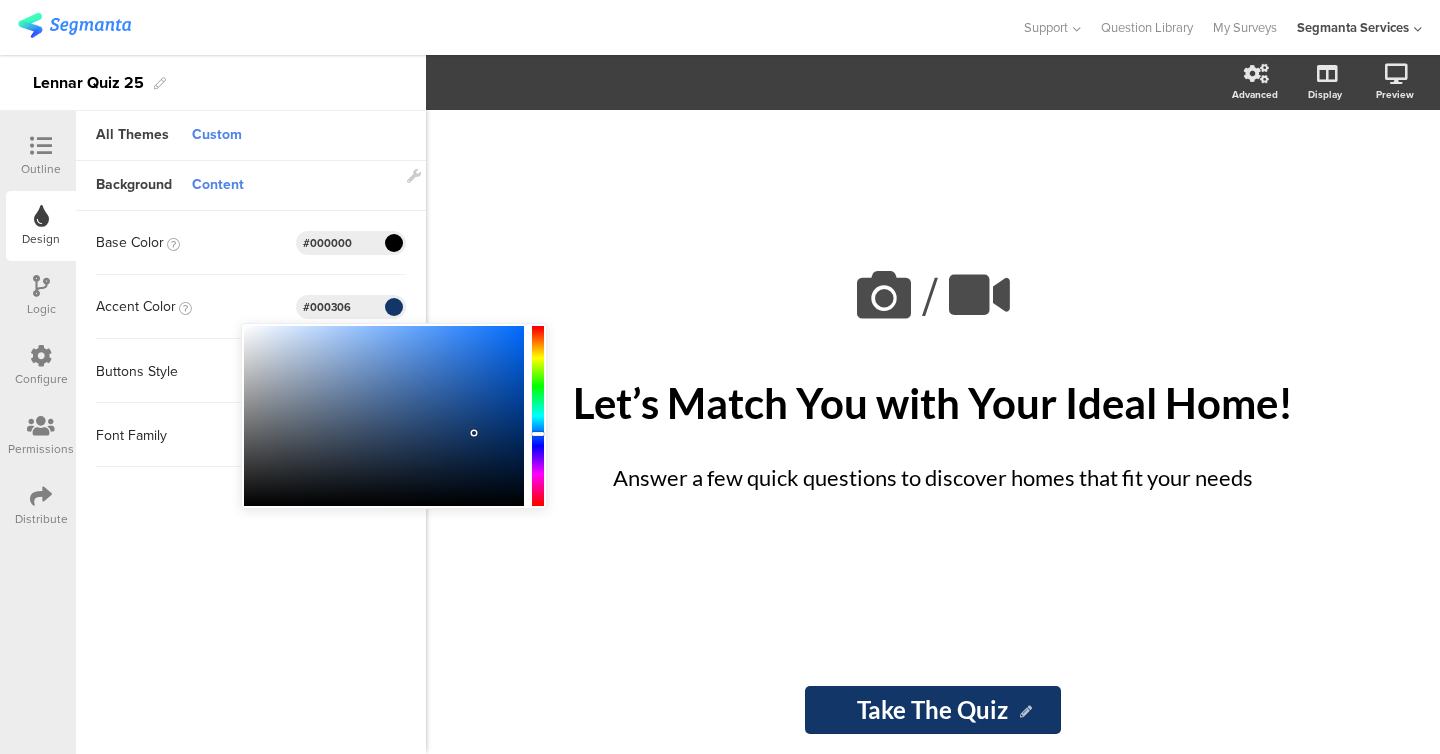 type on "#000000" 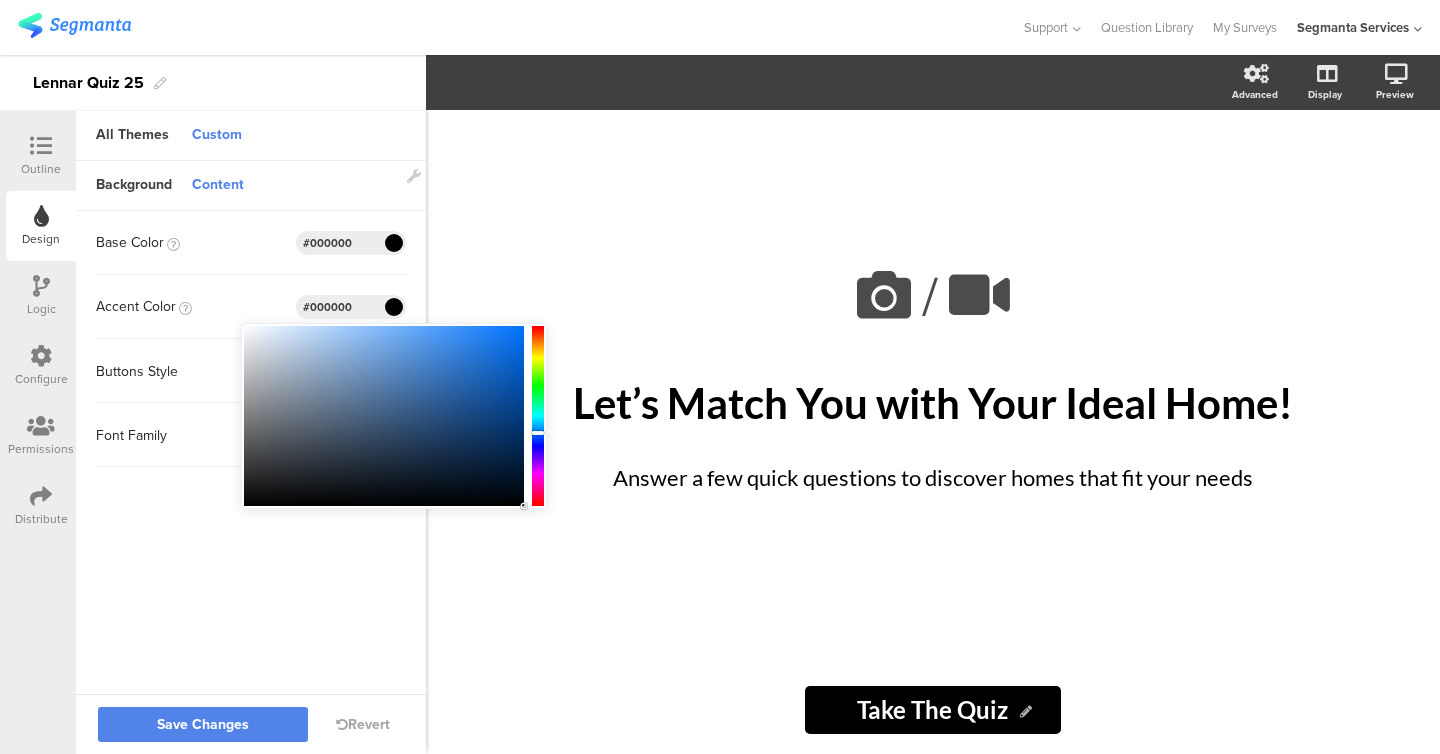 drag, startPoint x: 474, startPoint y: 432, endPoint x: 553, endPoint y: 557, distance: 147.87157 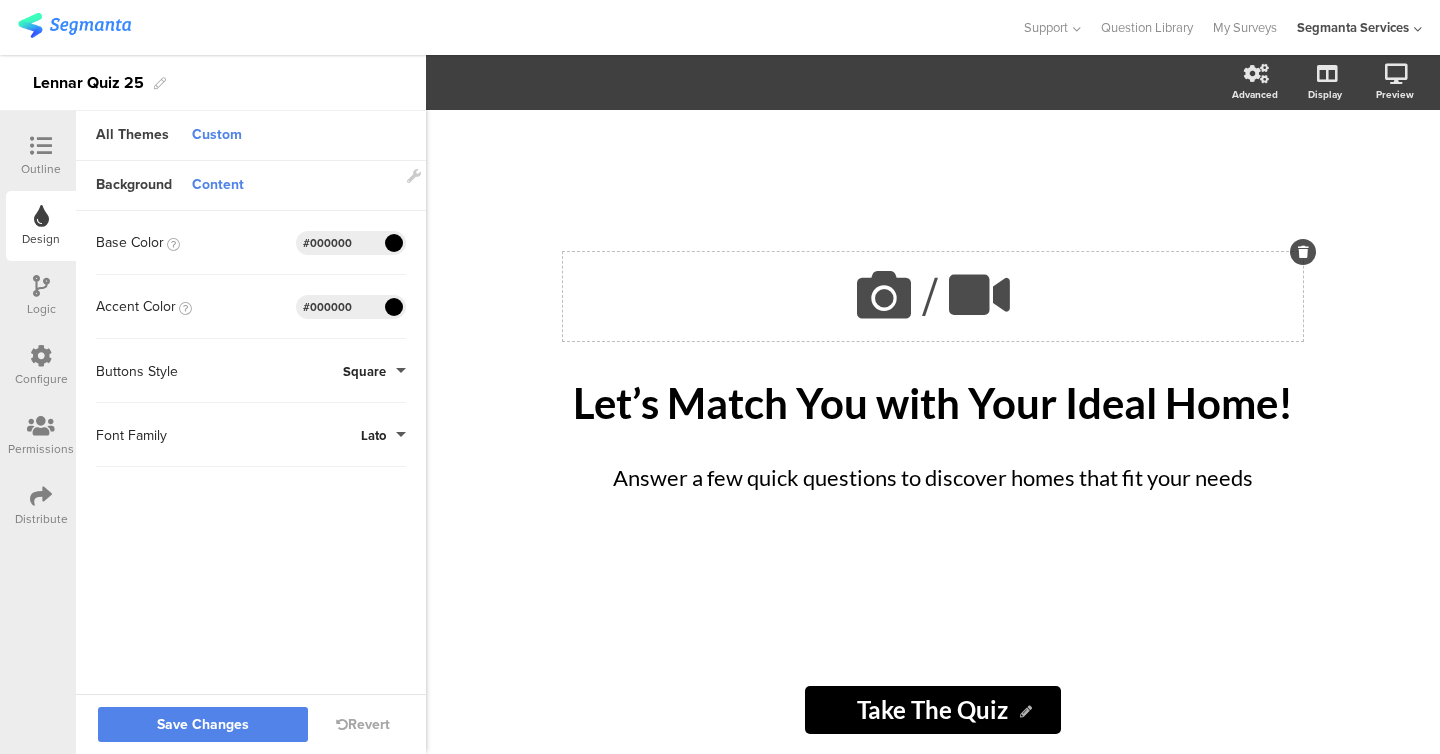 click 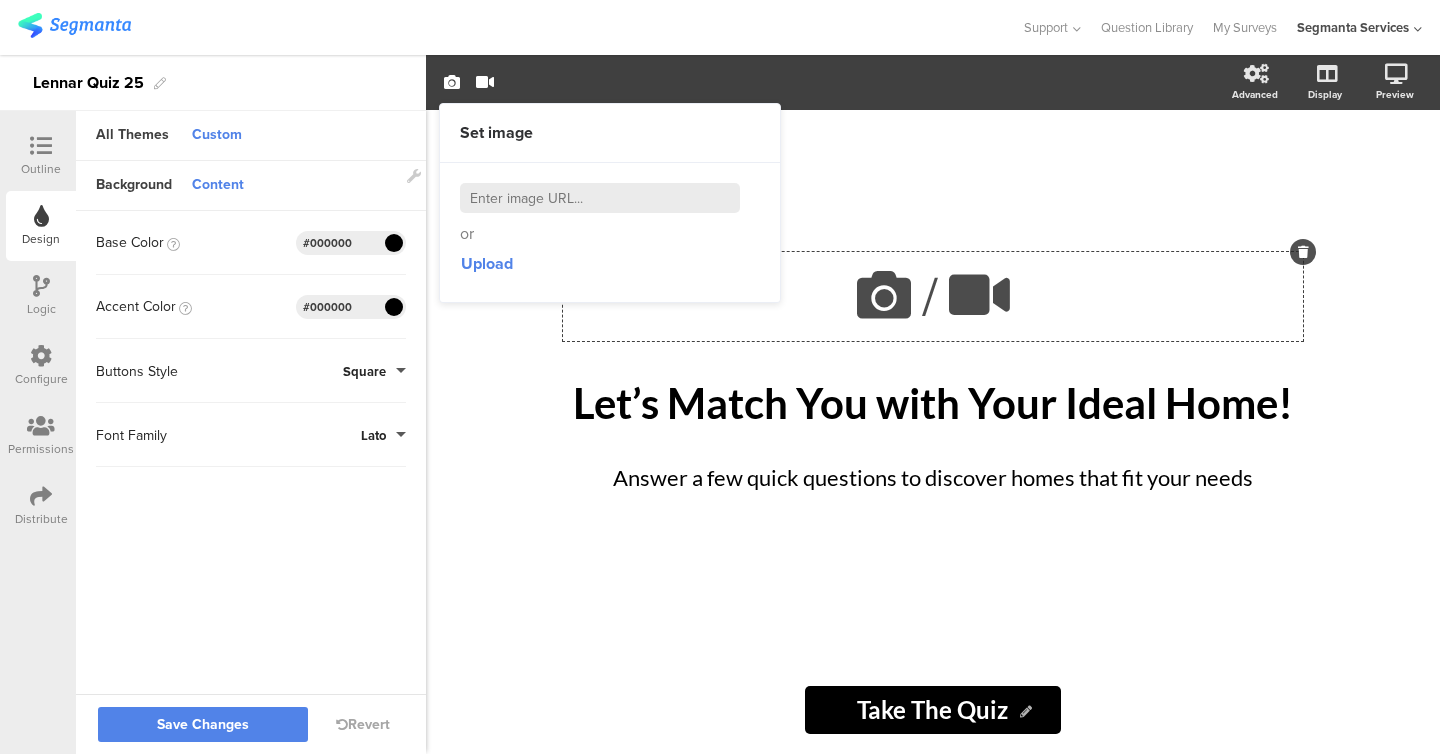 click at bounding box center (600, 198) 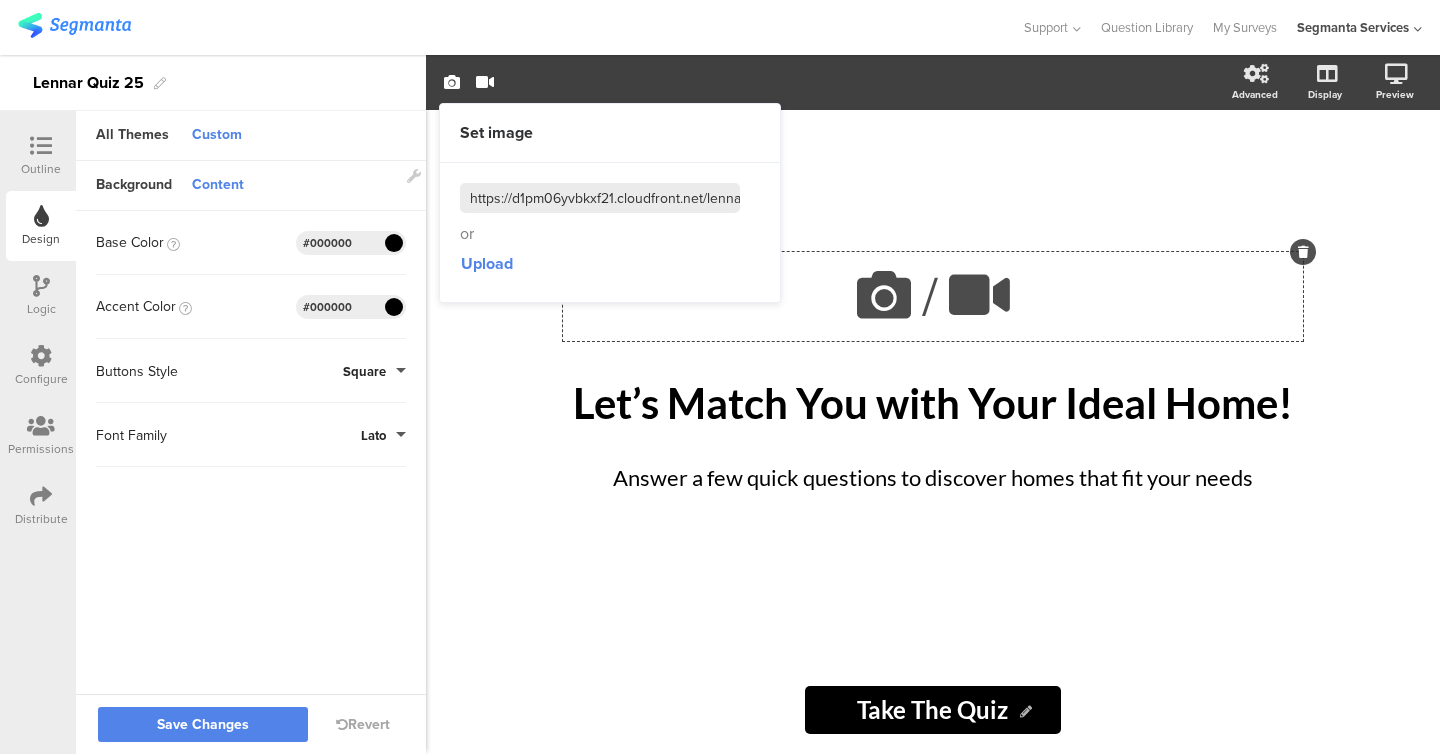 scroll, scrollTop: 0, scrollLeft: 261, axis: horizontal 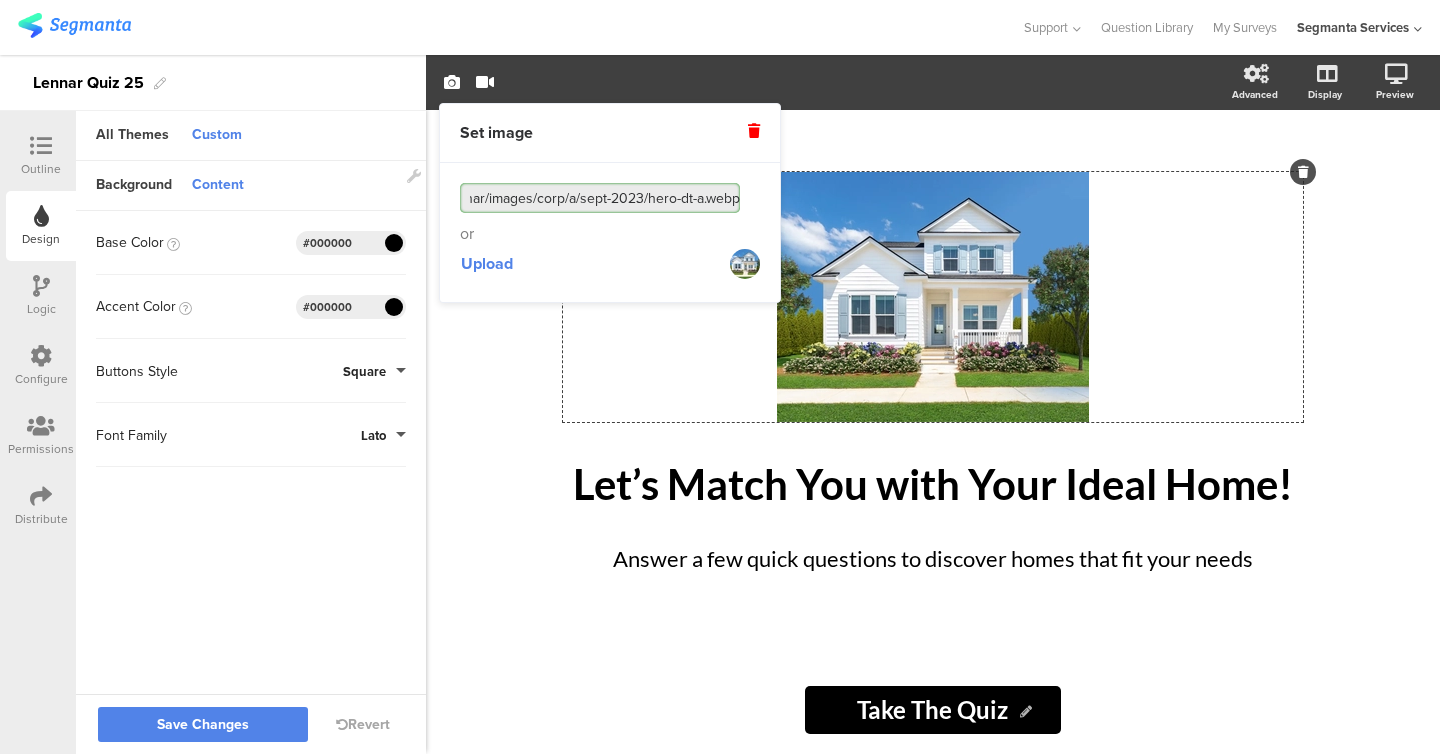 click on "/
Let’s Match You with Your Ideal Home!
Let’s Match You with Your Ideal Home!
Answer a few quick questions to discover homes that fit your needs
Answer a few quick questions to discover homes that fit your needs
Take The Quiz
Take The Quiz" 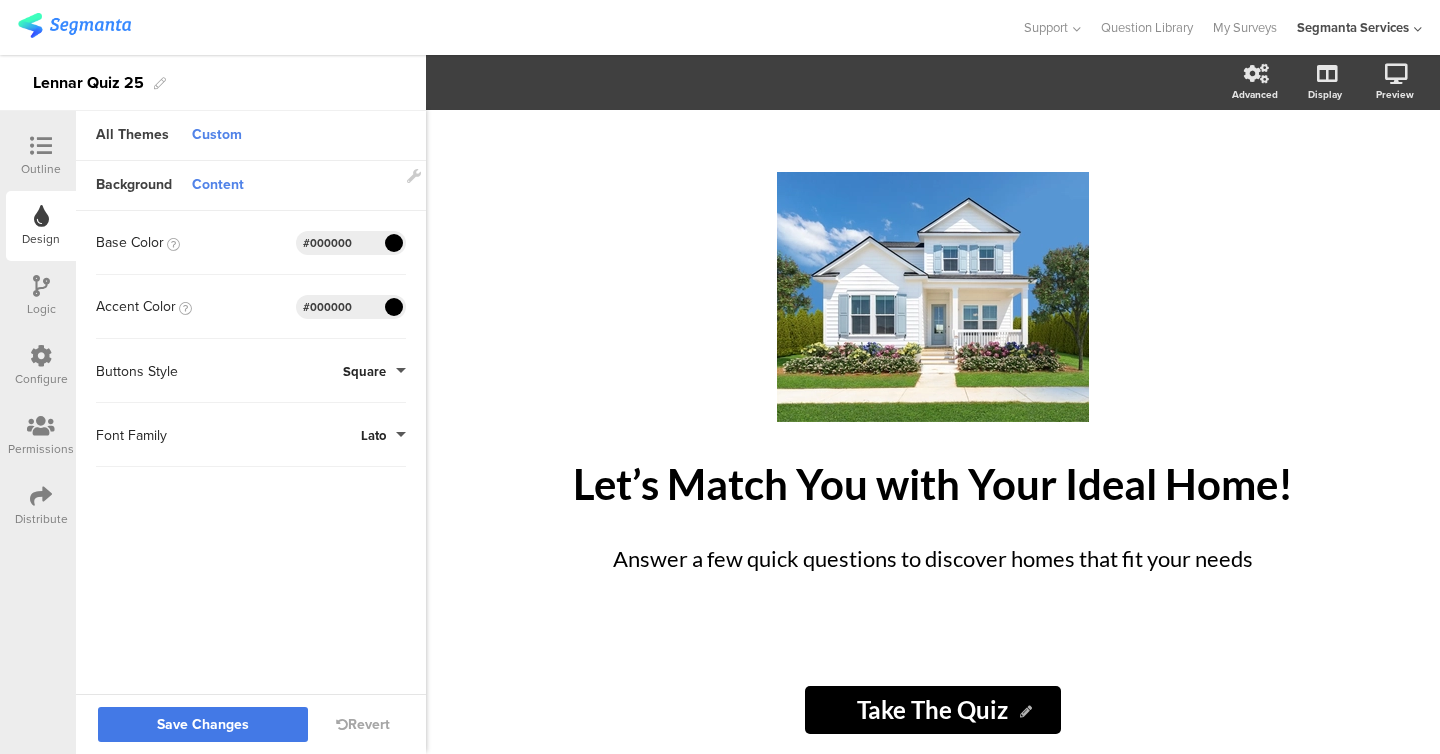 click on "Save Changes" at bounding box center [203, 725] 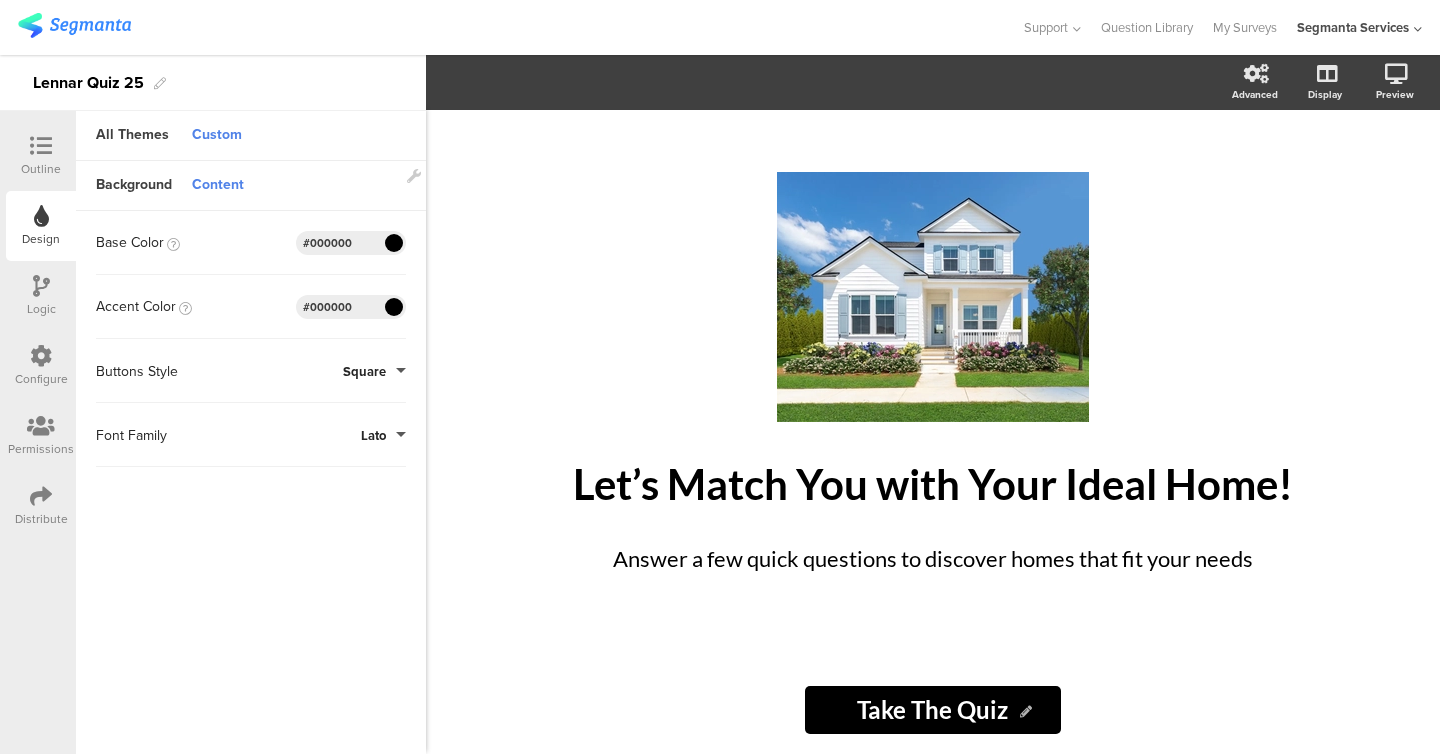 click at bounding box center (41, 146) 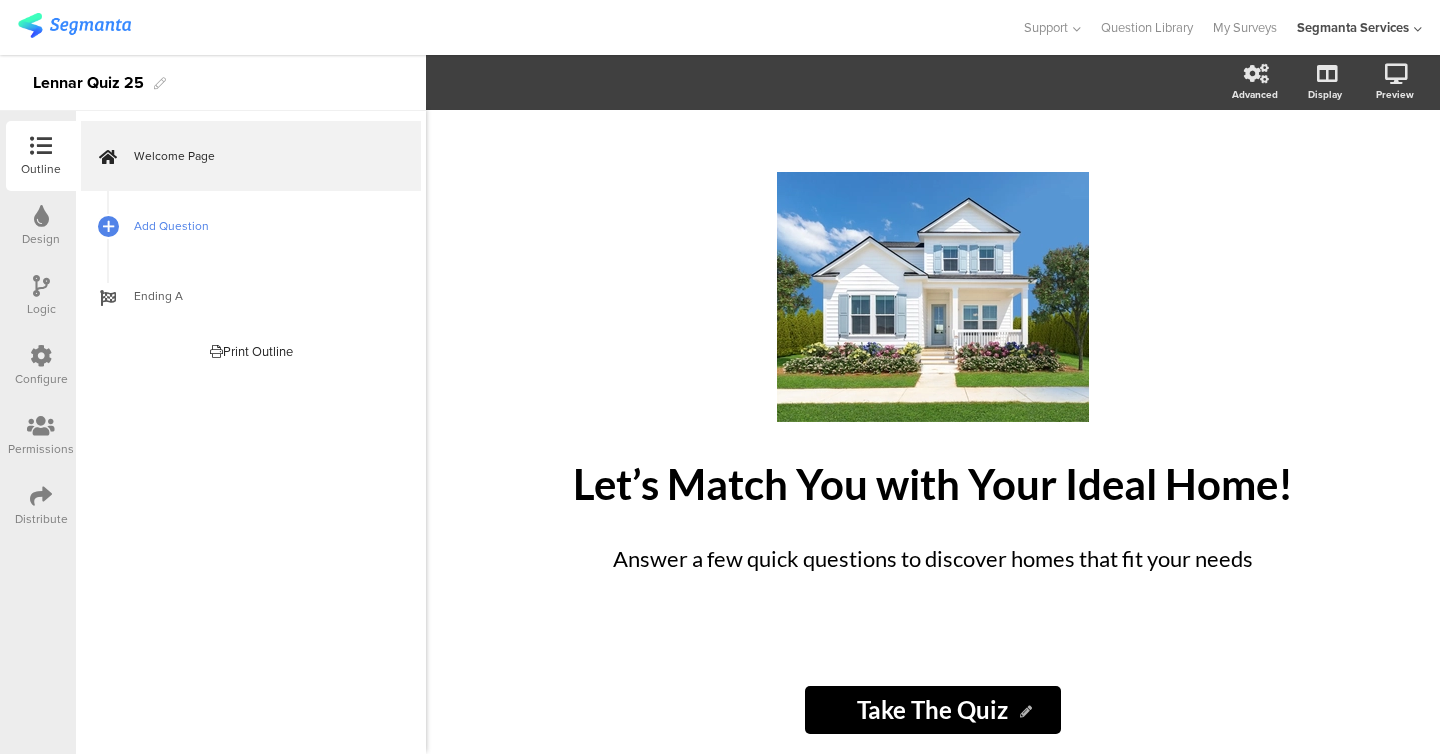 click on "Add Question" at bounding box center (251, 226) 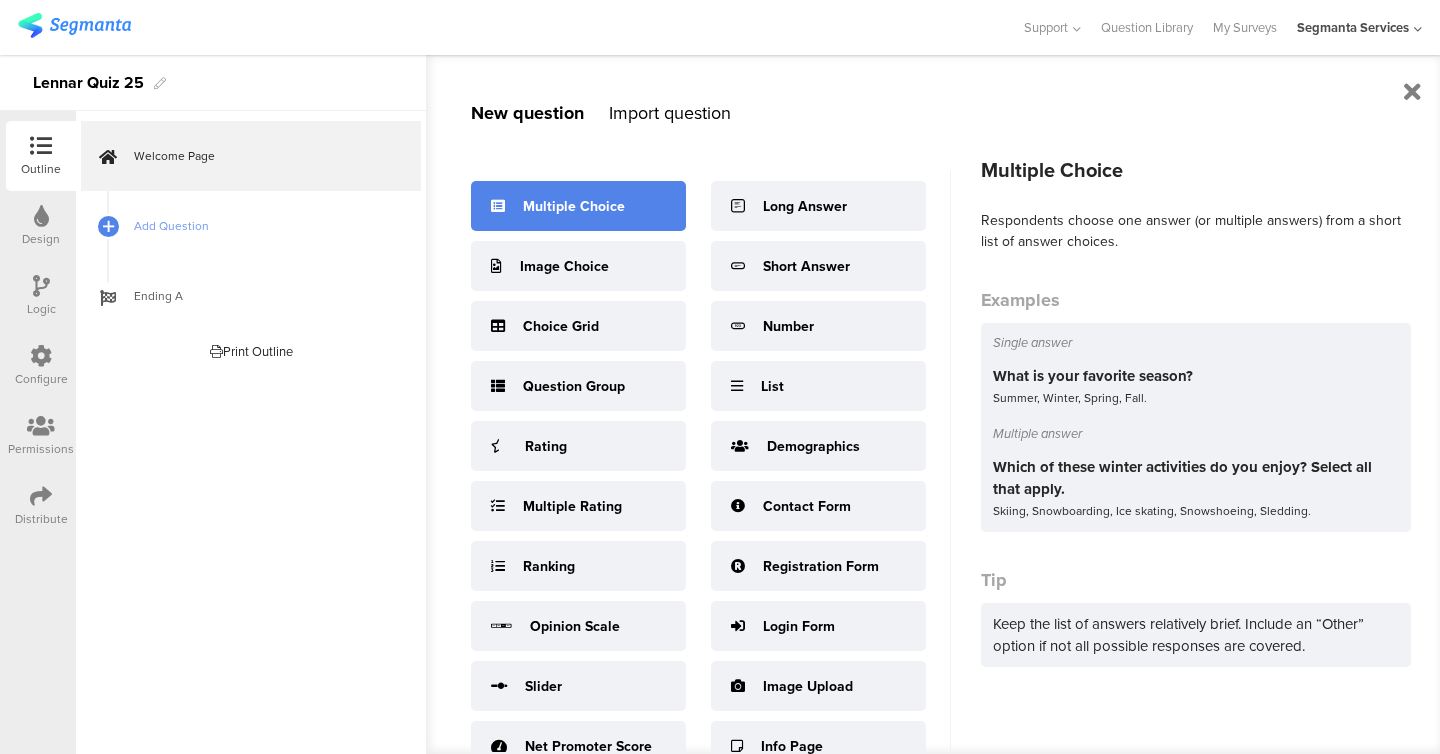 click on "Multiple Choice" at bounding box center (578, 206) 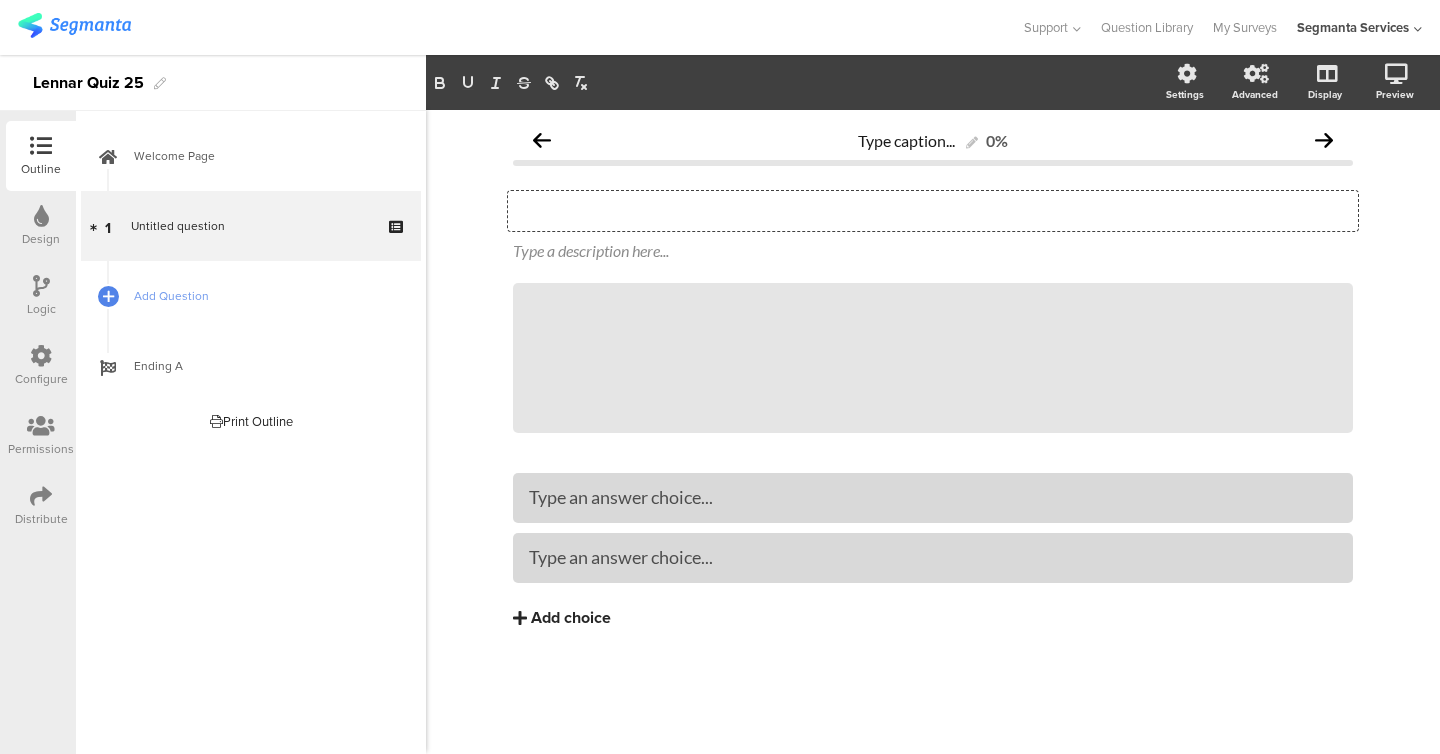 click on "Type your question here..." 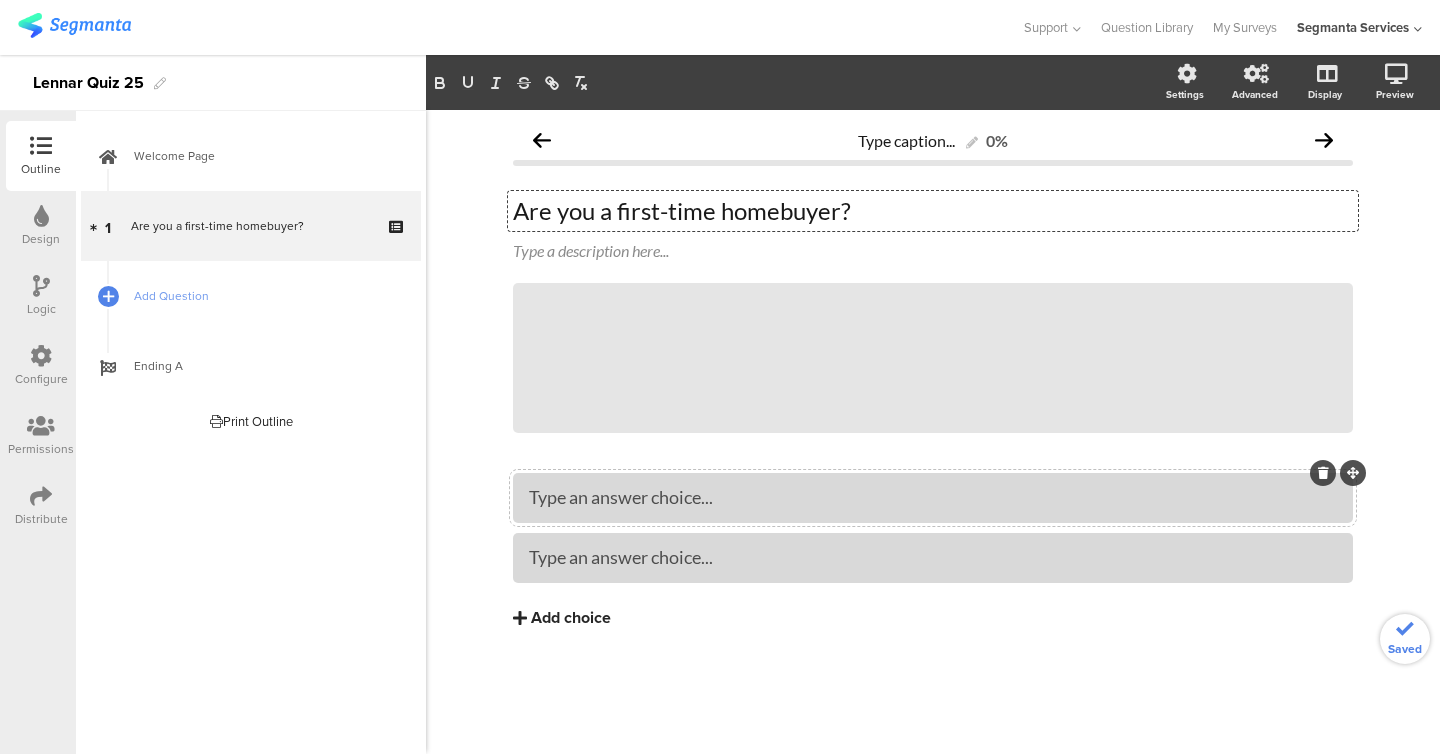 type 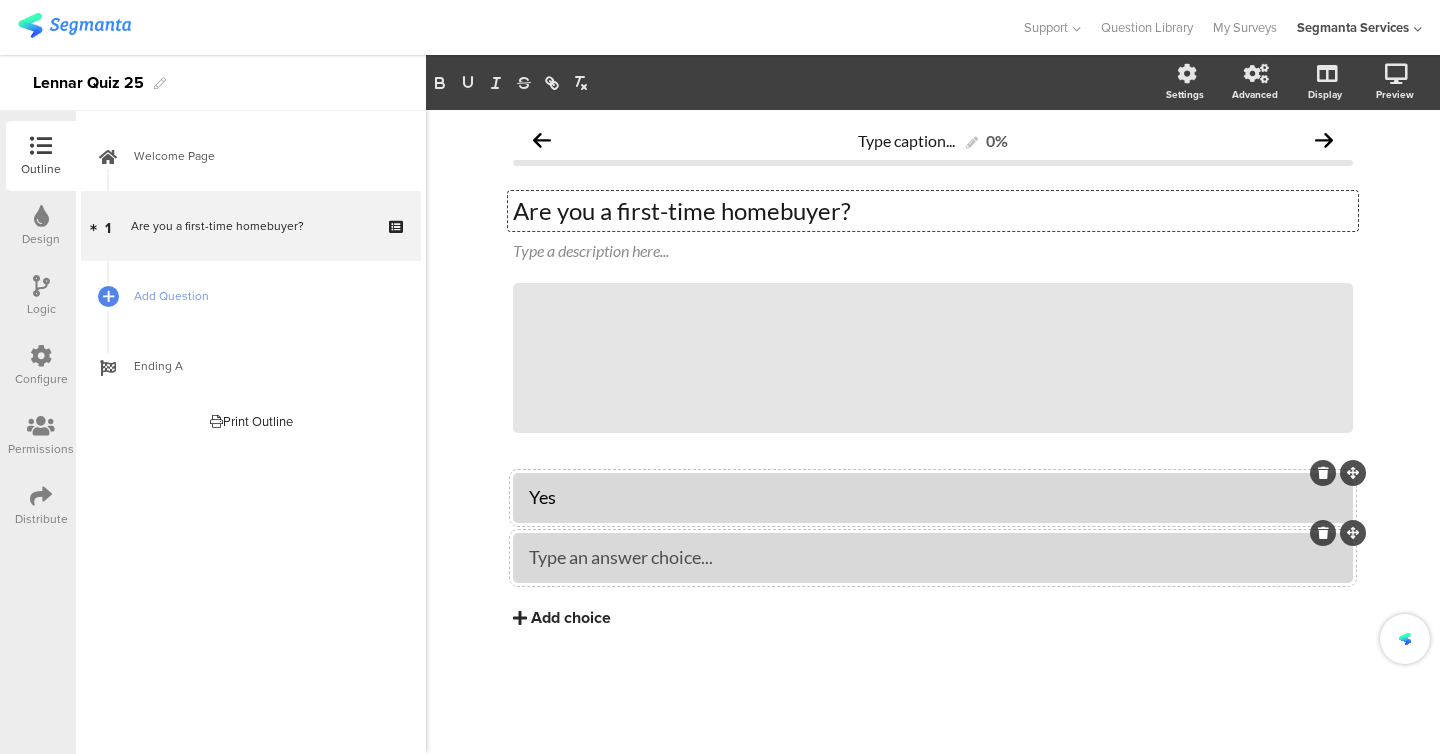 type 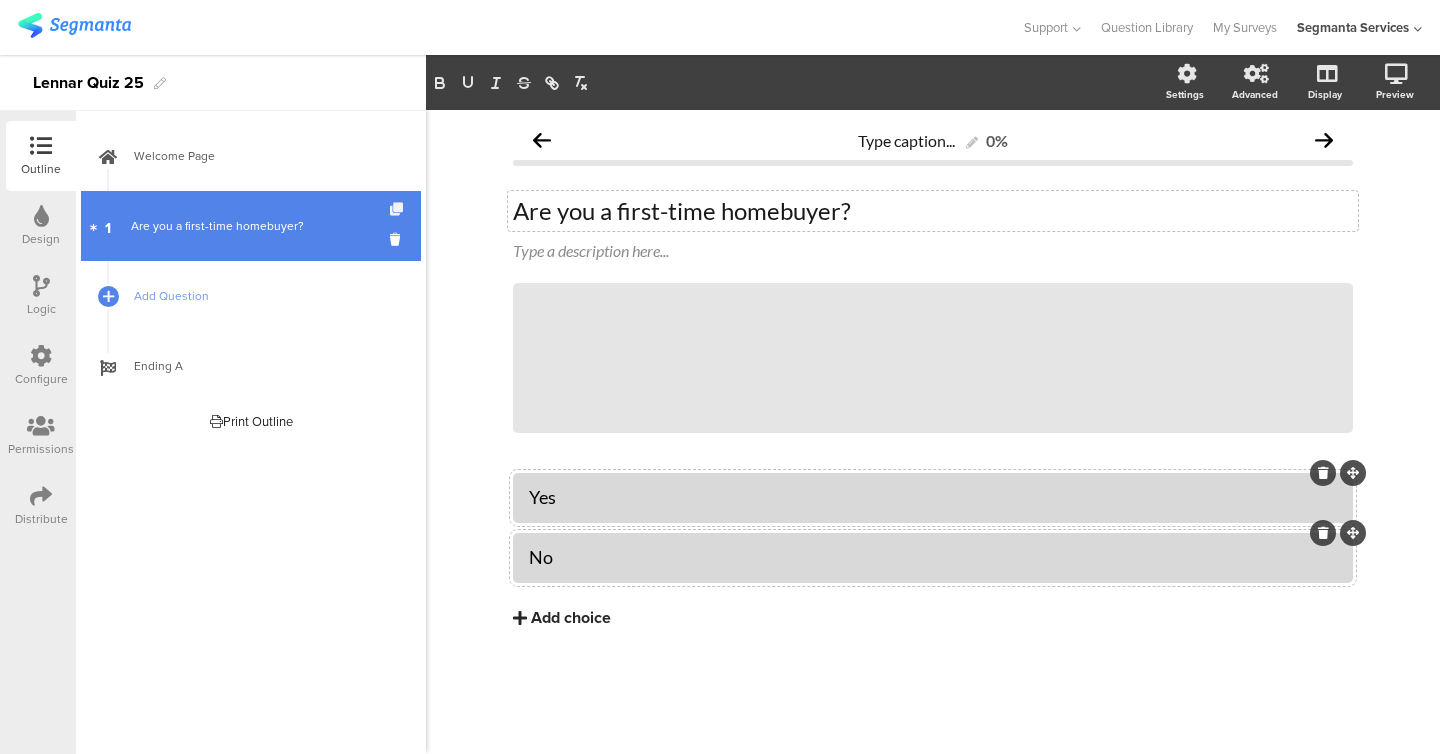 click at bounding box center [398, 209] 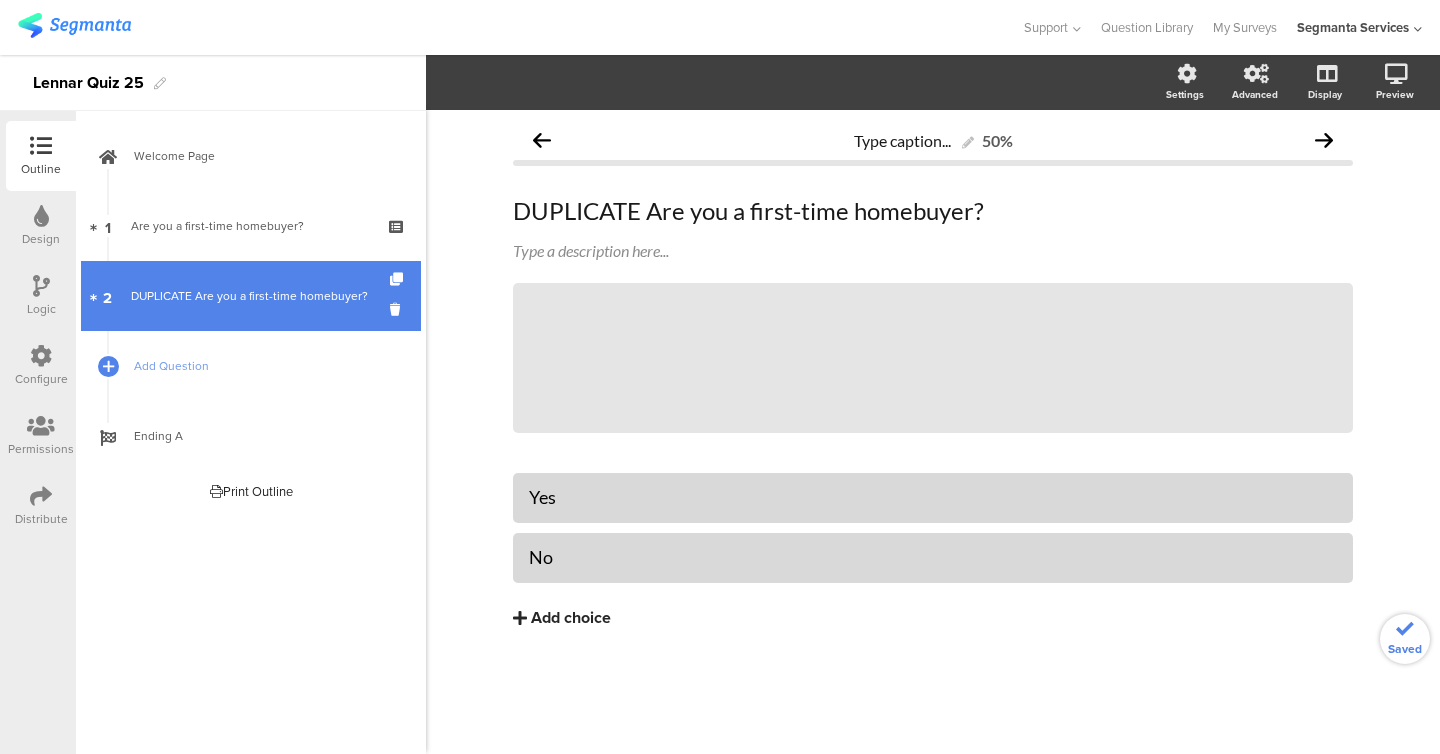 click on "DUPLICATE Are you a first-time homebuyer?" at bounding box center [250, 296] 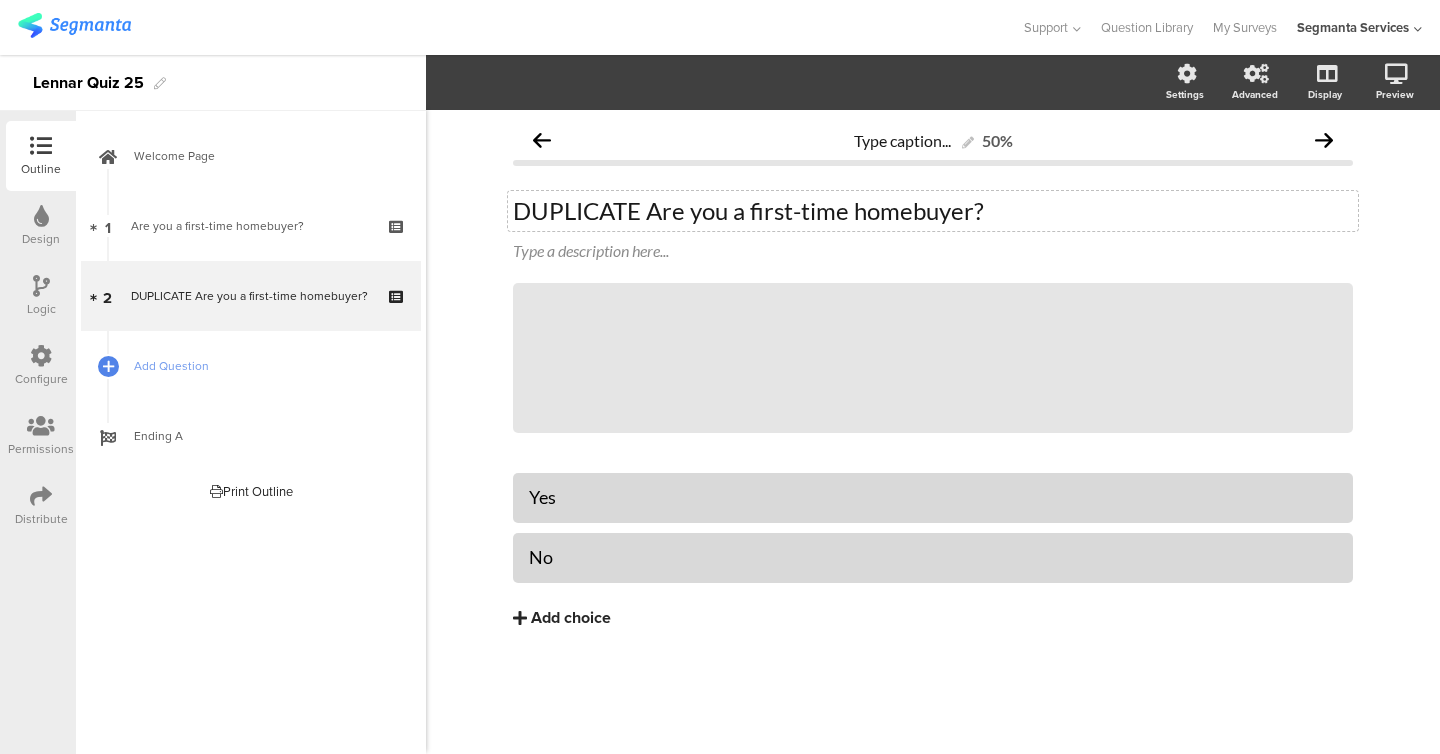 click on "DUPLICATE Are you a first-time homebuyer?" 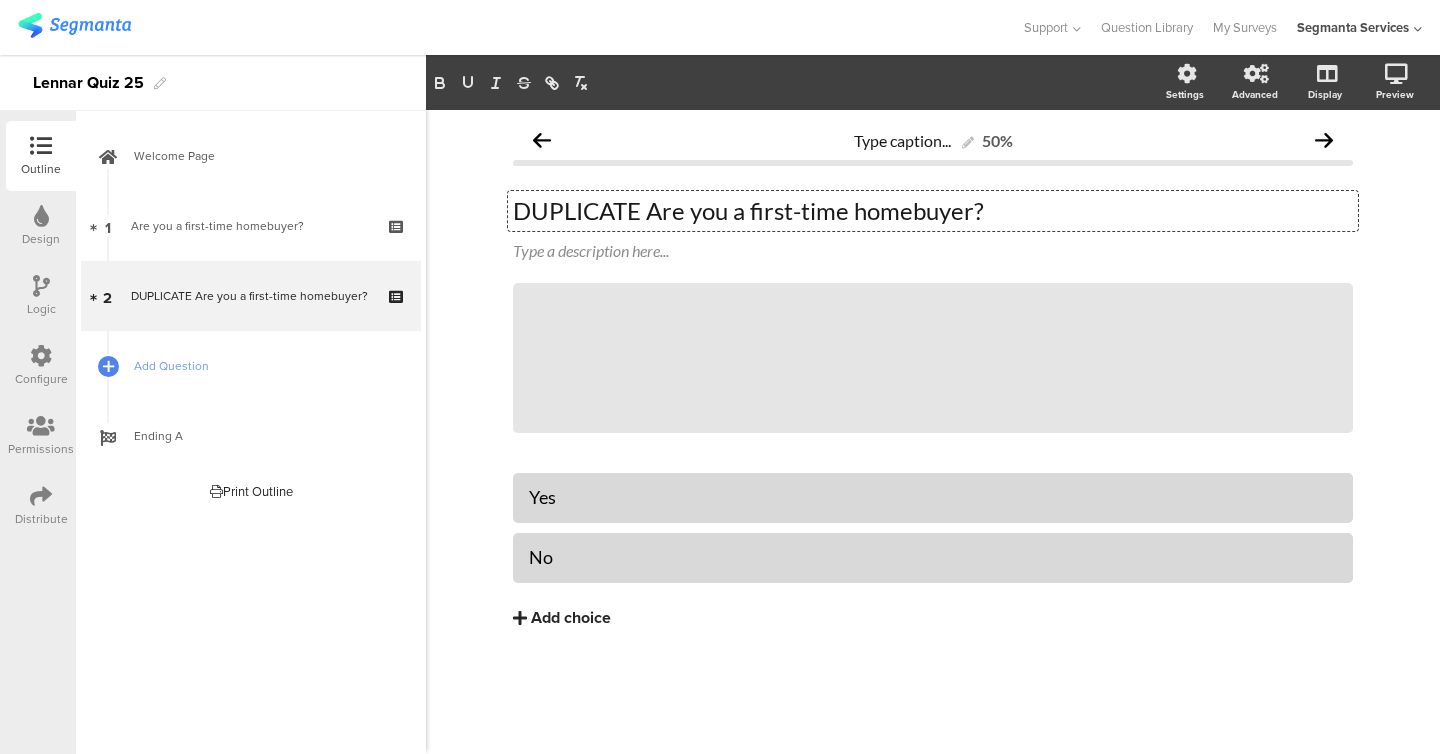 click on "DUPLICATE Are you a first-time homebuyer?" 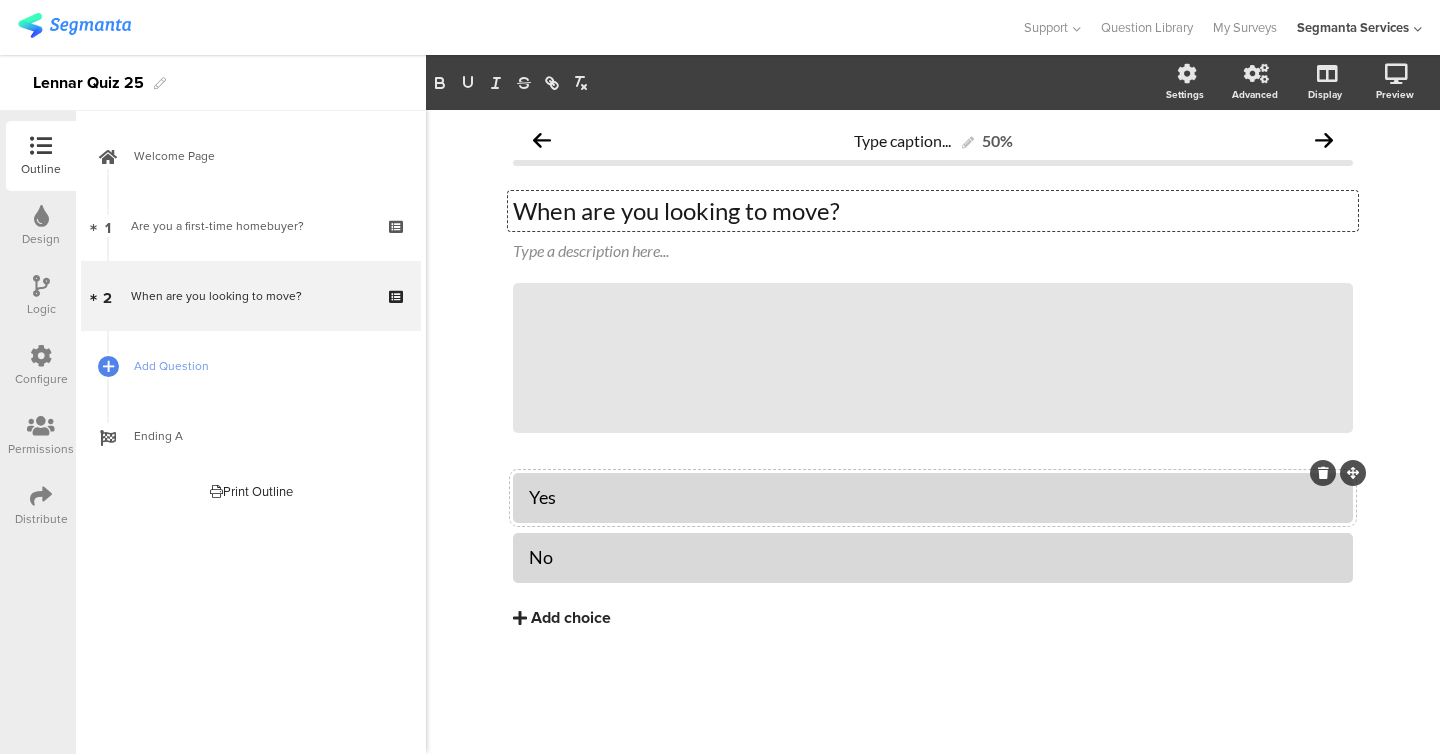 click on "Yes" 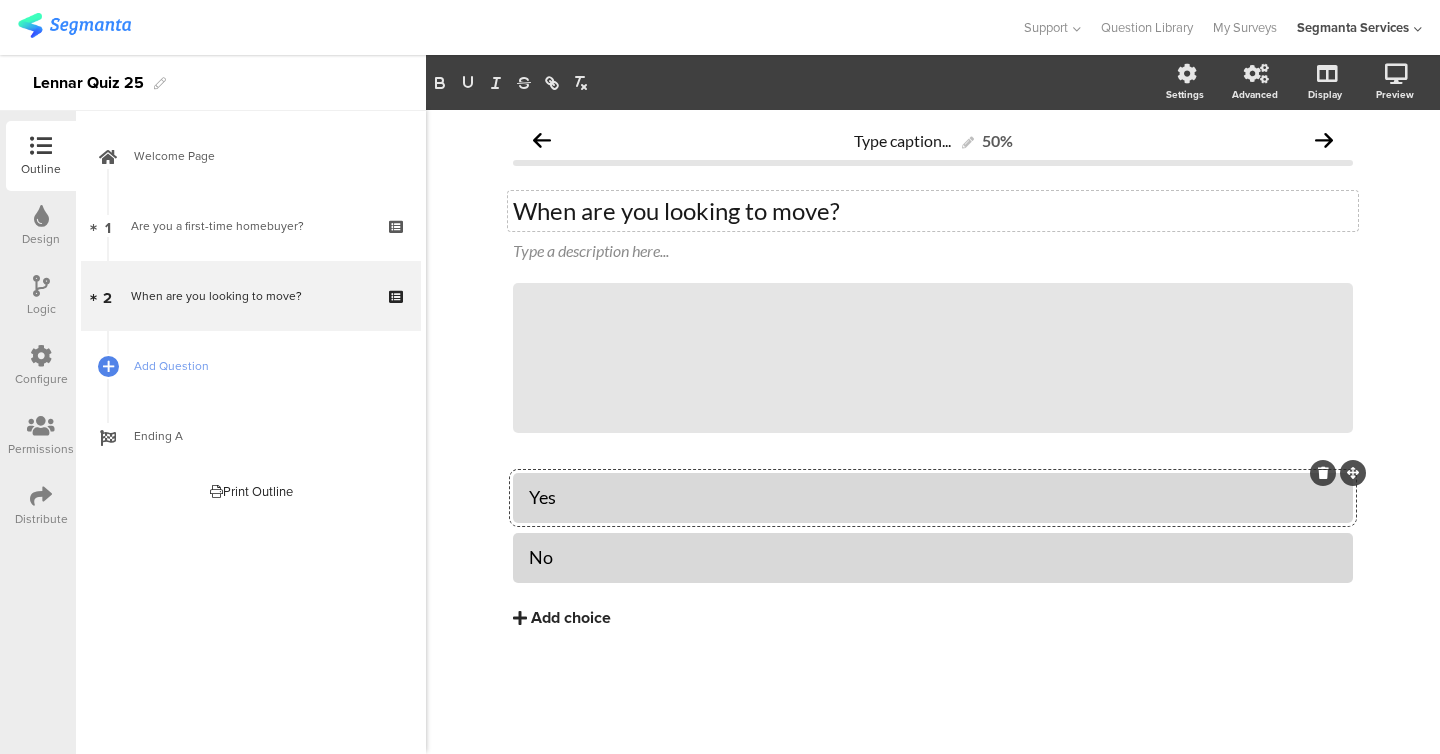click on "Yes" 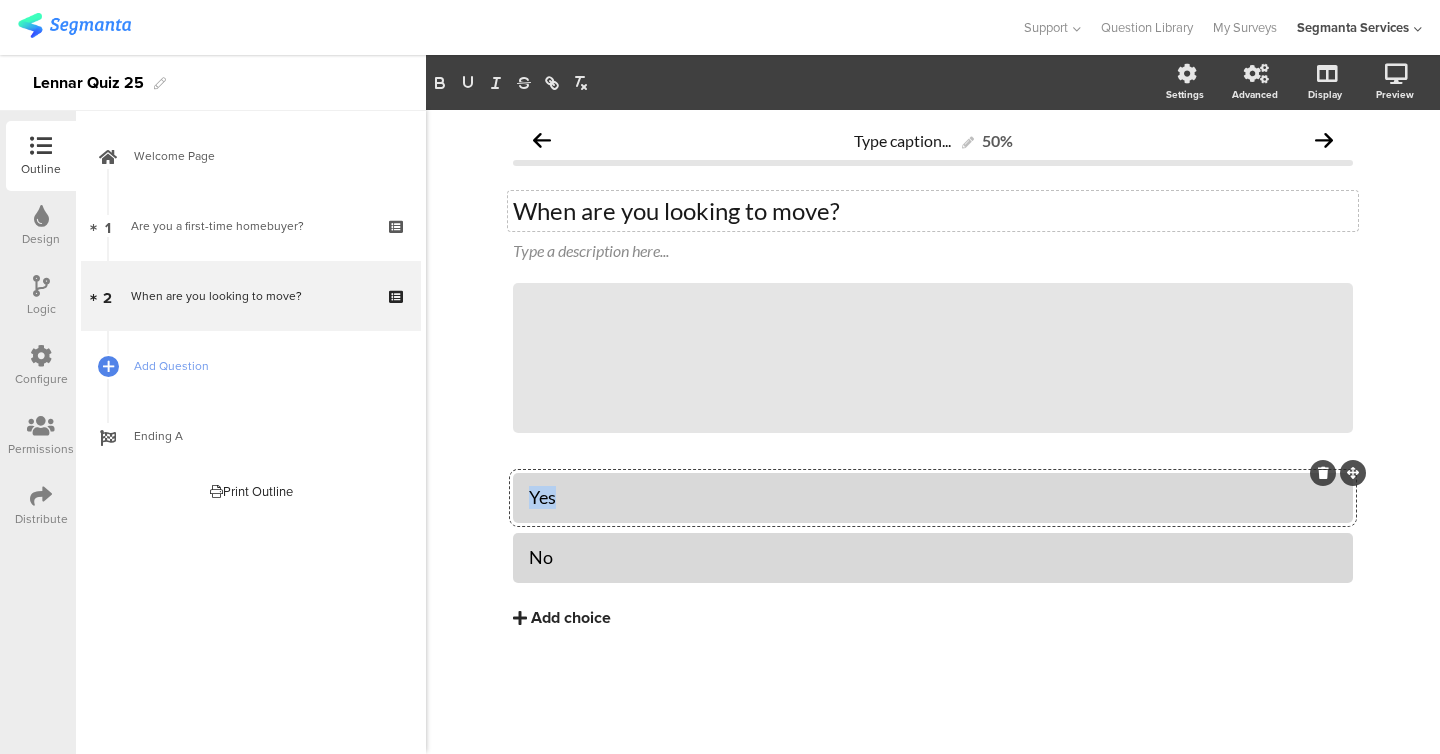 click on "Yes" 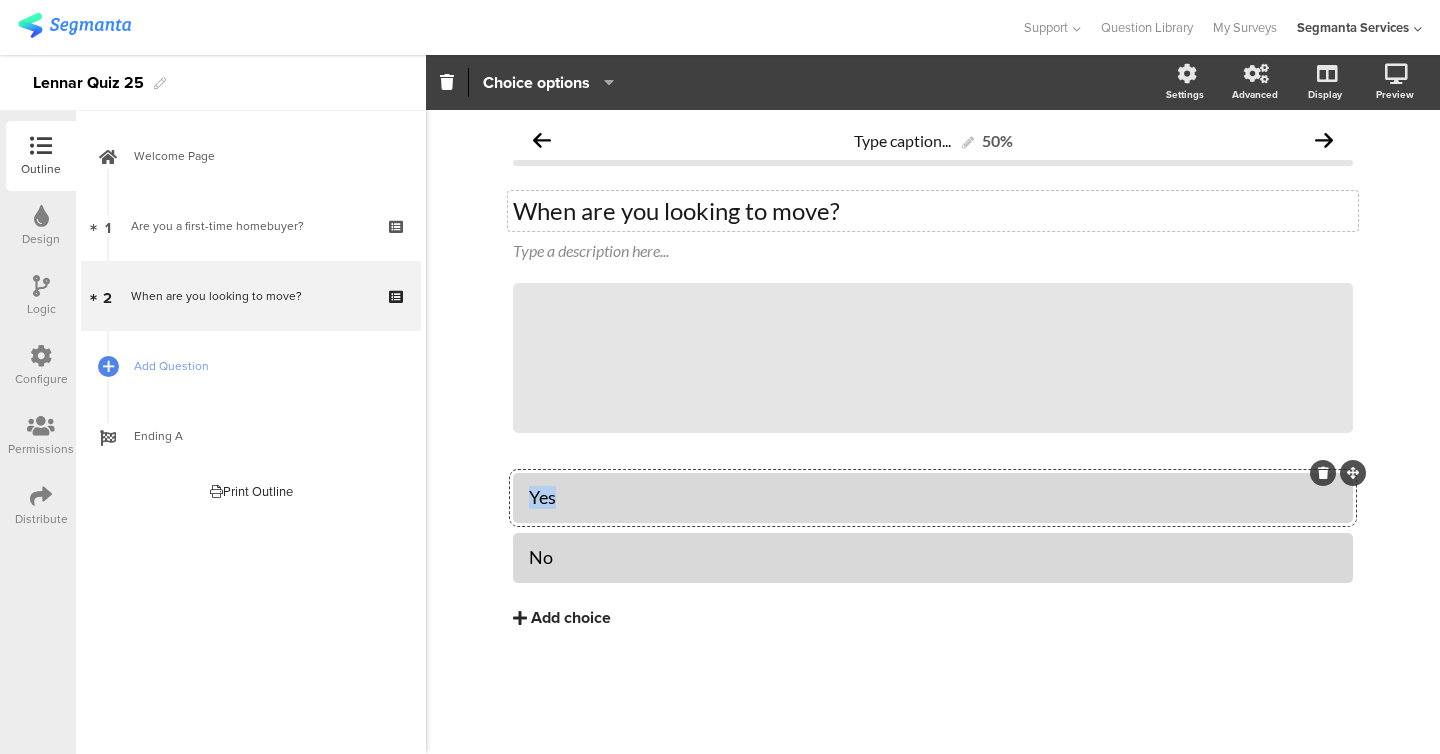 type 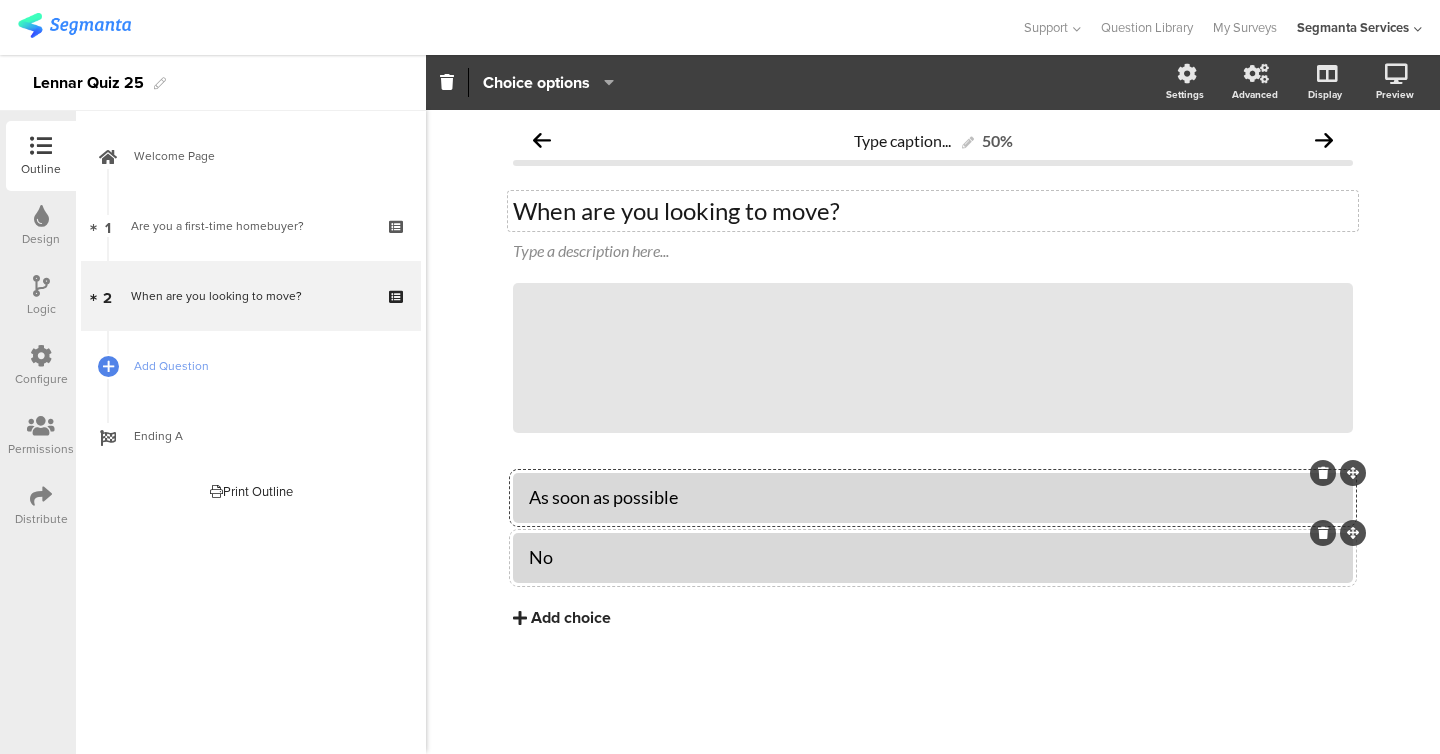 click on "No" 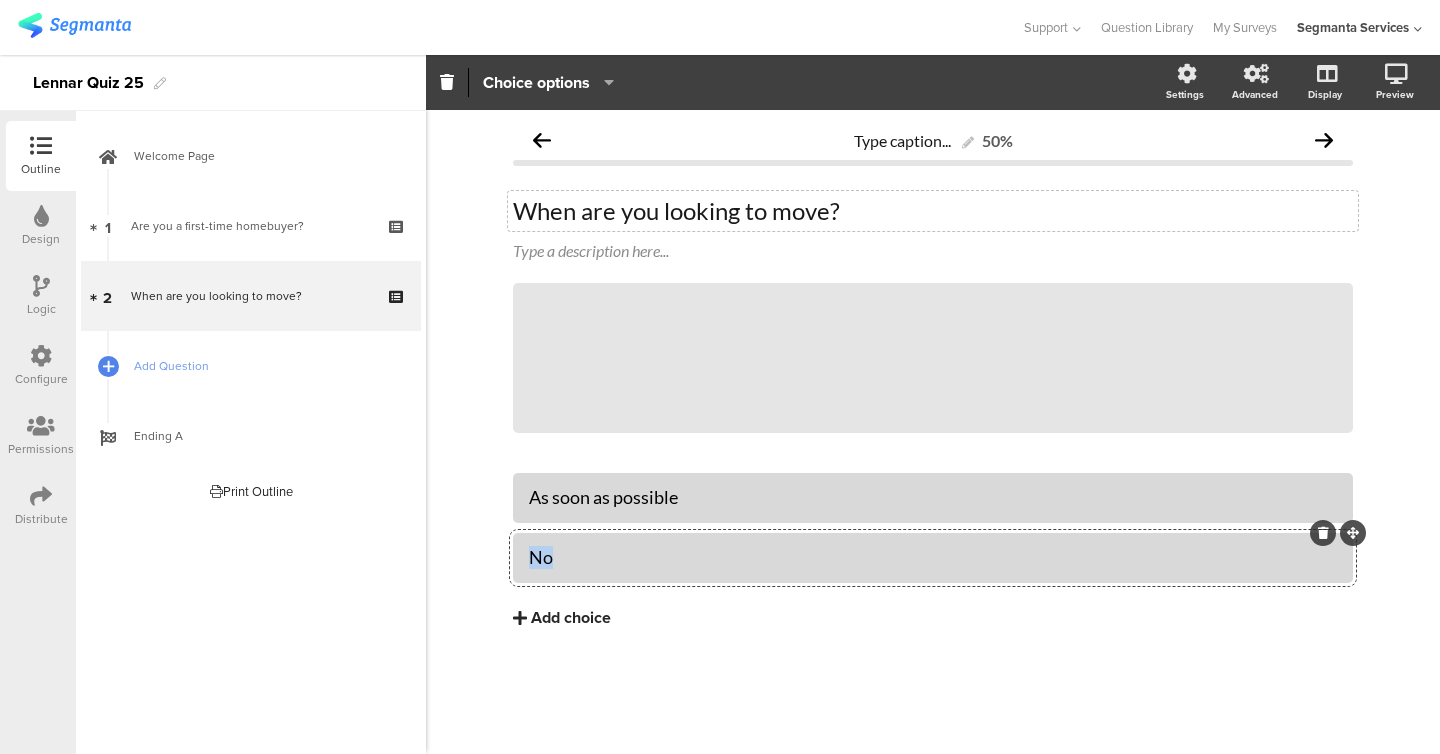 click on "No" 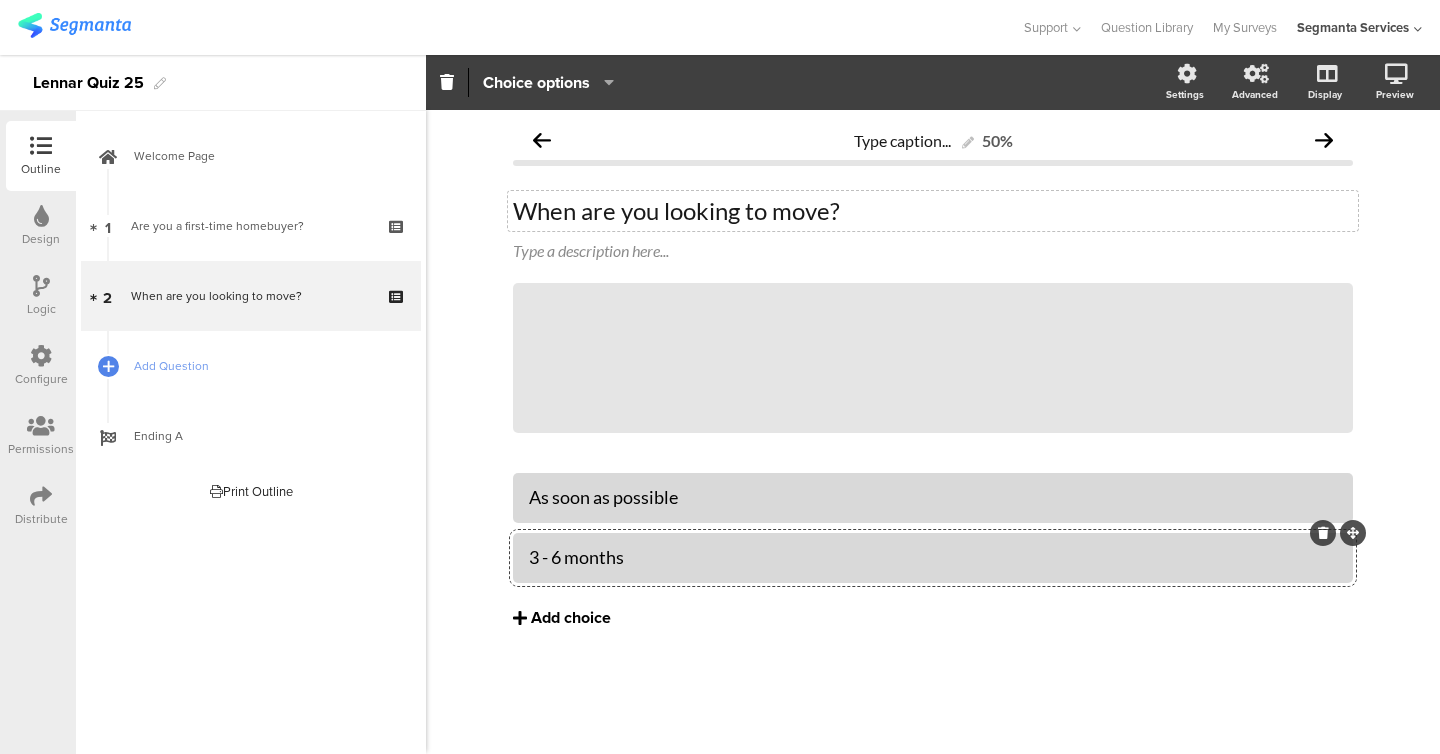 click on "Add choice" 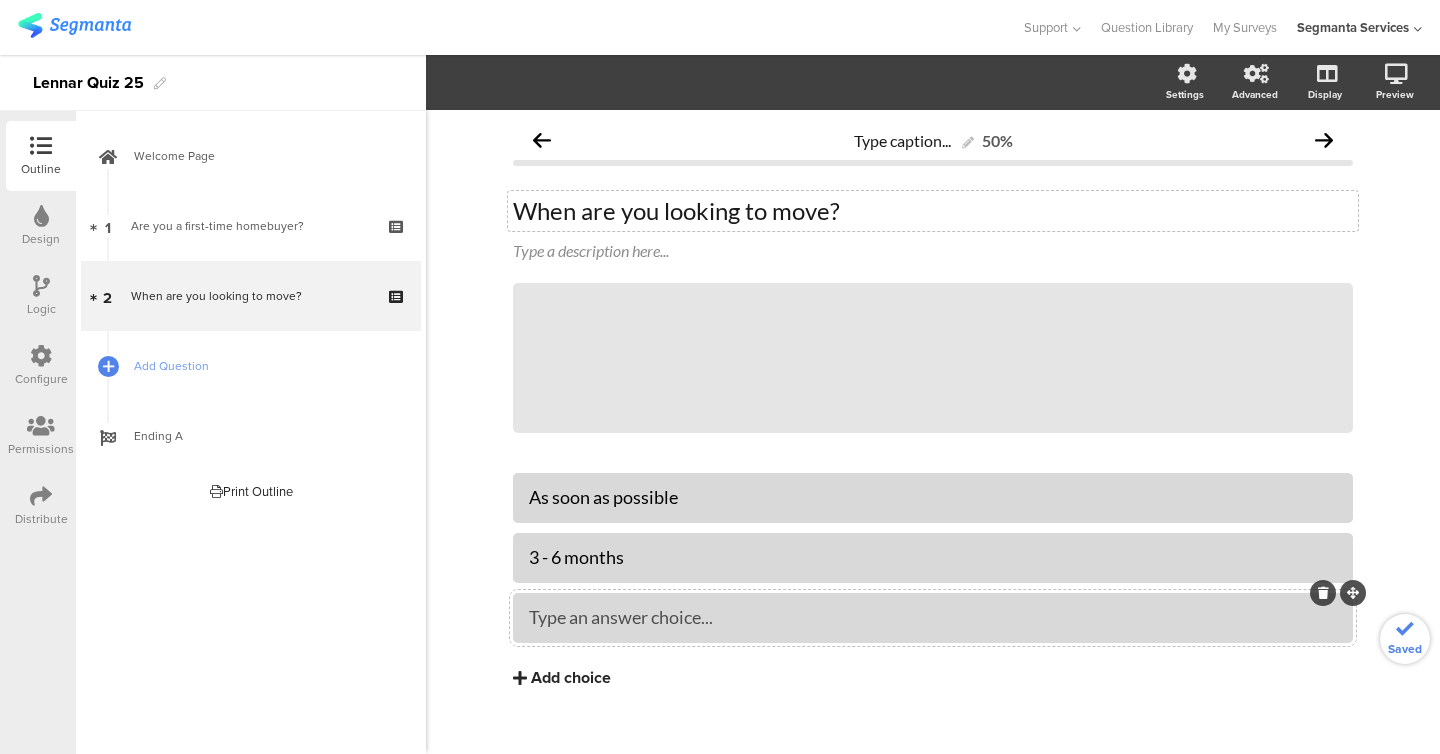 type 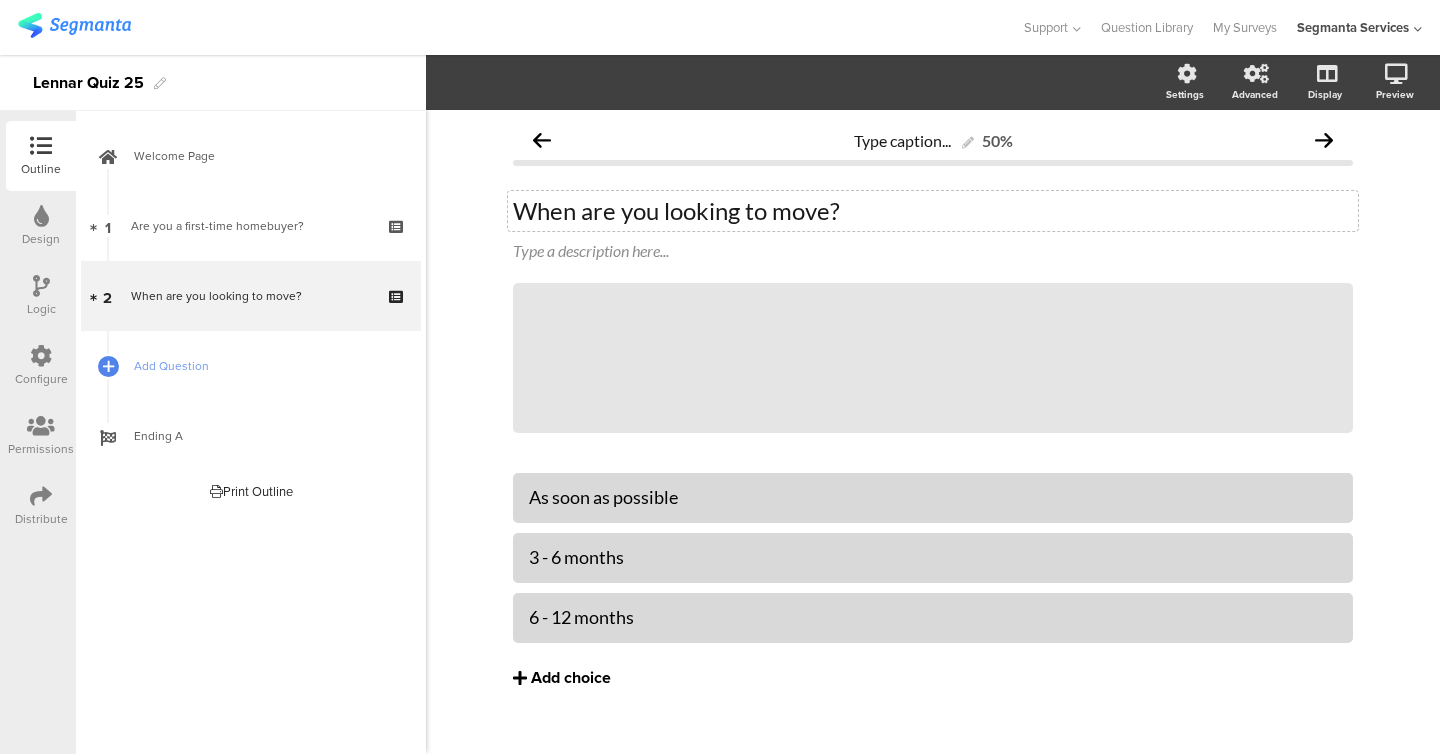 click on "Add choice" 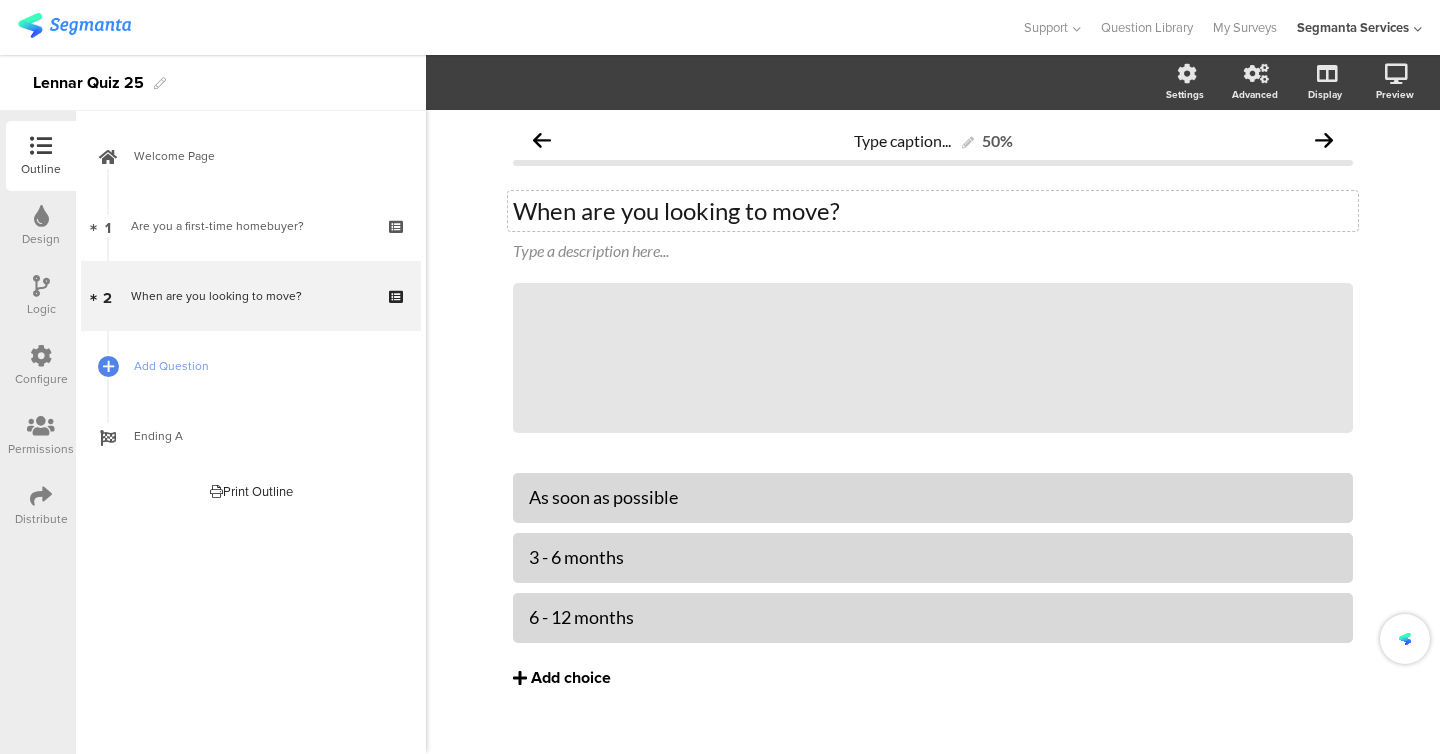 click on "As soon as possible 3 - 6 months 6 - 12 months Add choice" 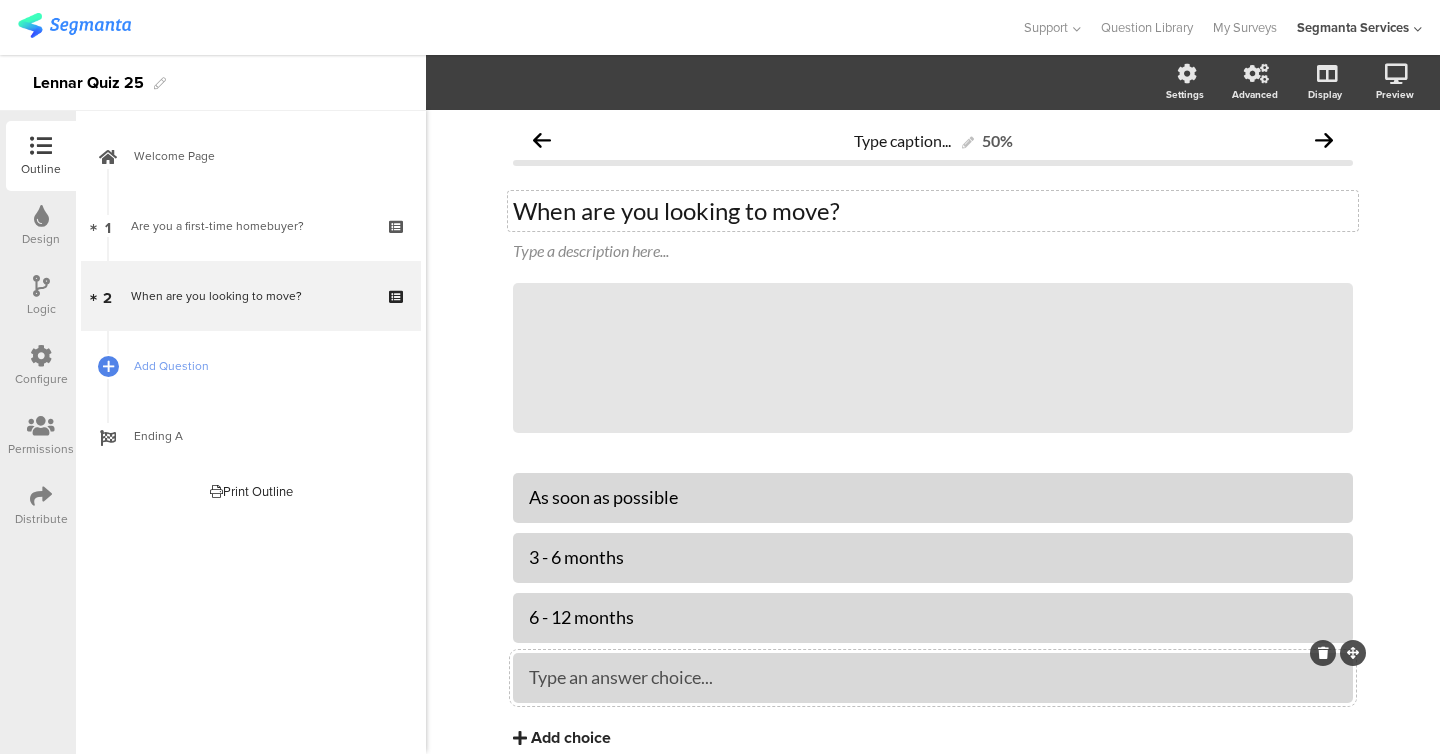 type 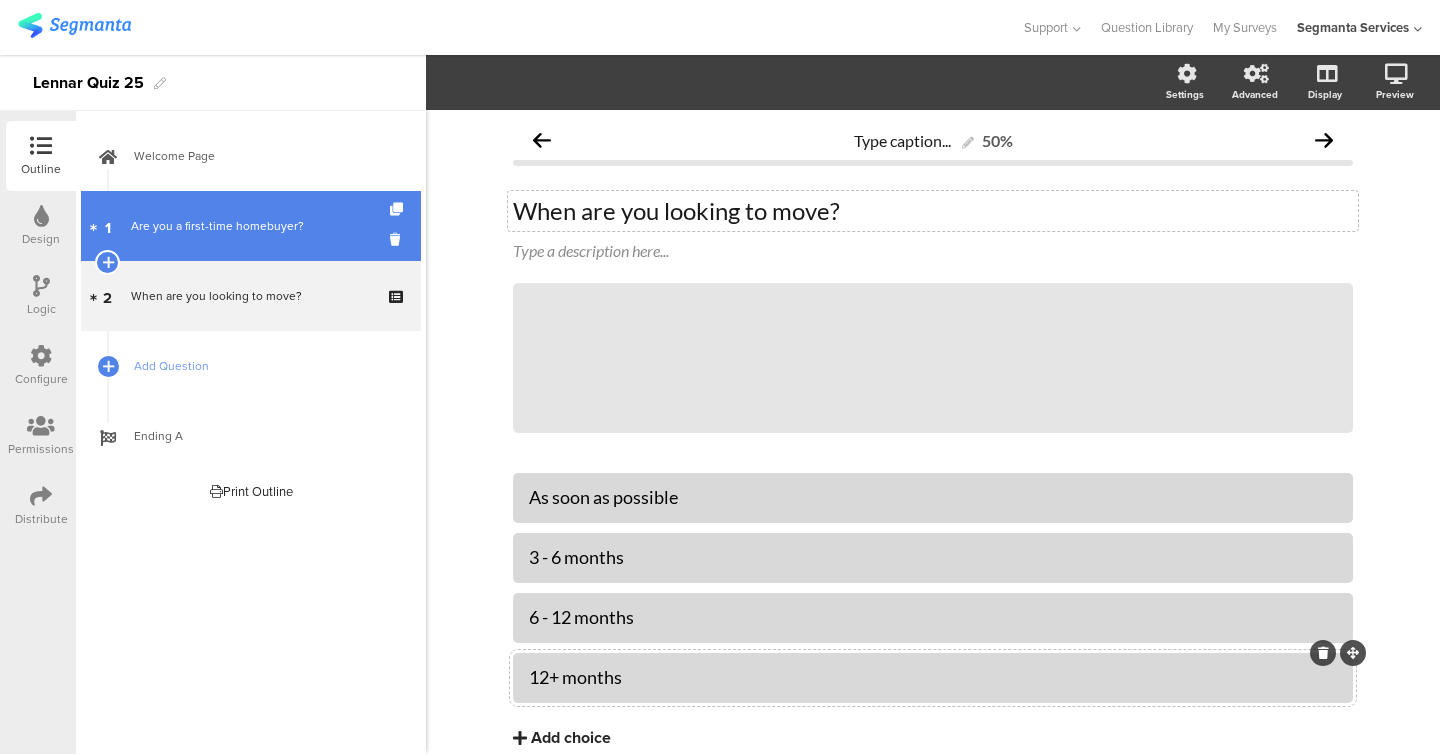 click on "Are you a first-time homebuyer?" at bounding box center [250, 226] 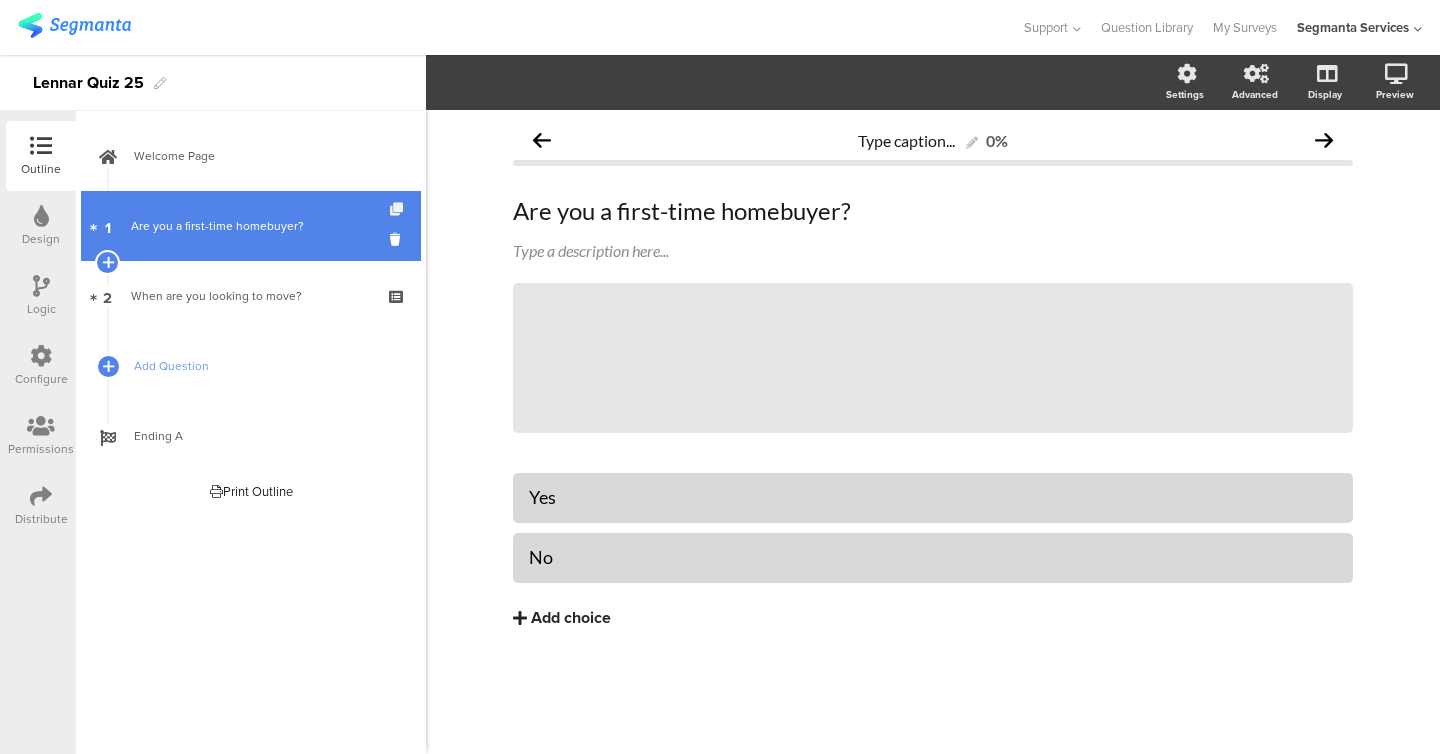 click at bounding box center (398, 209) 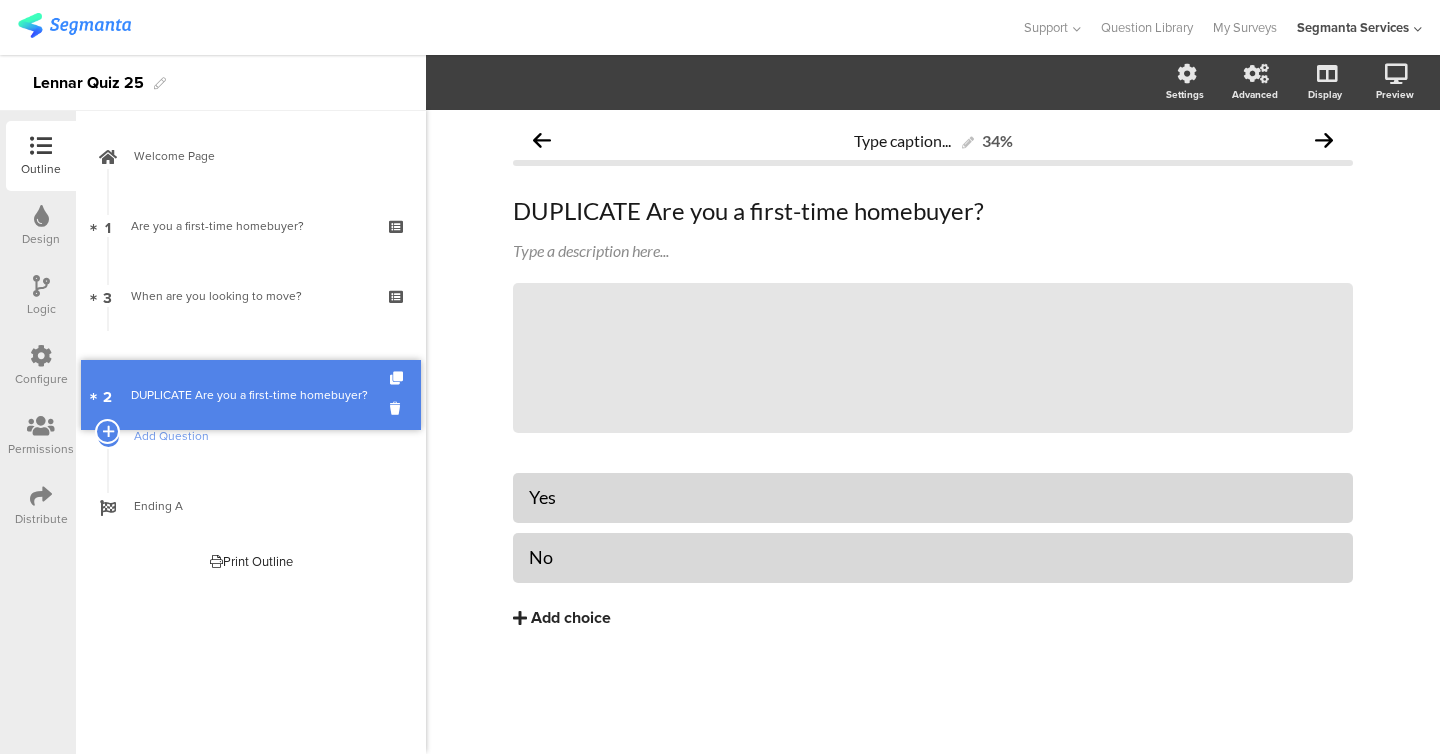 drag, startPoint x: 315, startPoint y: 291, endPoint x: 318, endPoint y: 390, distance: 99.04544 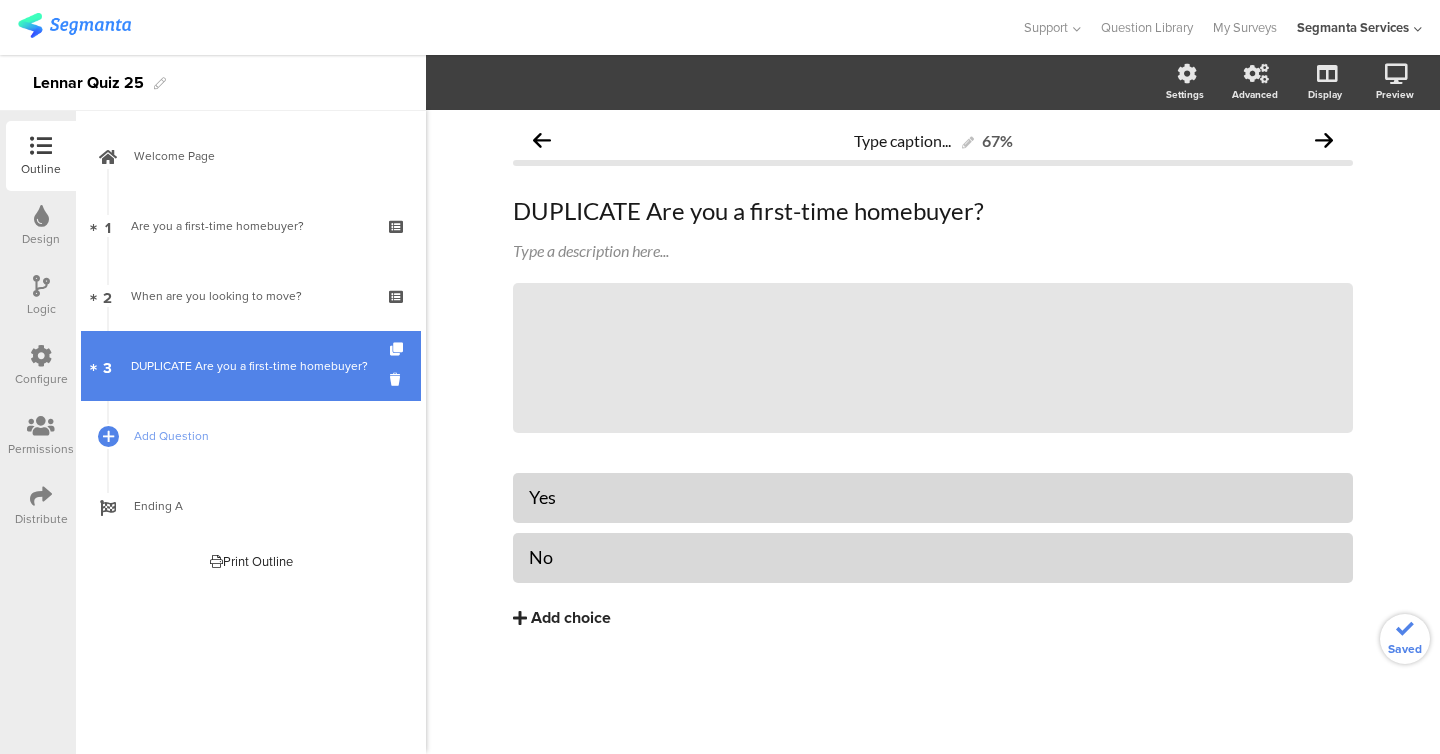 click on "DUPLICATE Are you a first-time homebuyer?" at bounding box center (250, 366) 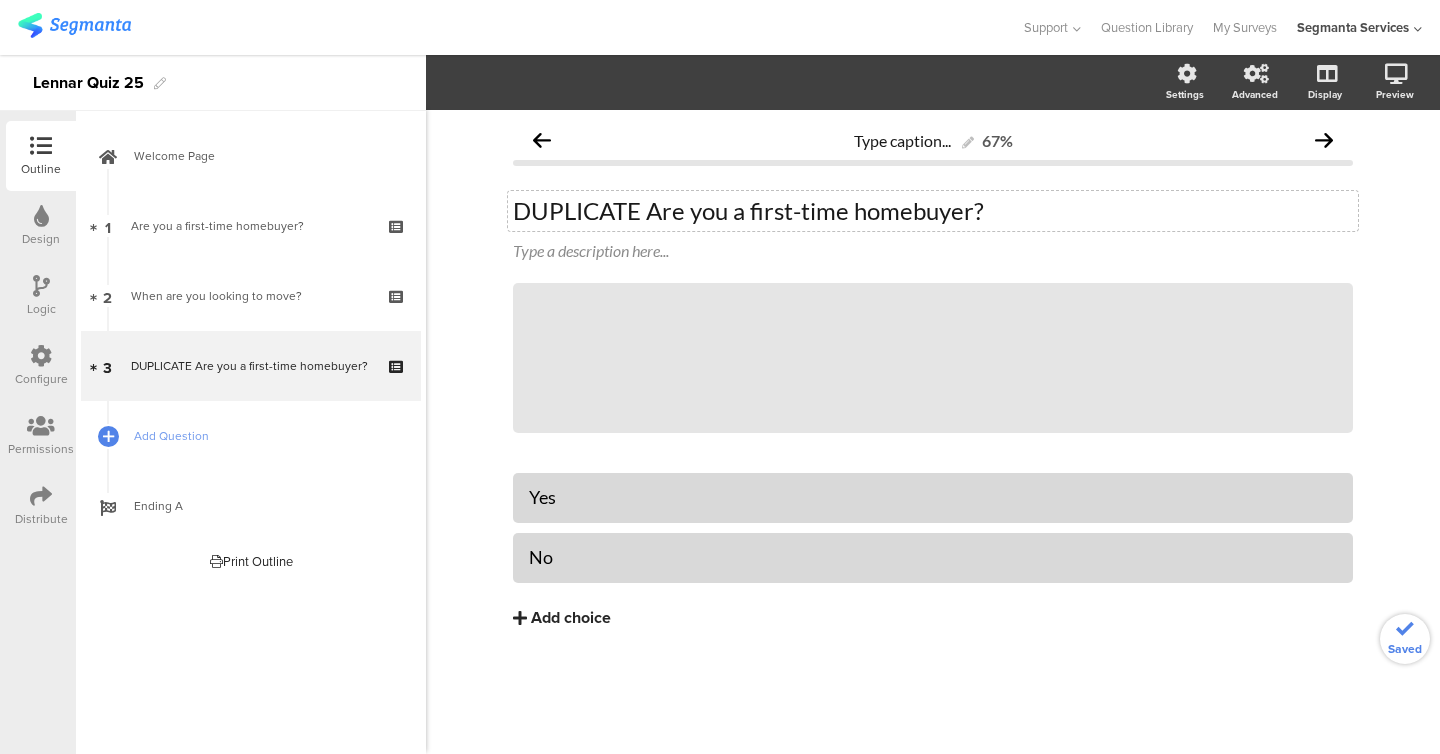click on "DUPLICATE Are you a first-time homebuyer?" 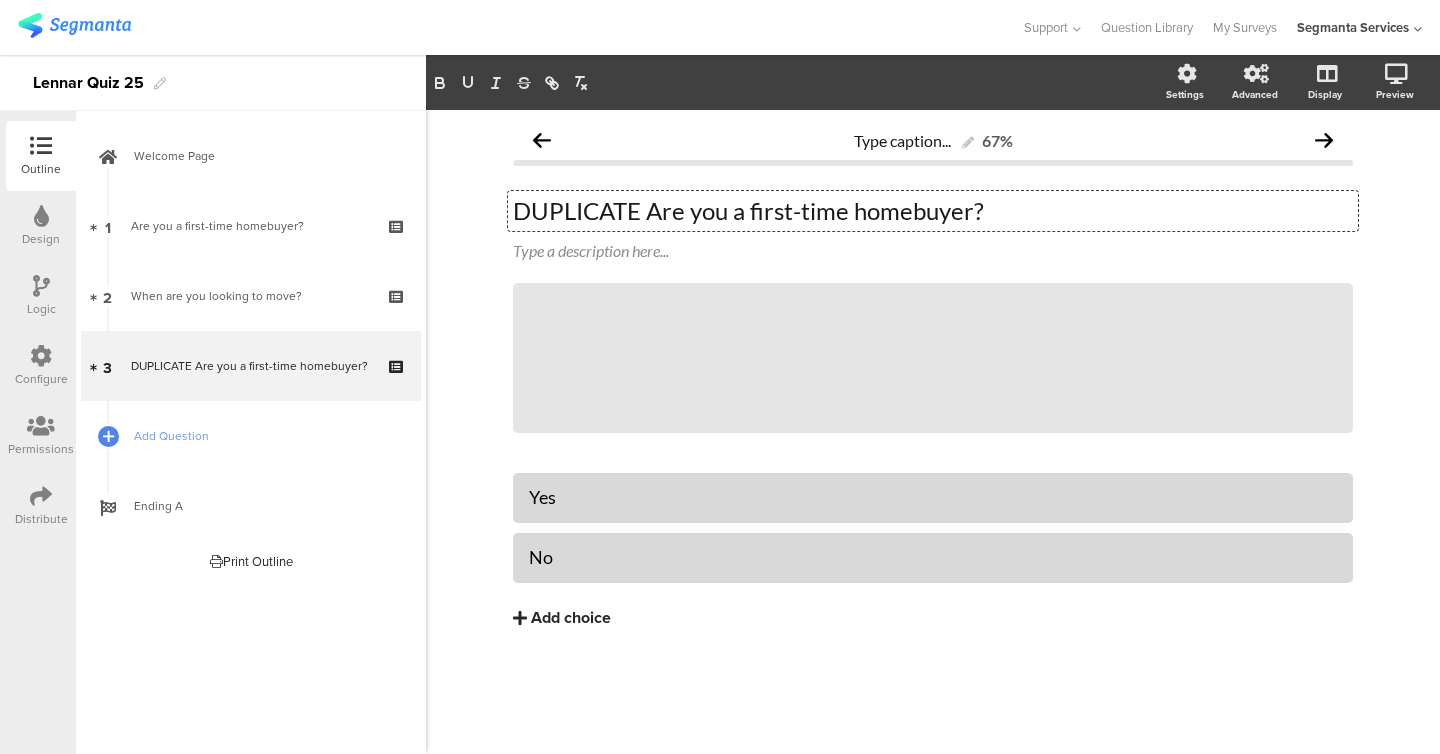 click on "DUPLICATE Are you a first-time homebuyer?" 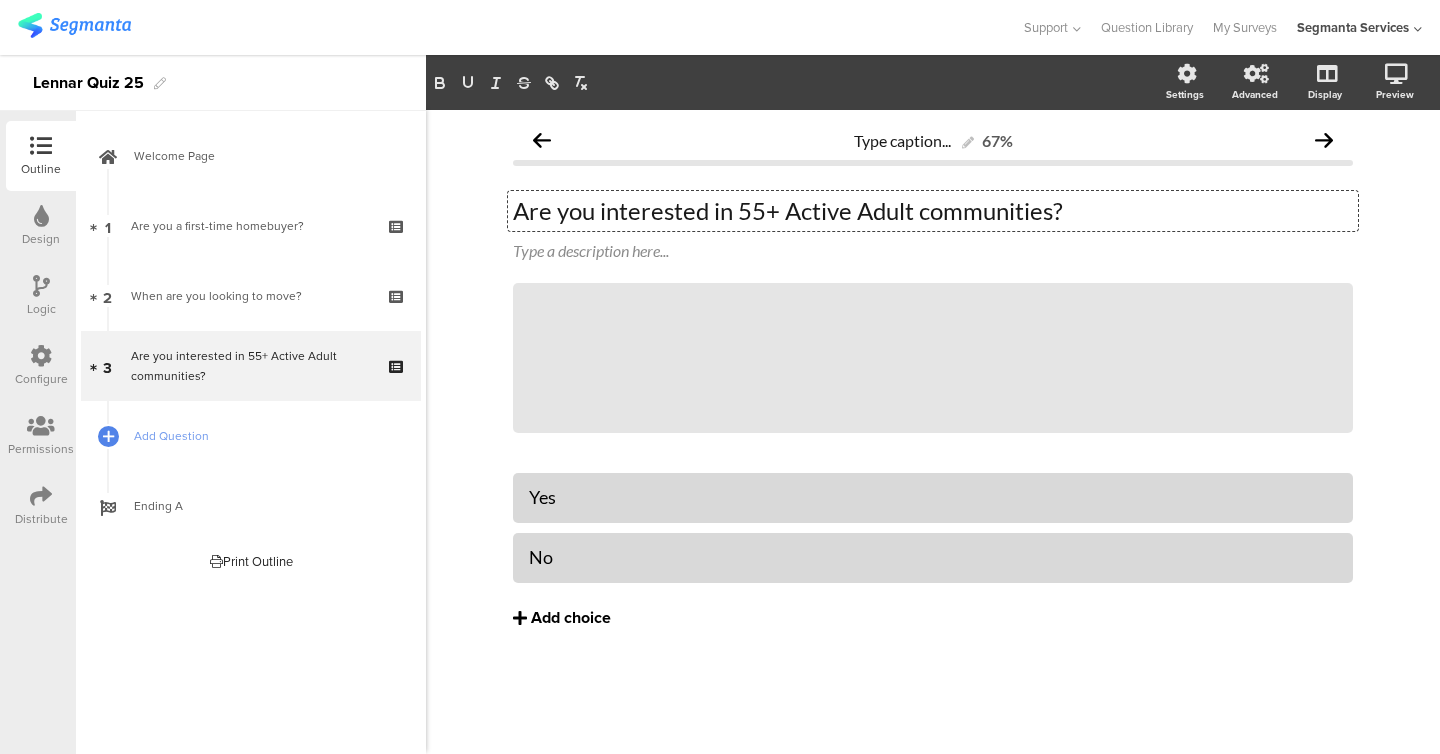 click on "Add choice" 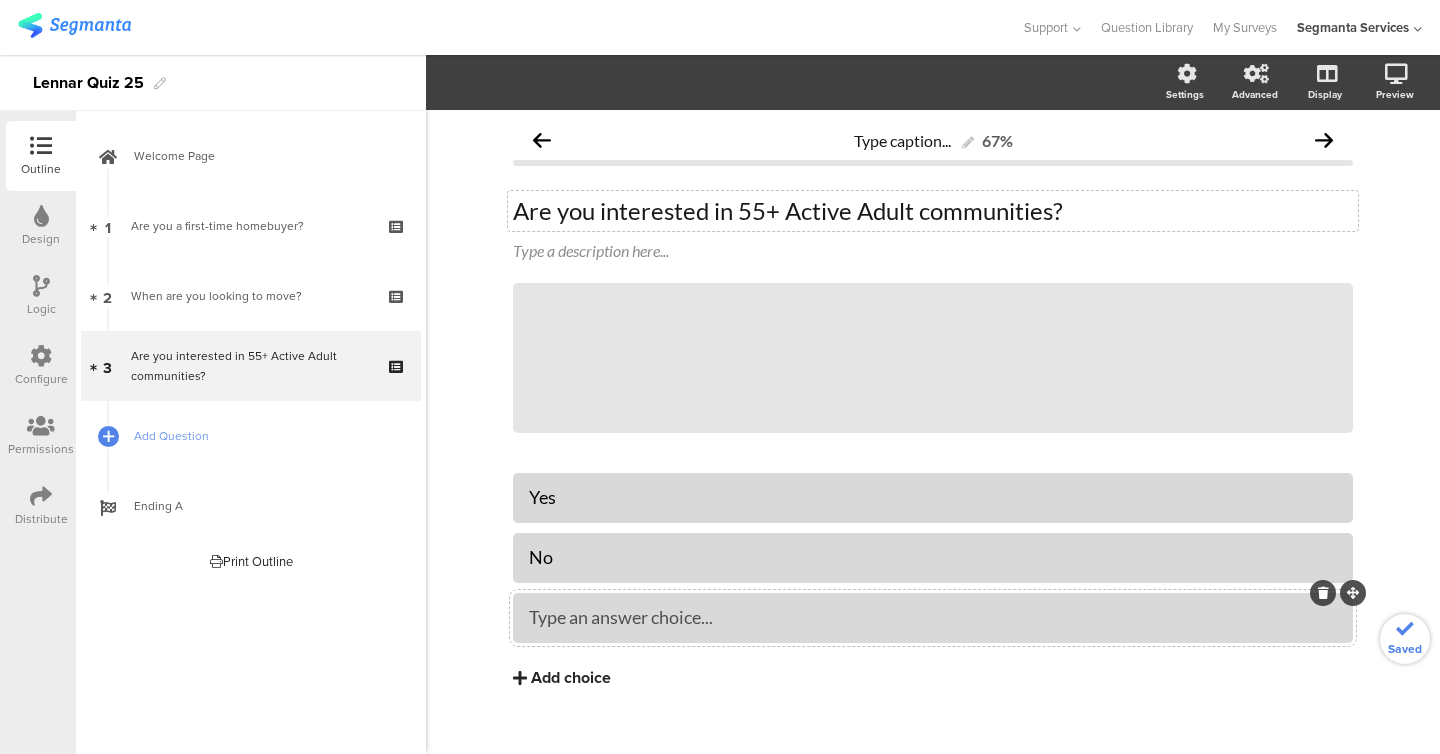 type 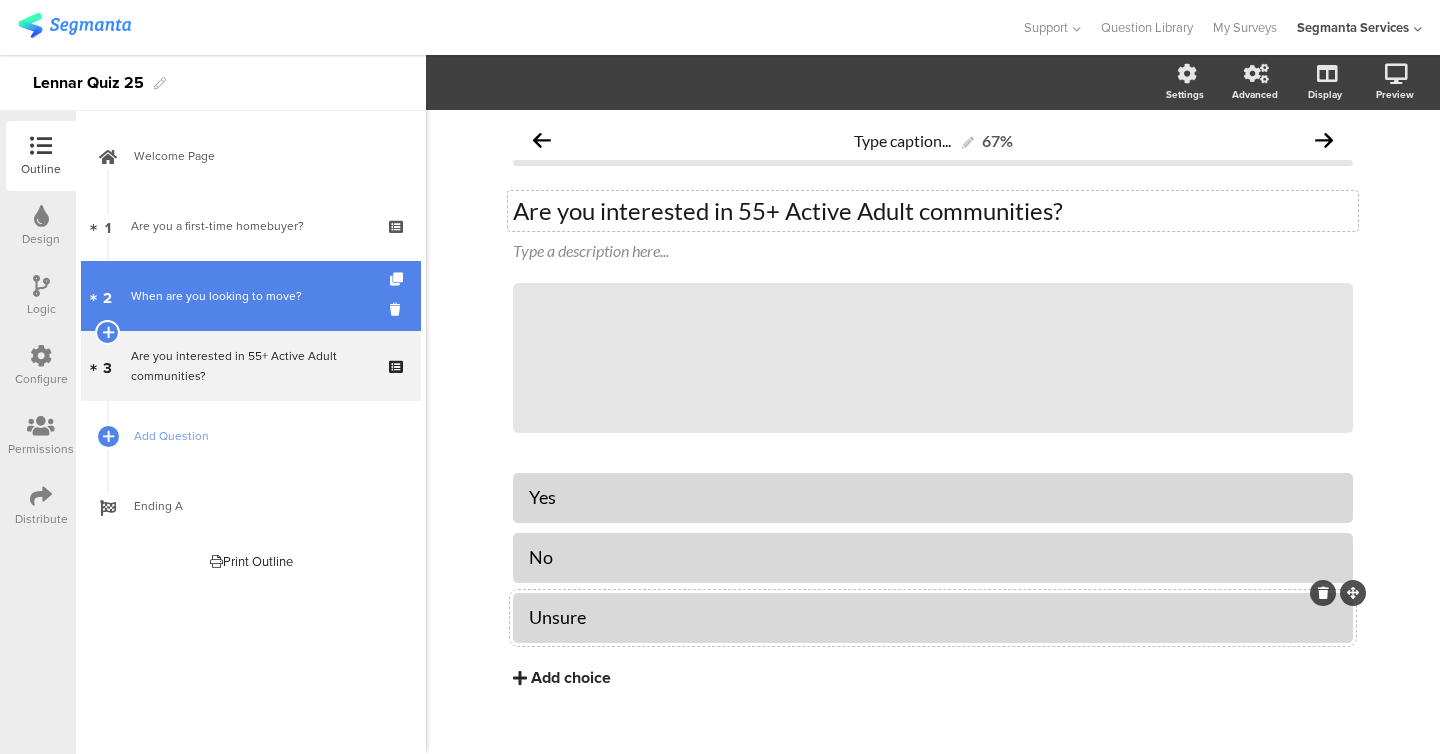 click on "When are you looking to move?" at bounding box center (250, 296) 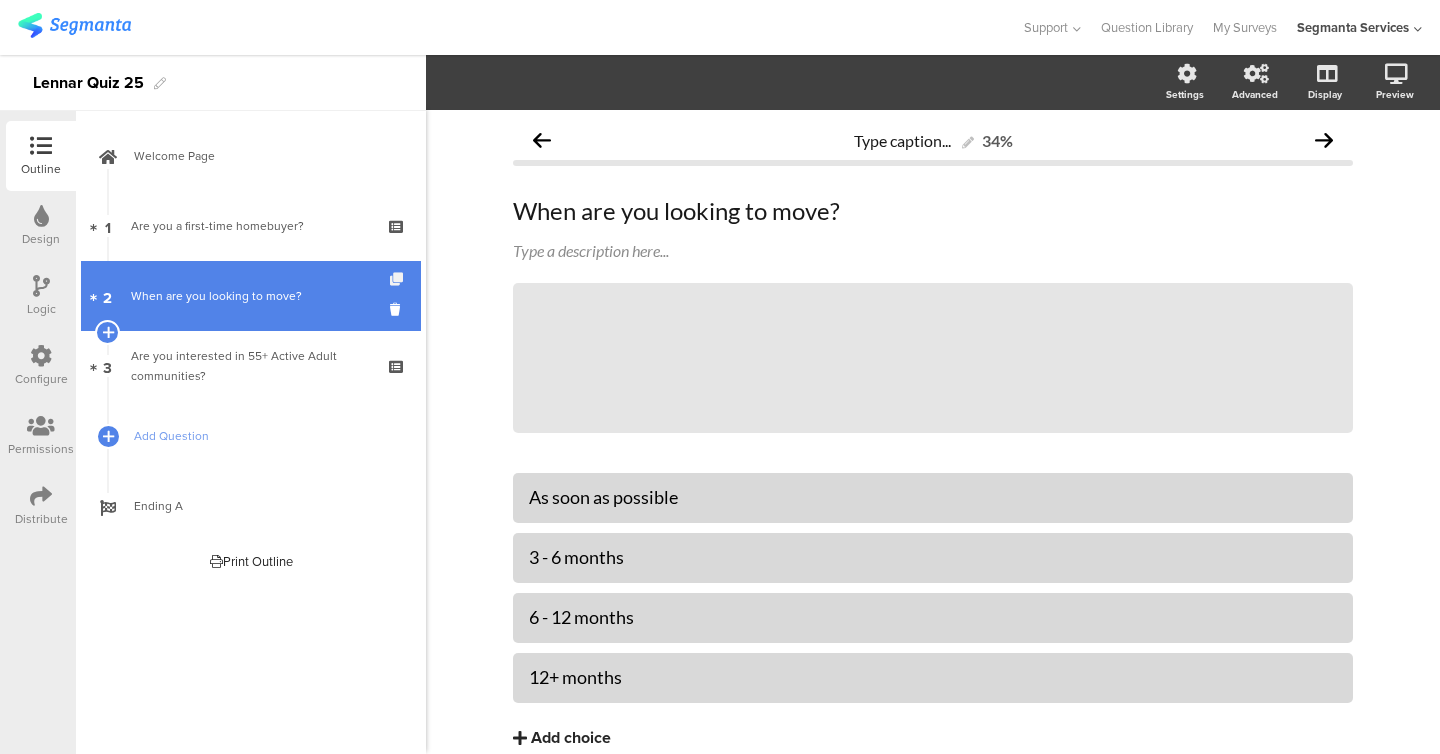 click at bounding box center (398, 279) 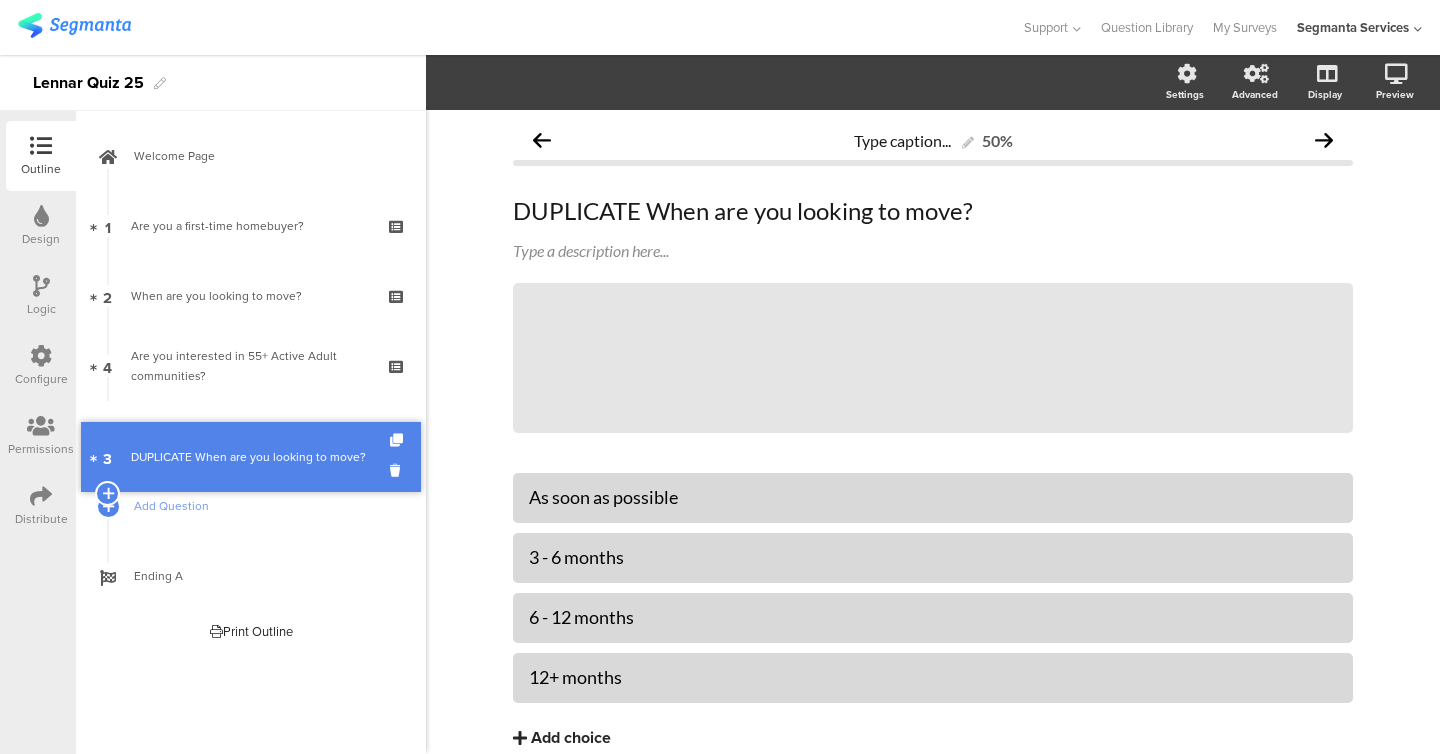 drag, startPoint x: 282, startPoint y: 354, endPoint x: 282, endPoint y: 454, distance: 100 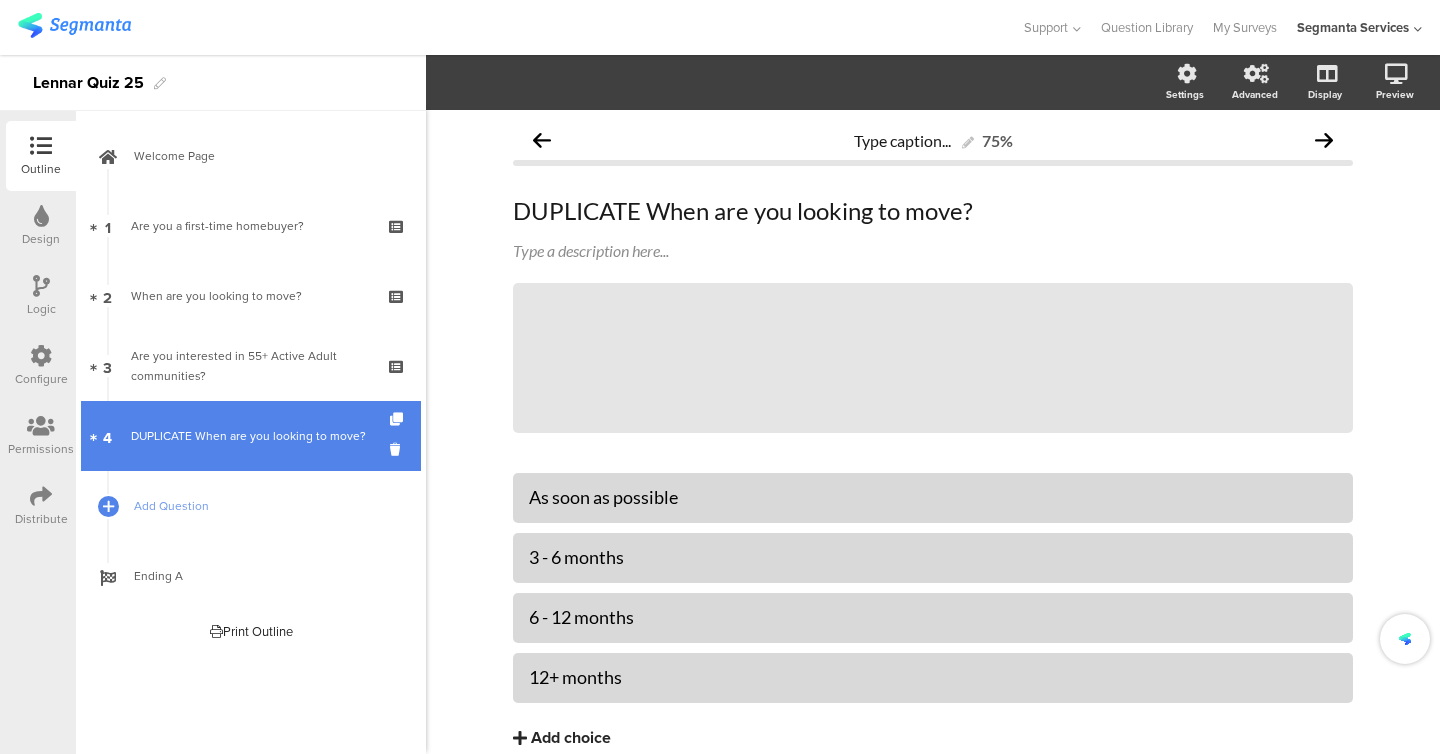 click on "DUPLICATE When are you looking to move?" at bounding box center (250, 436) 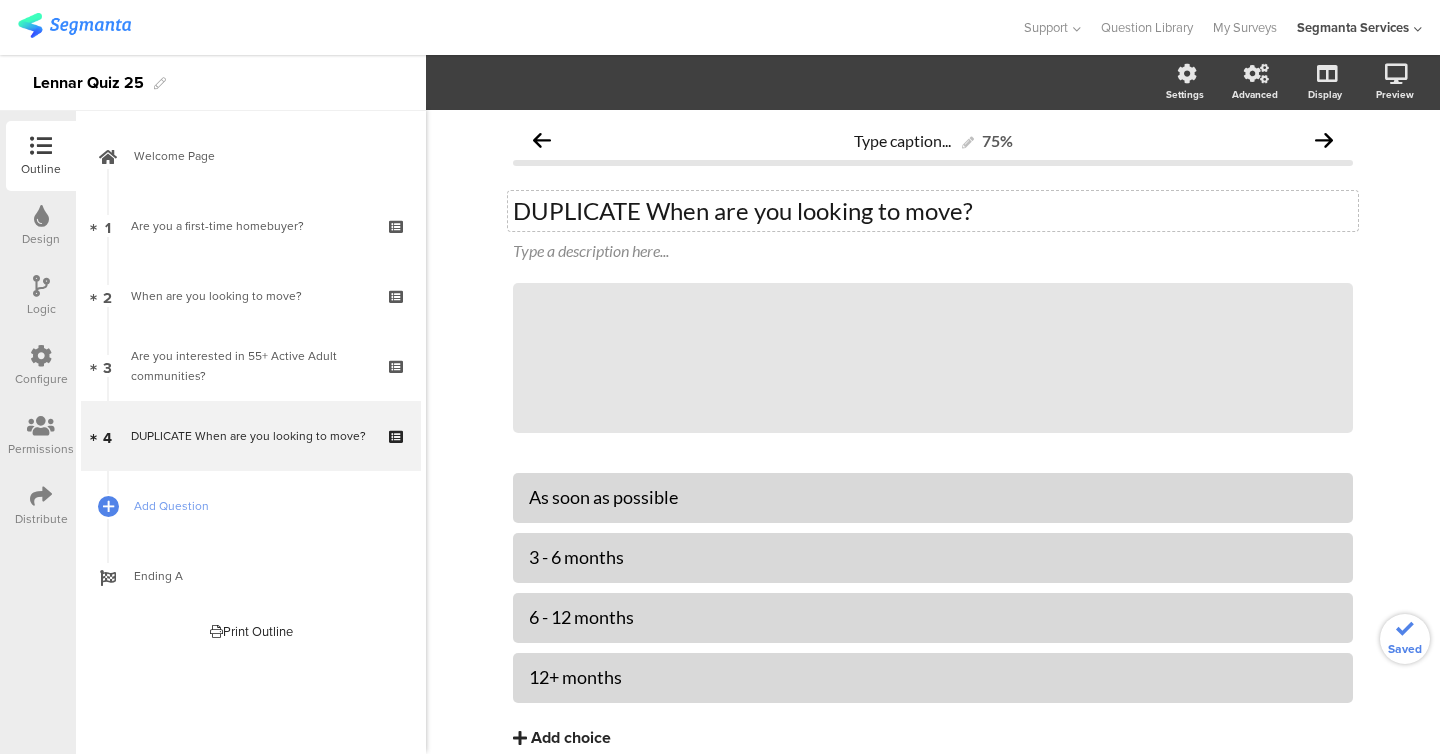 click on "DUPLICATE When are you looking to move?" 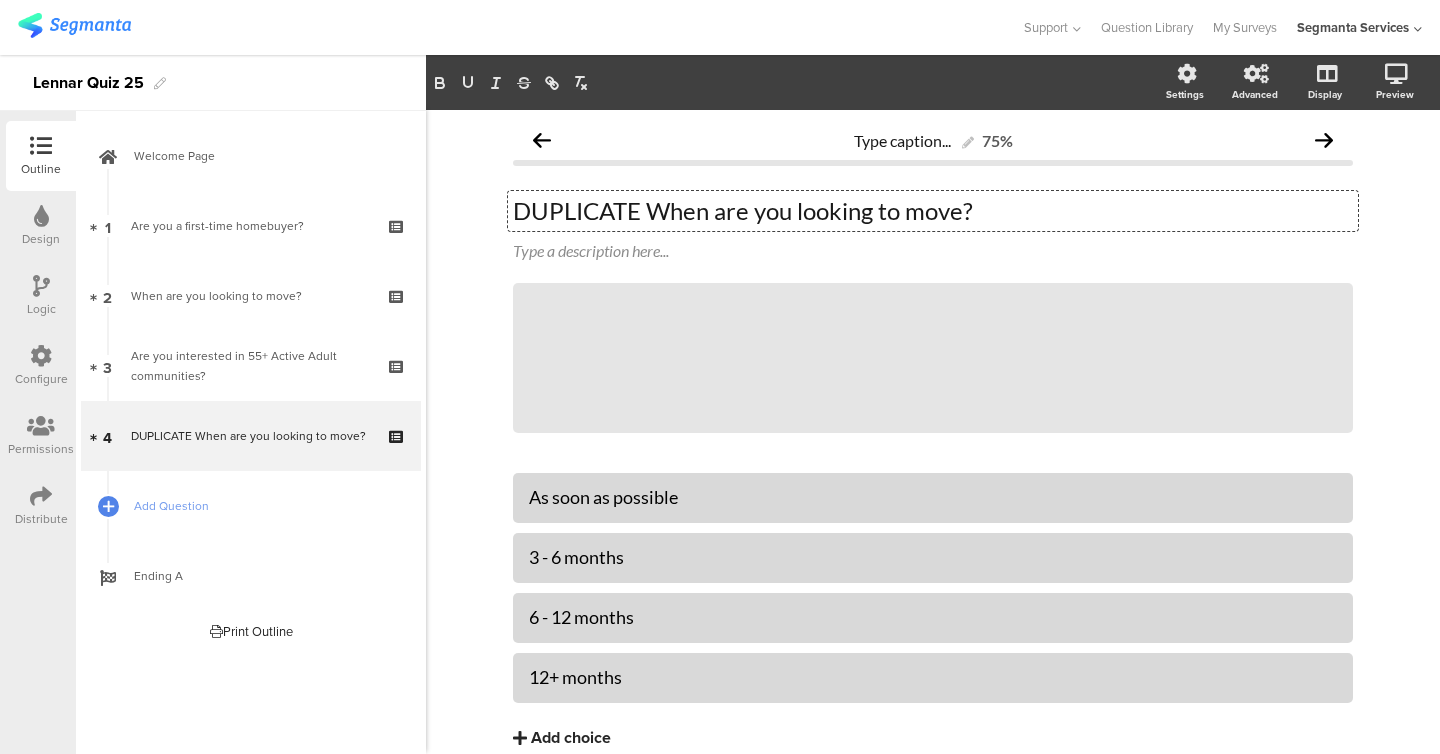 click on "DUPLICATE When are you looking to move?" 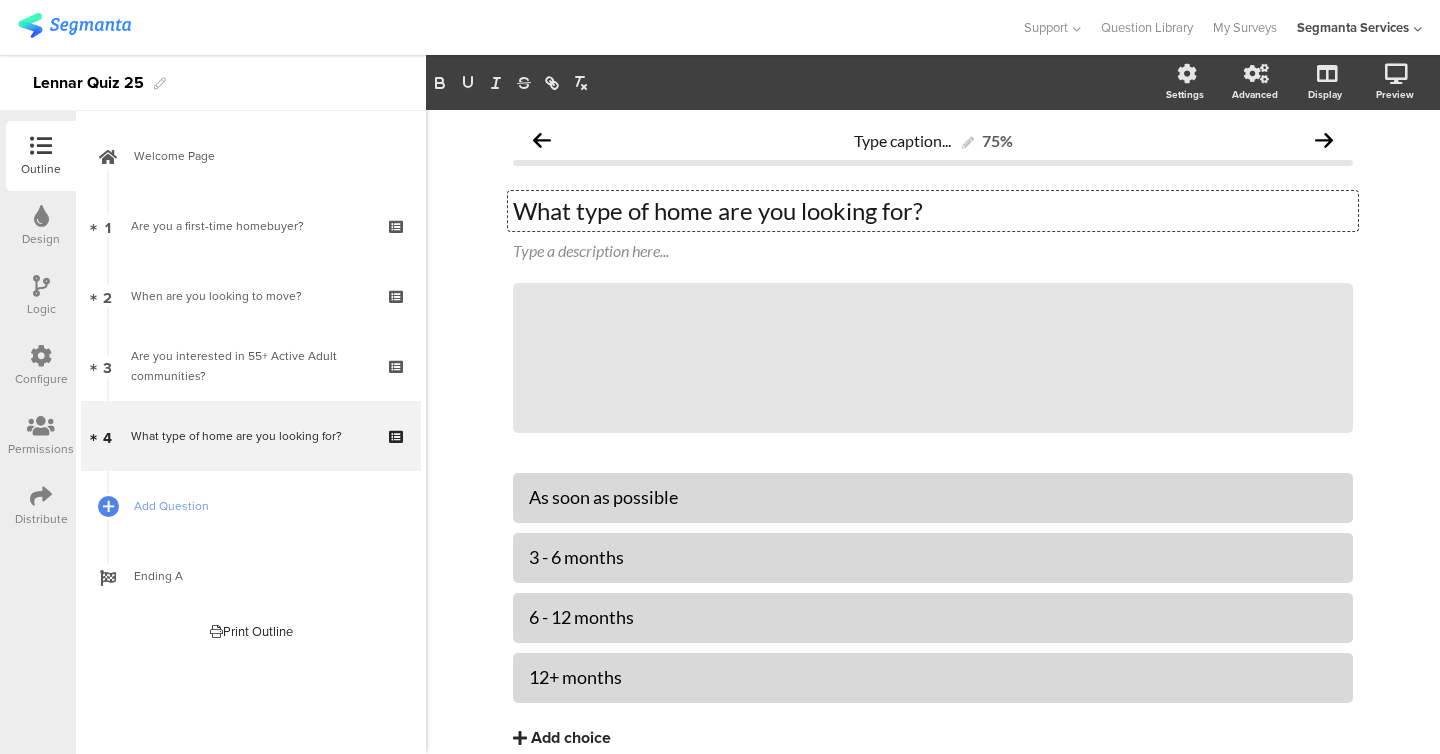 click on "What type of home are you looking for?" 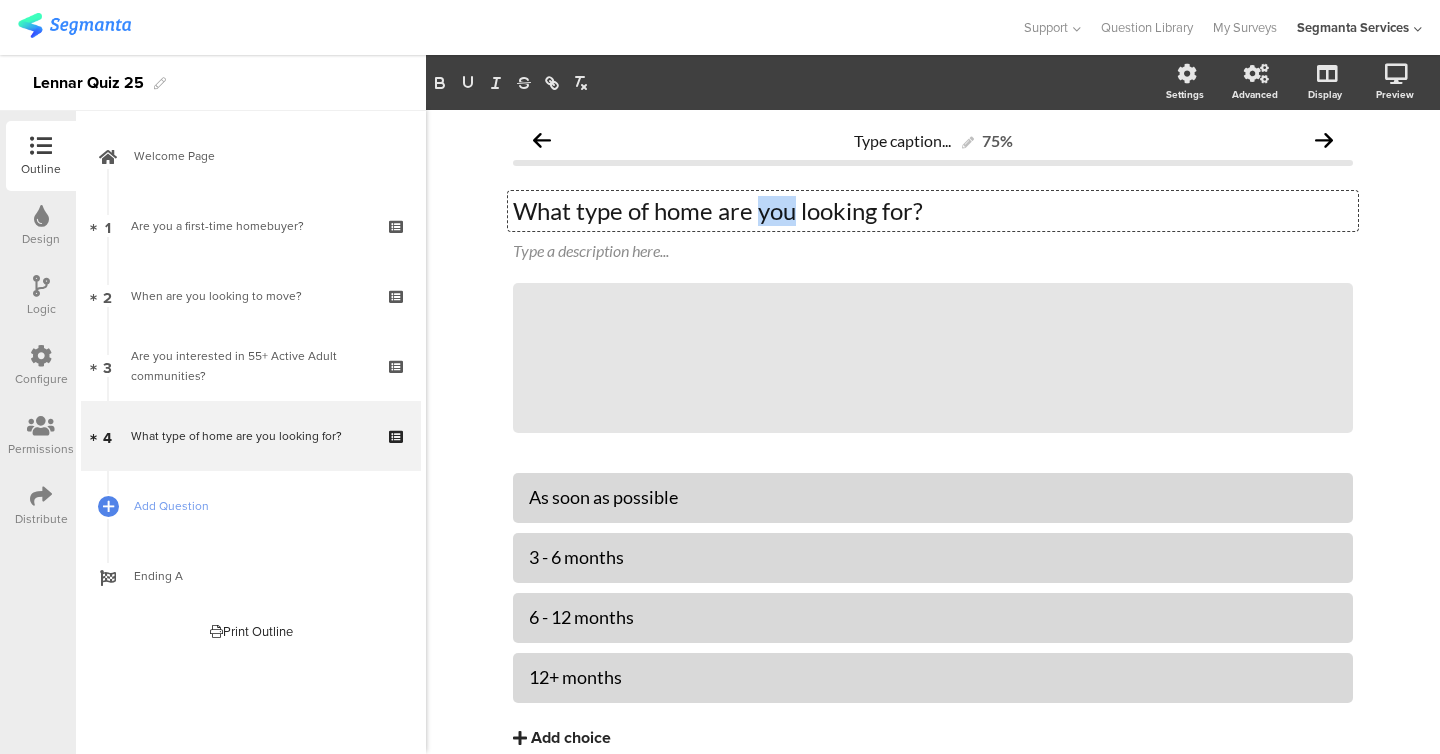 click on "What type of home are you looking for?" 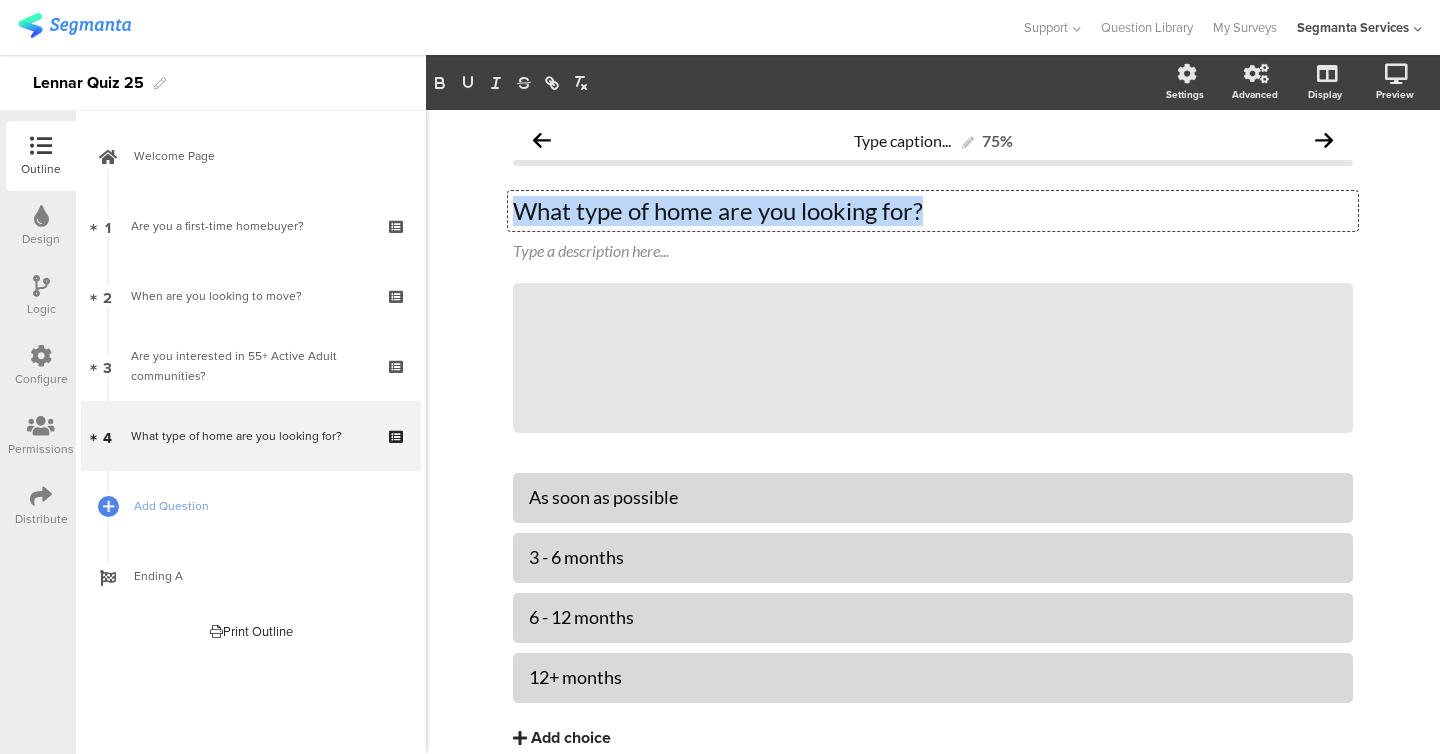 click on "What type of home are you looking for?" 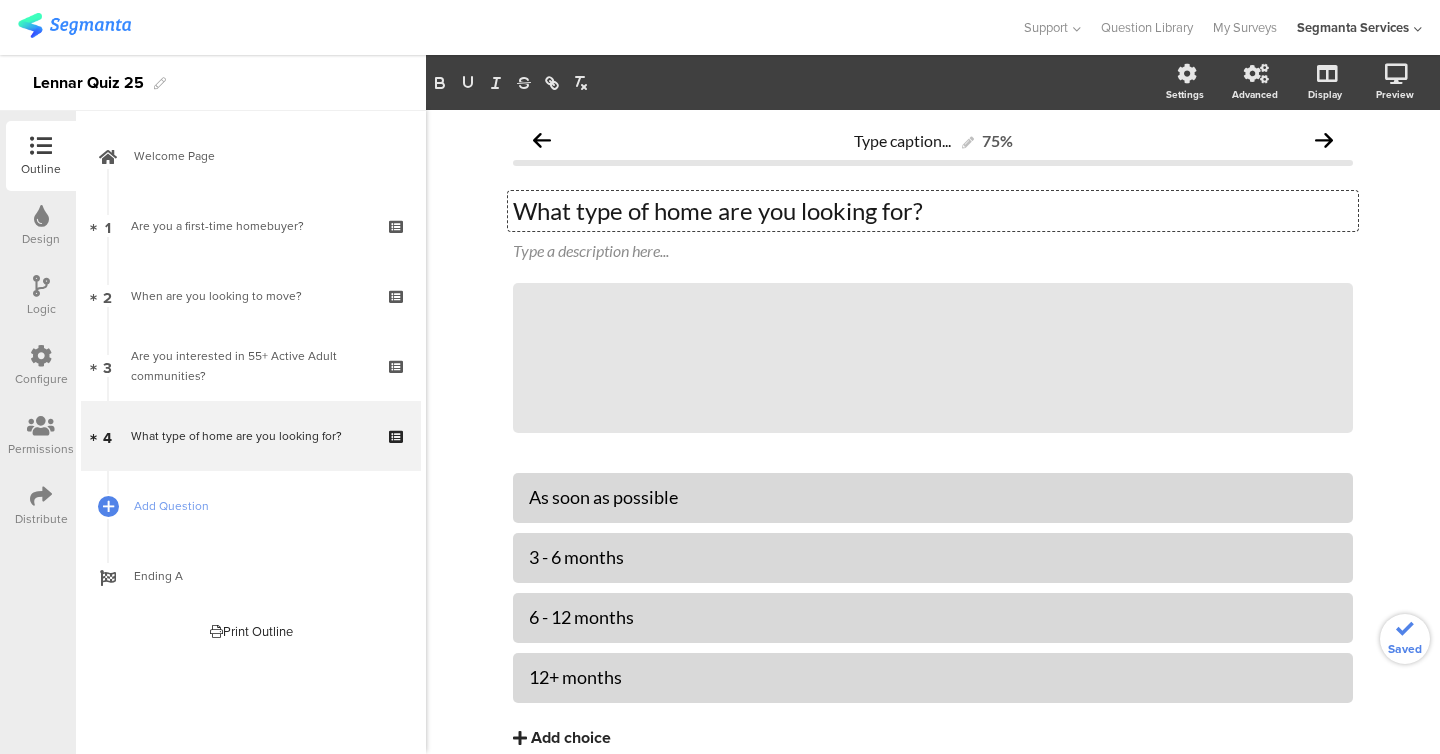 type 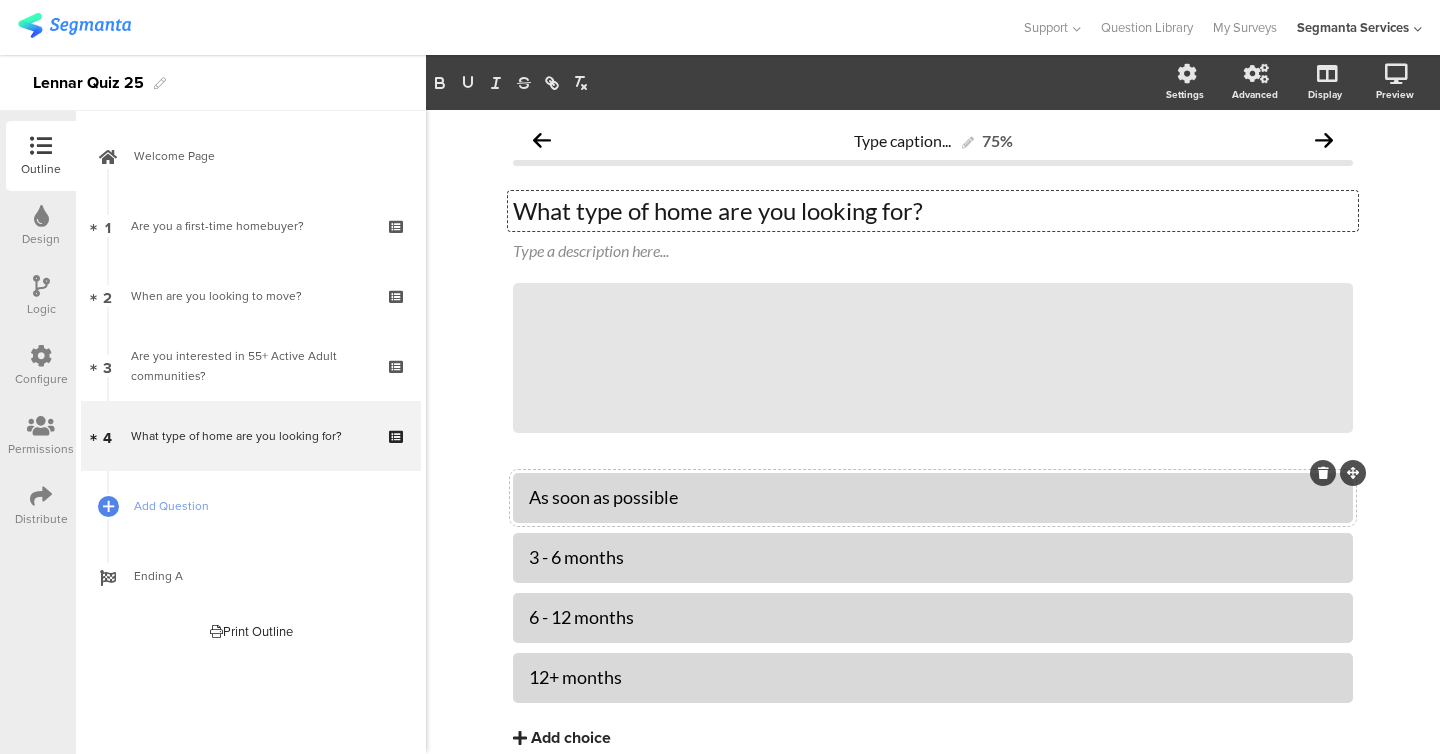 click on "As soon as possible" 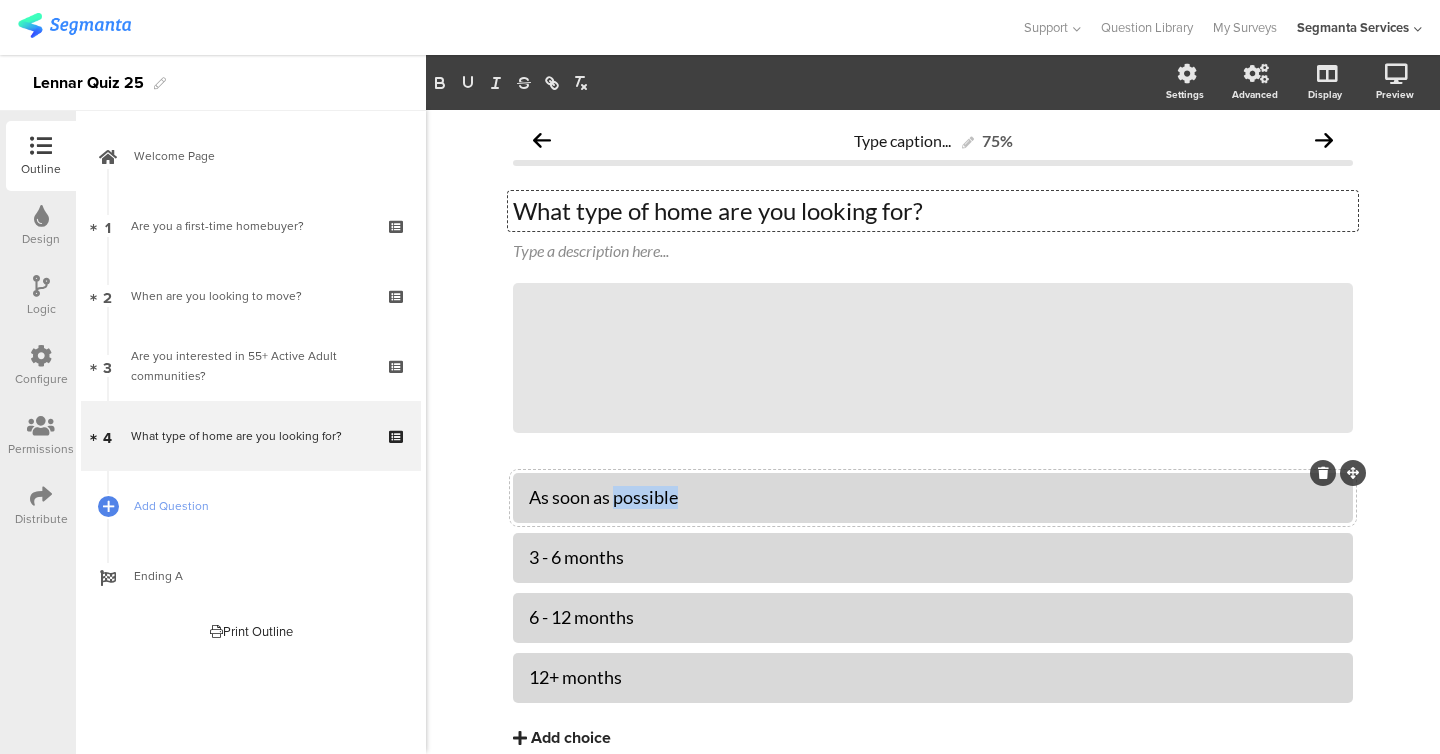 click on "As soon as possible" 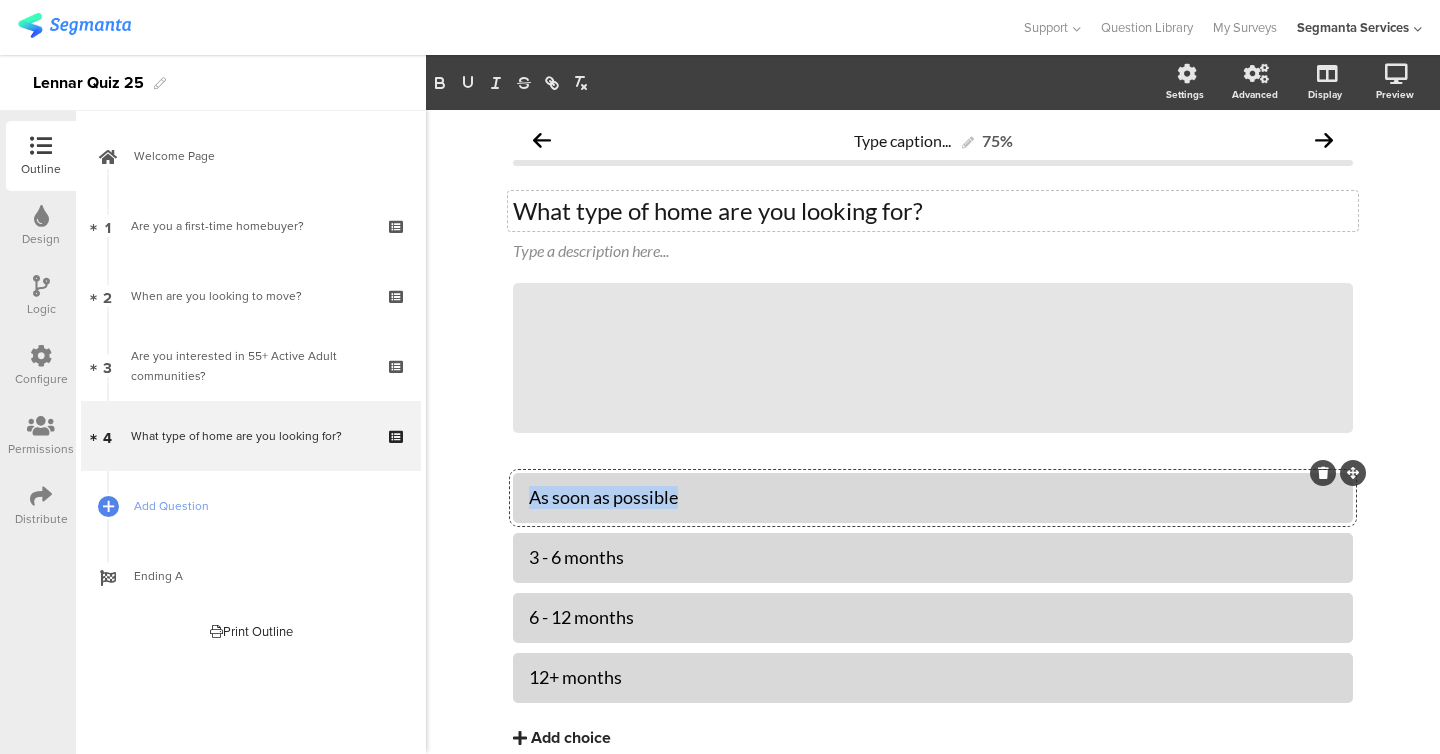 click on "As soon as possible" 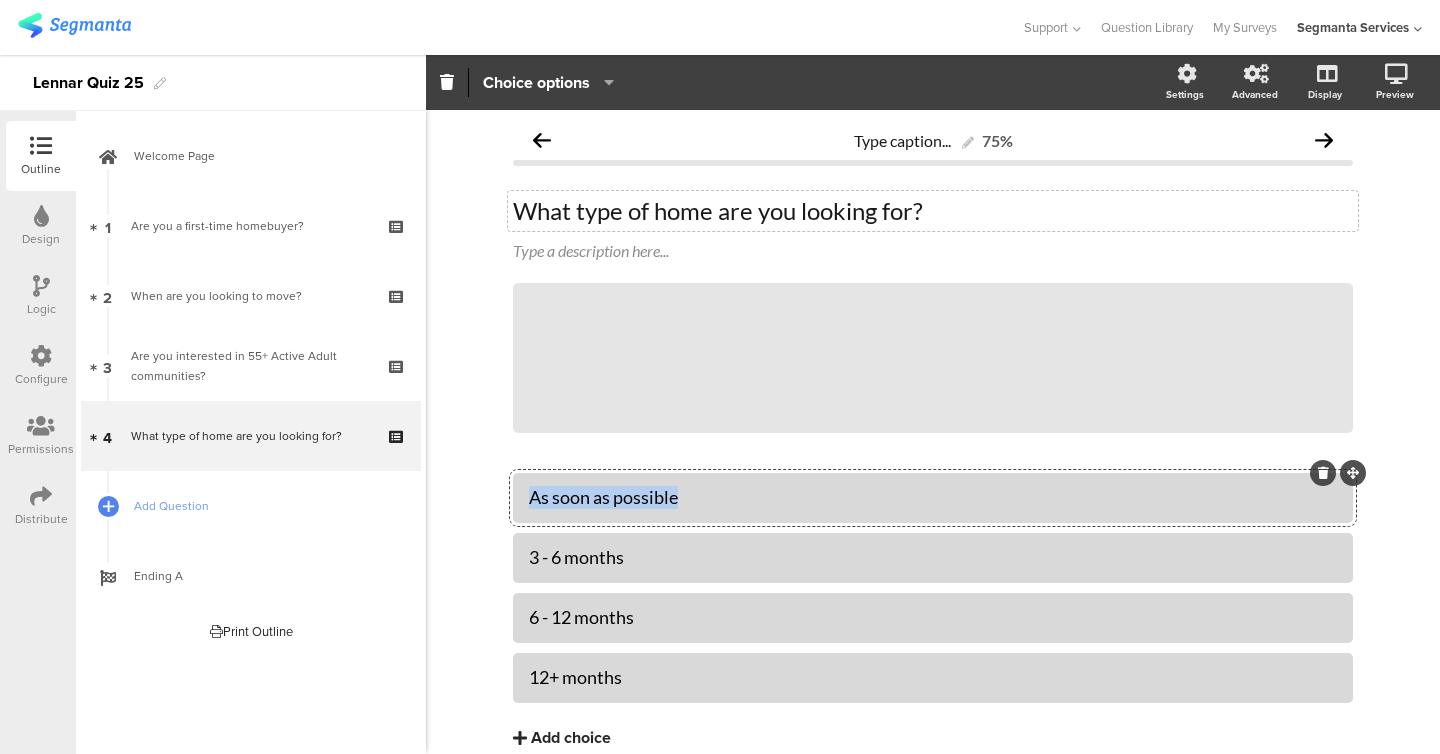 type 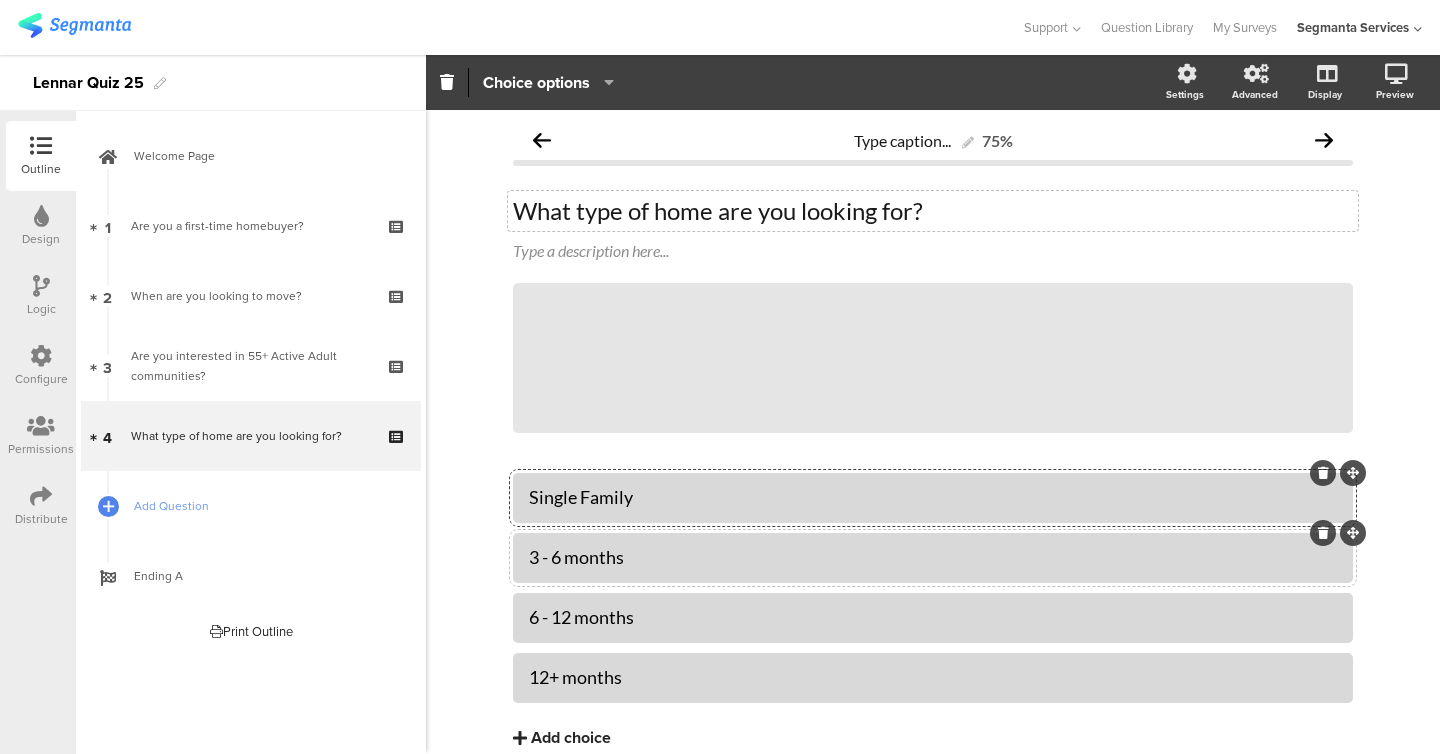click on "3 - 6 months" 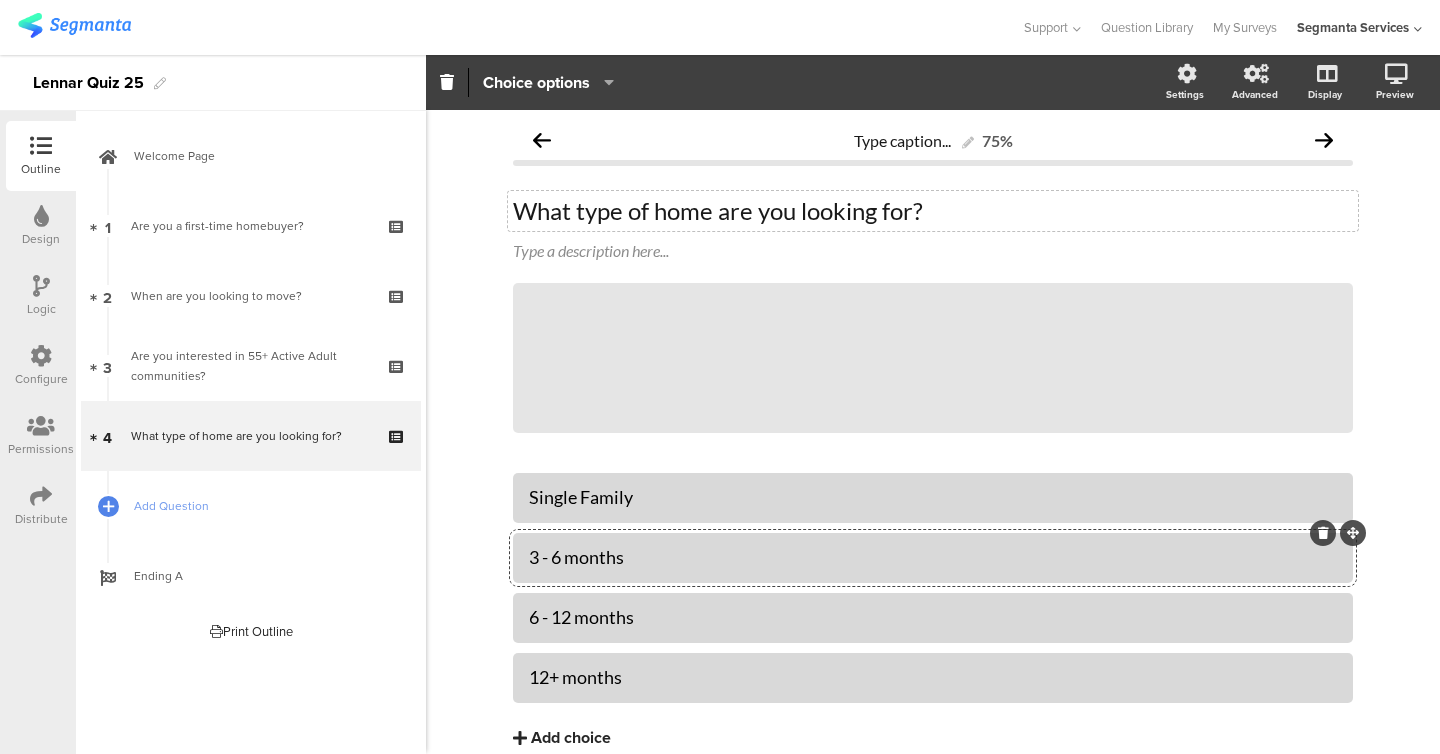 click on "3 - 6 months" 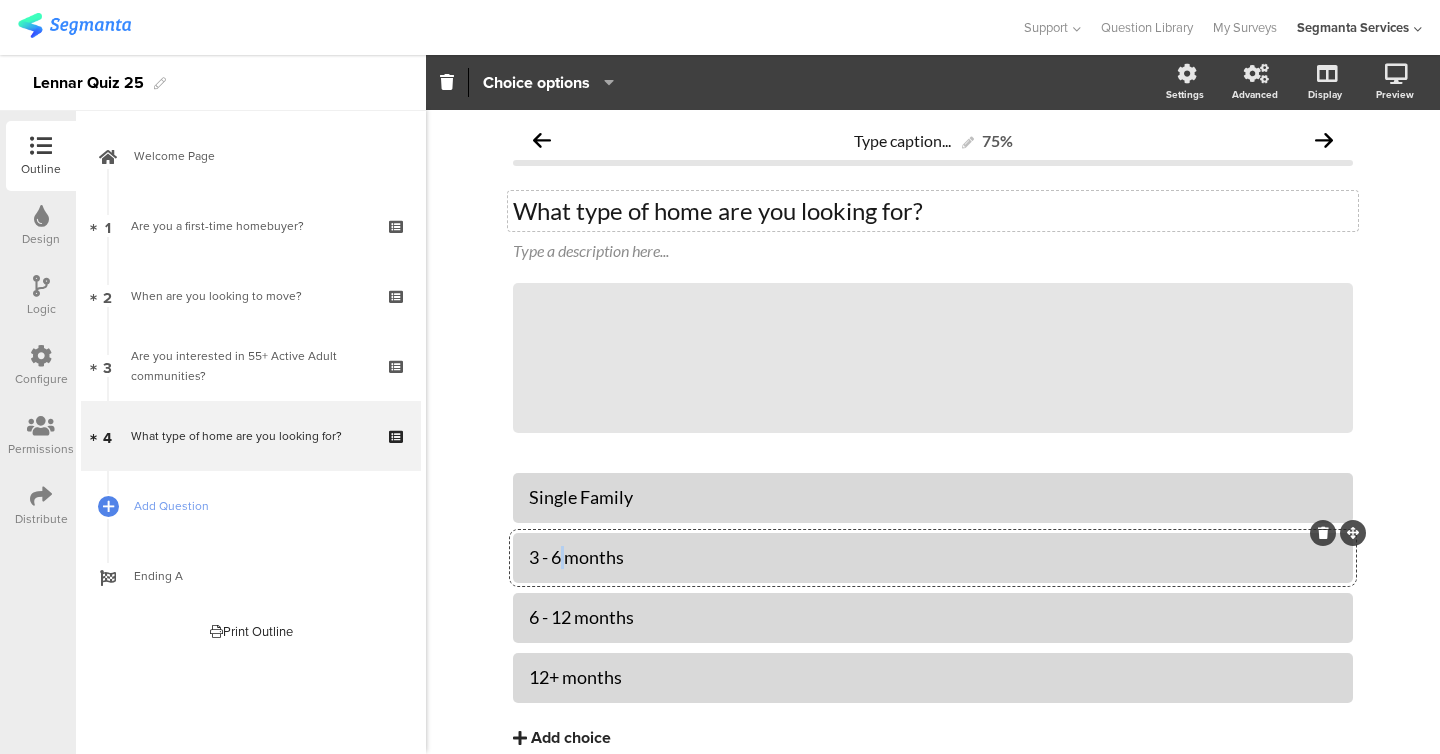 click on "3 - 6 months" 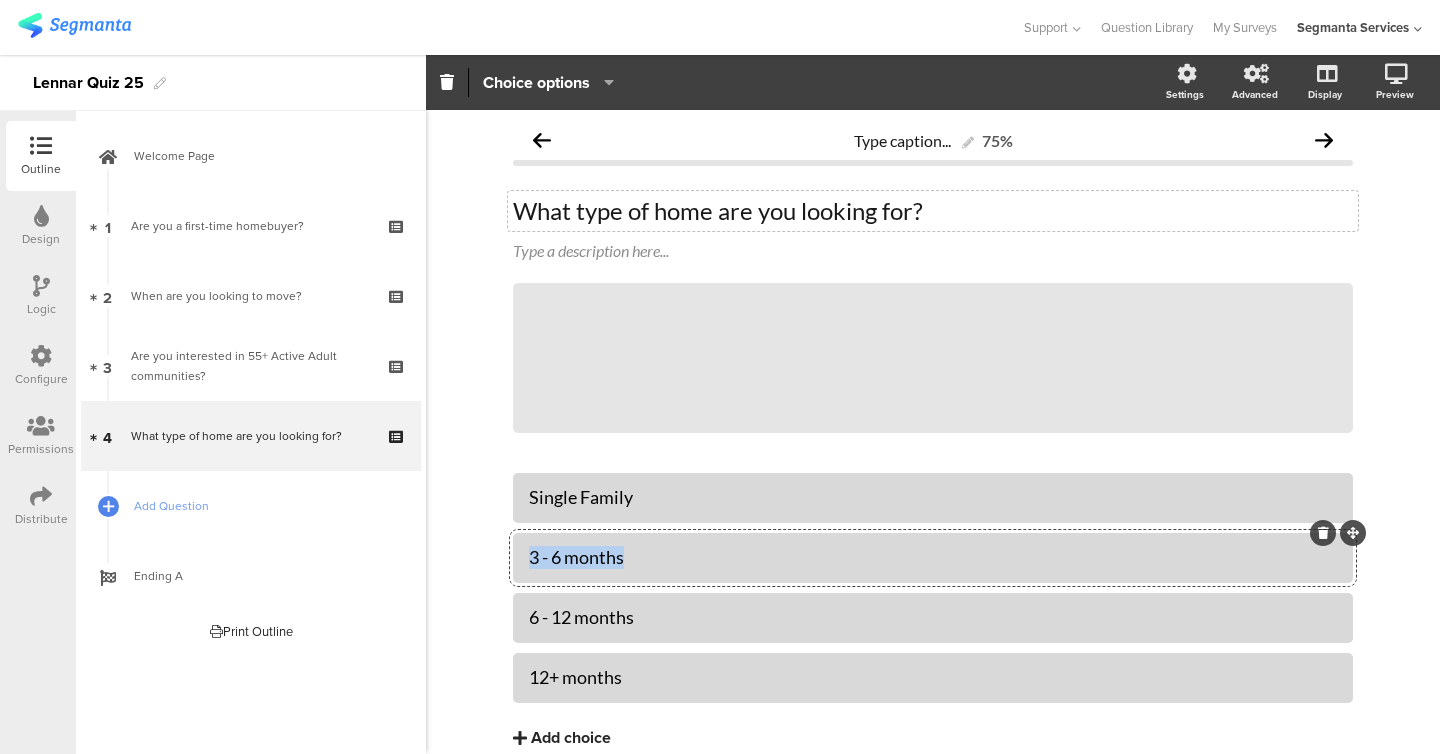 click on "3 - 6 months" 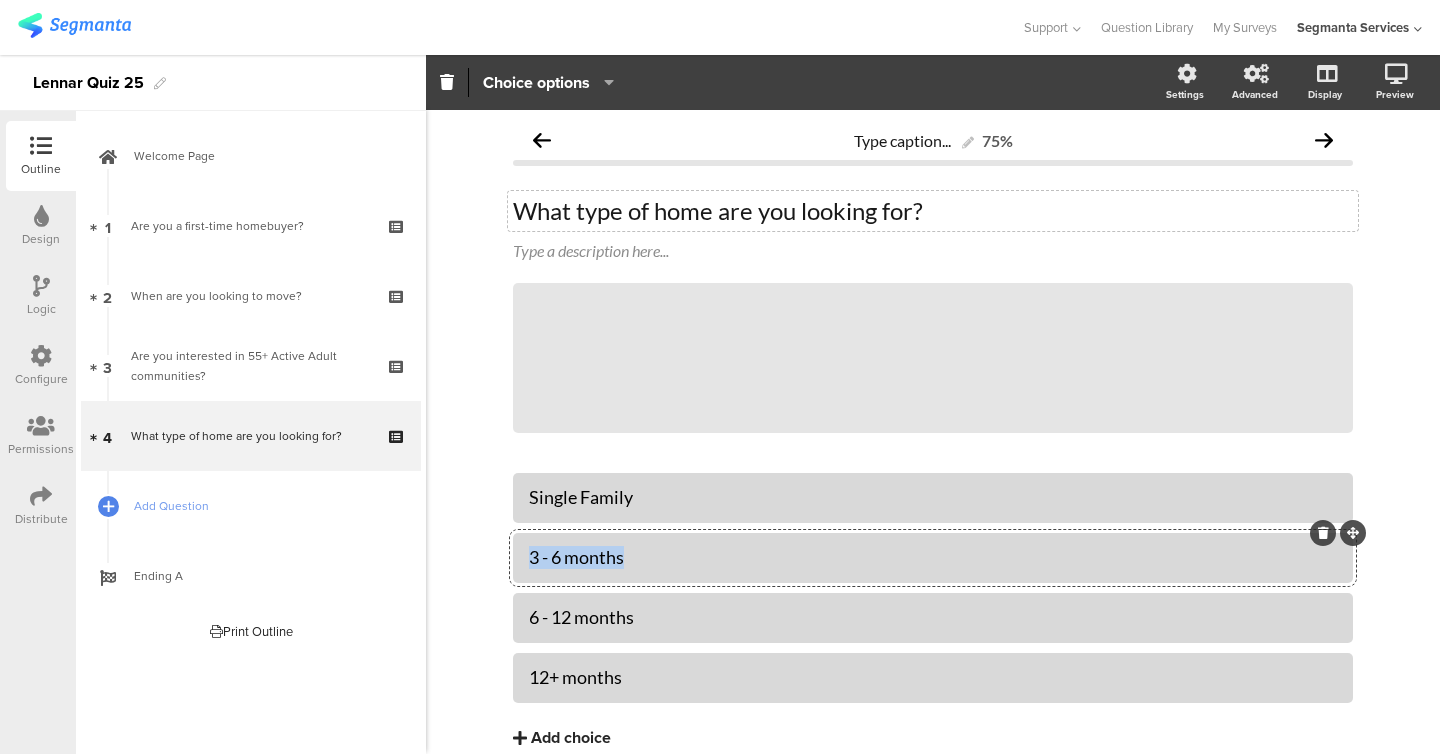 type 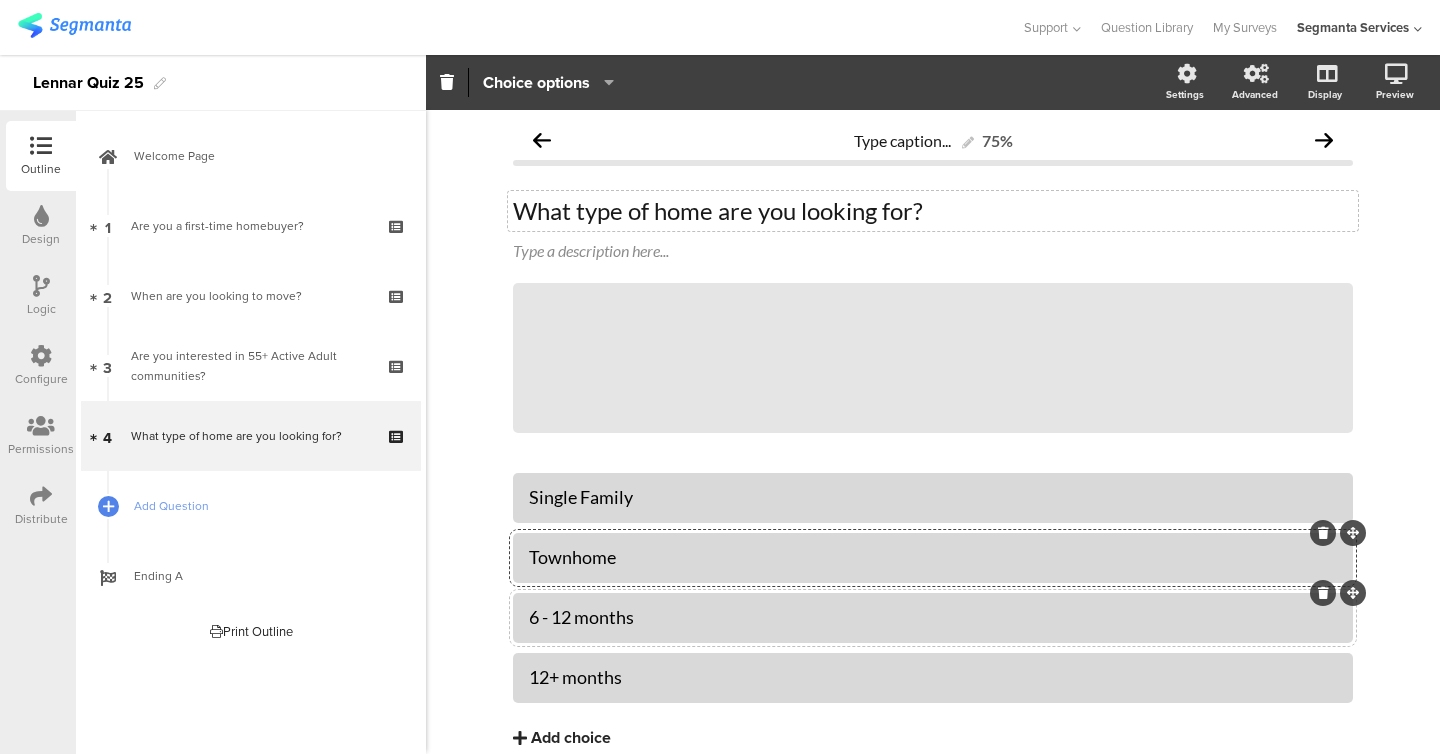 click on "6 - 12 months" 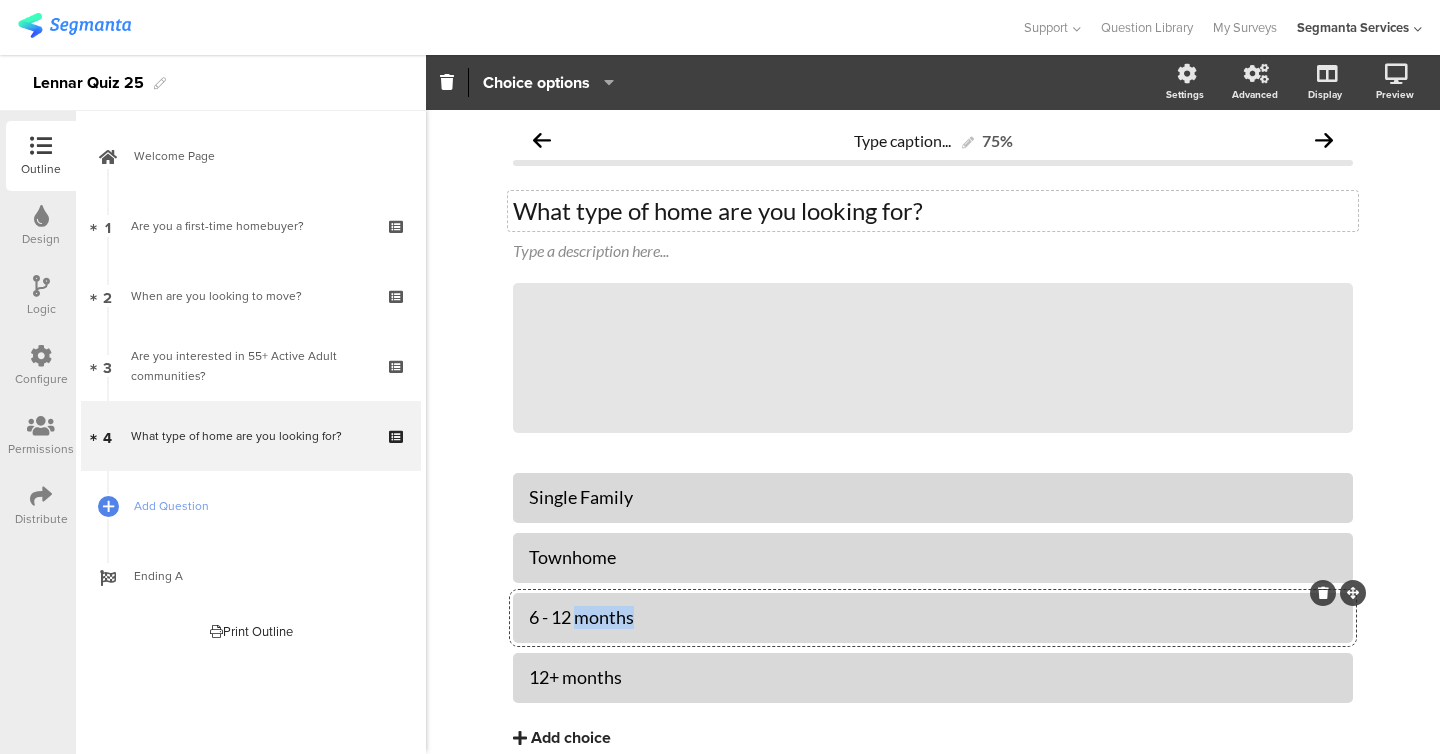 click on "6 - 12 months" 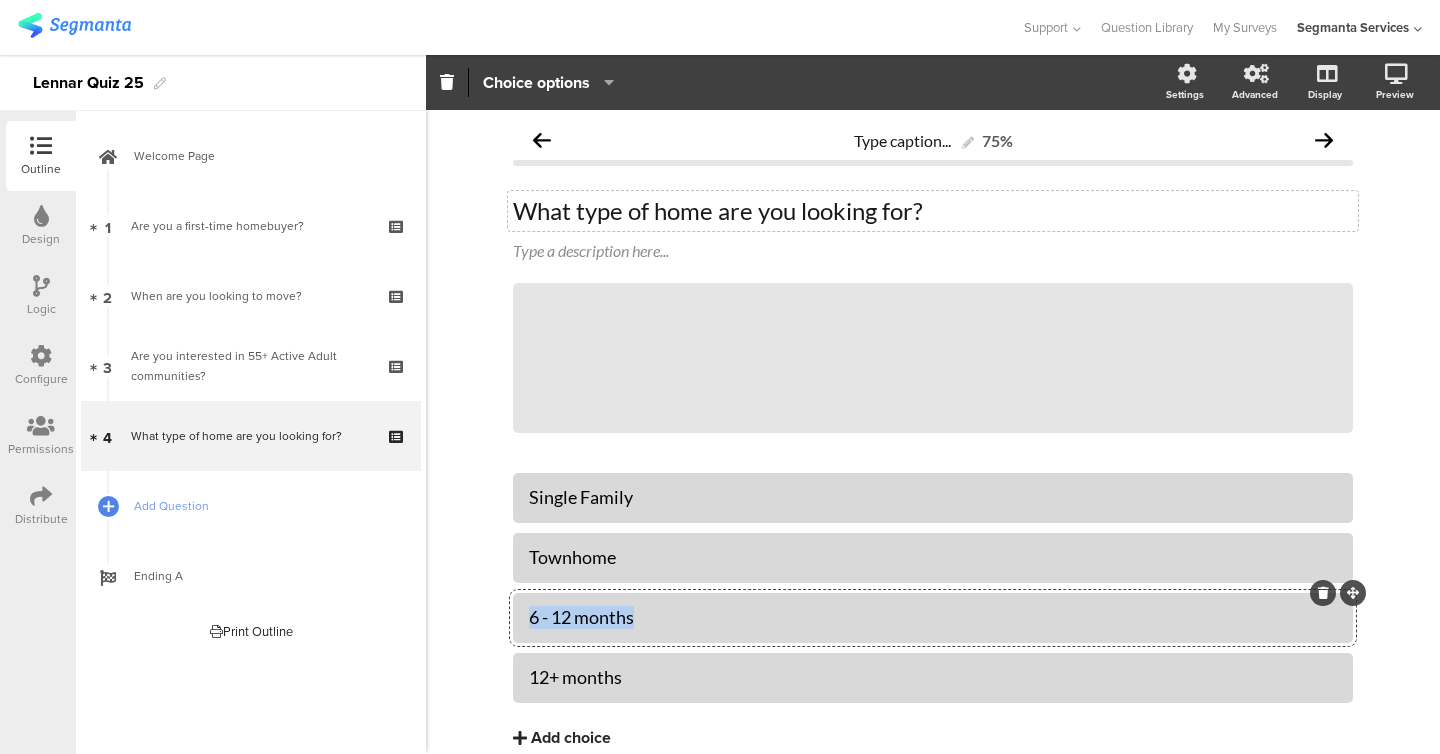 click on "6 - 12 months" 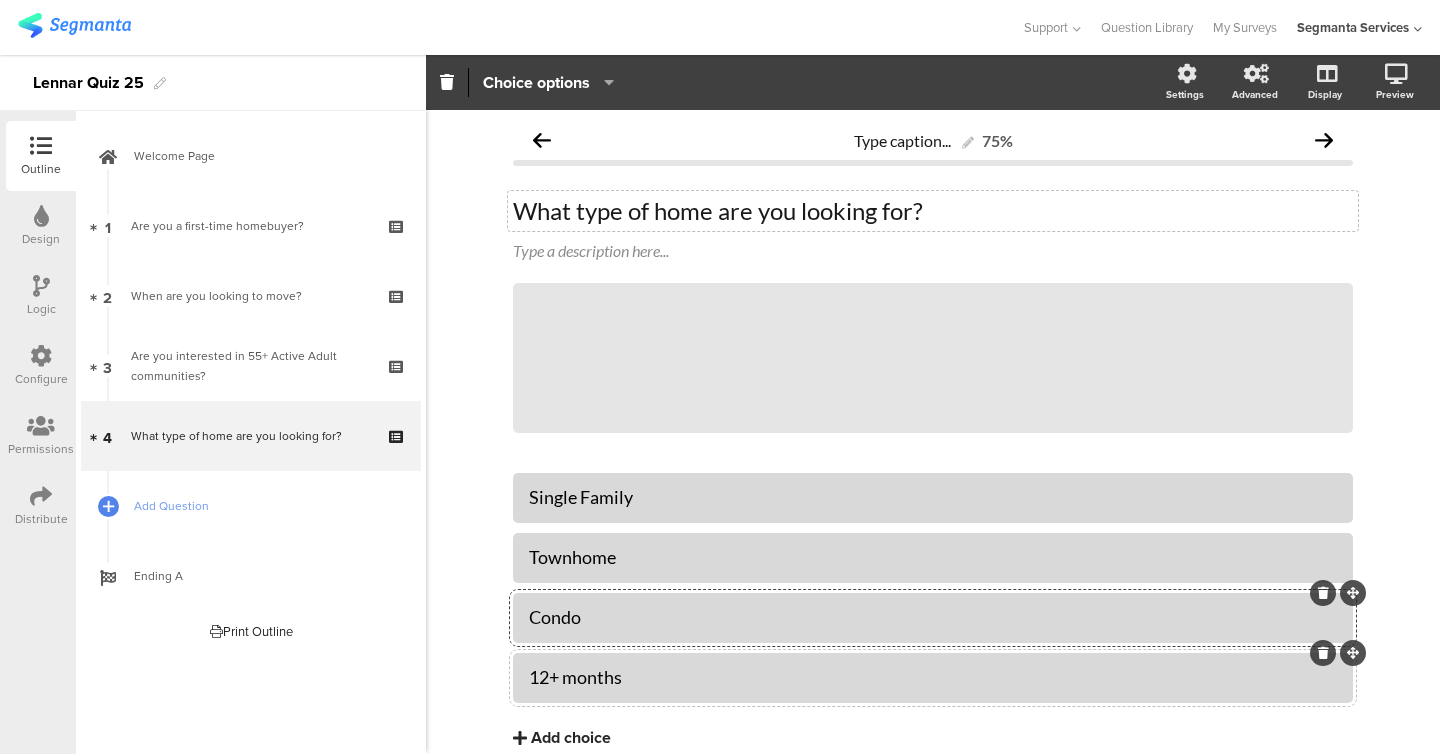 click on "12+ months" 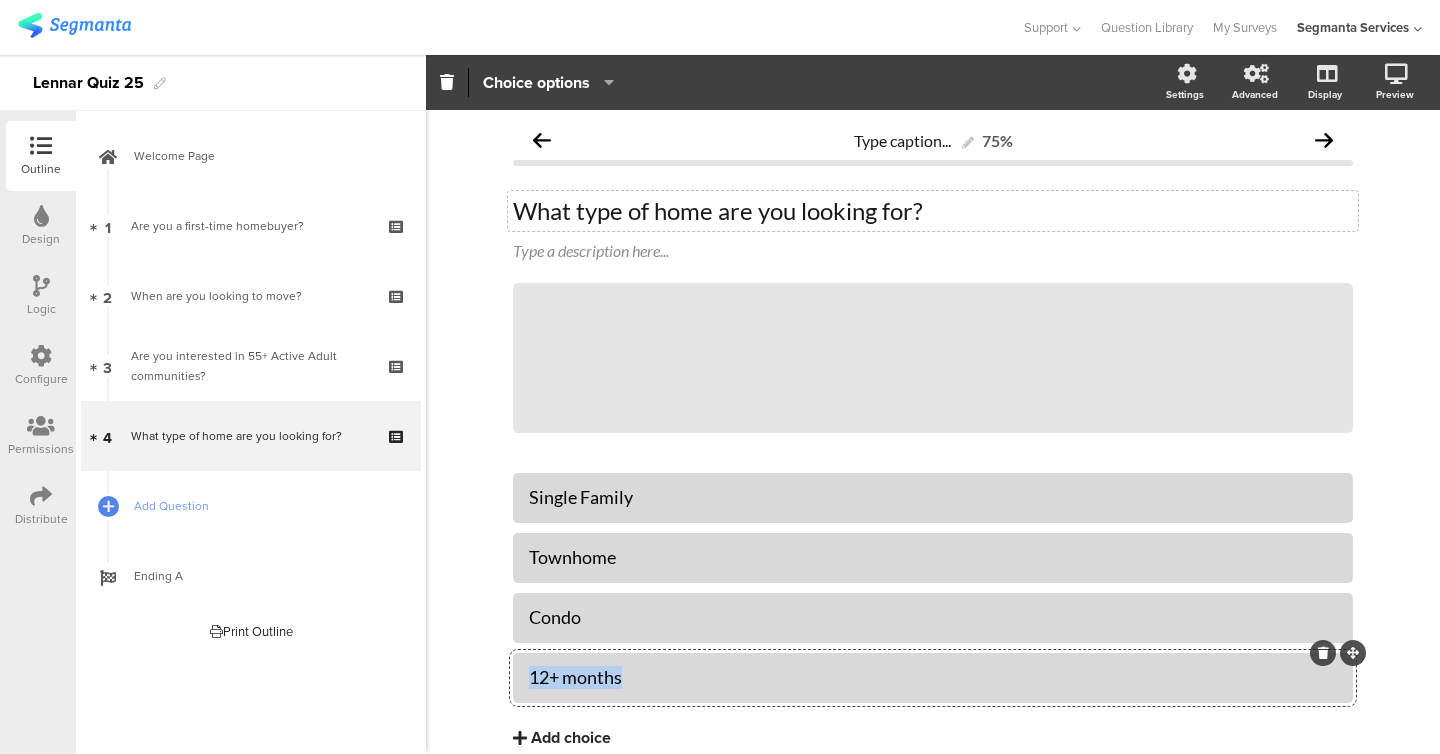 click on "12+ months" 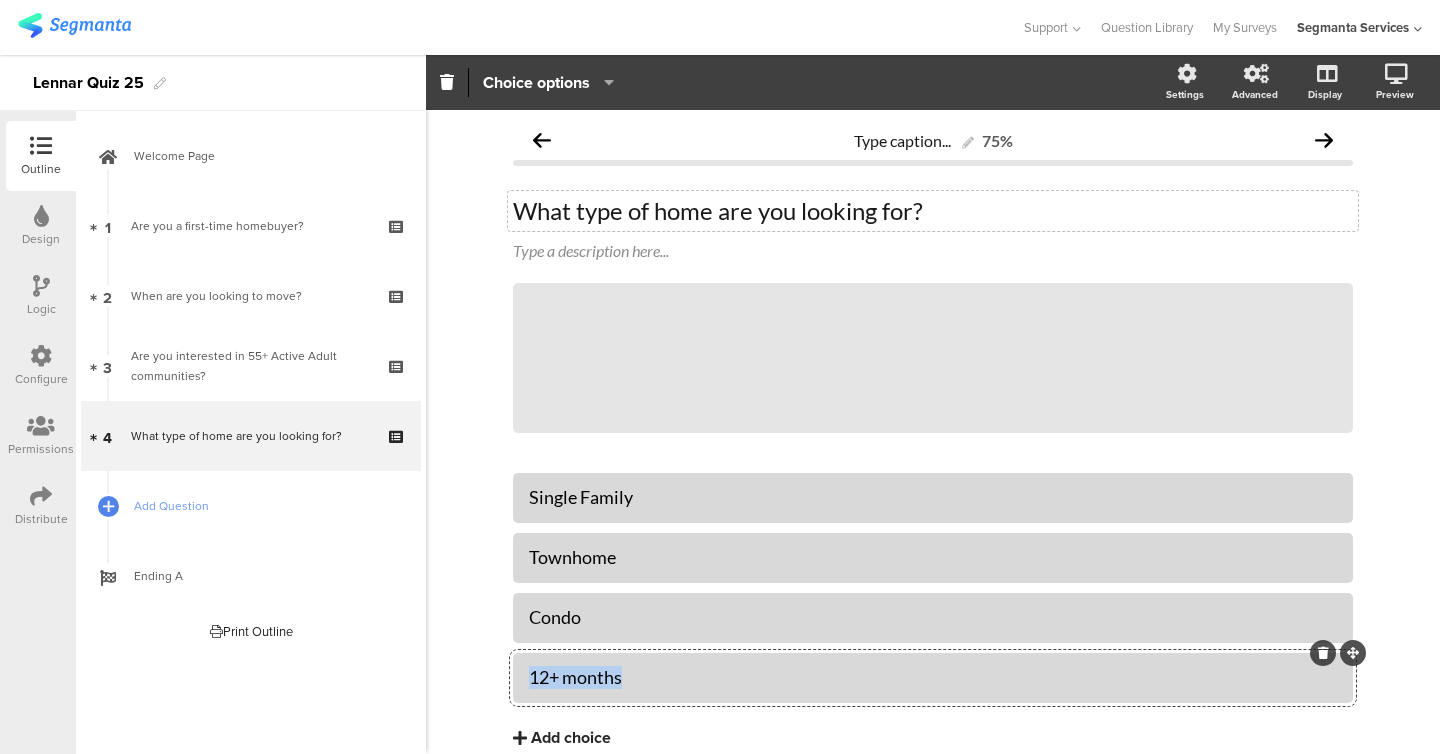 type 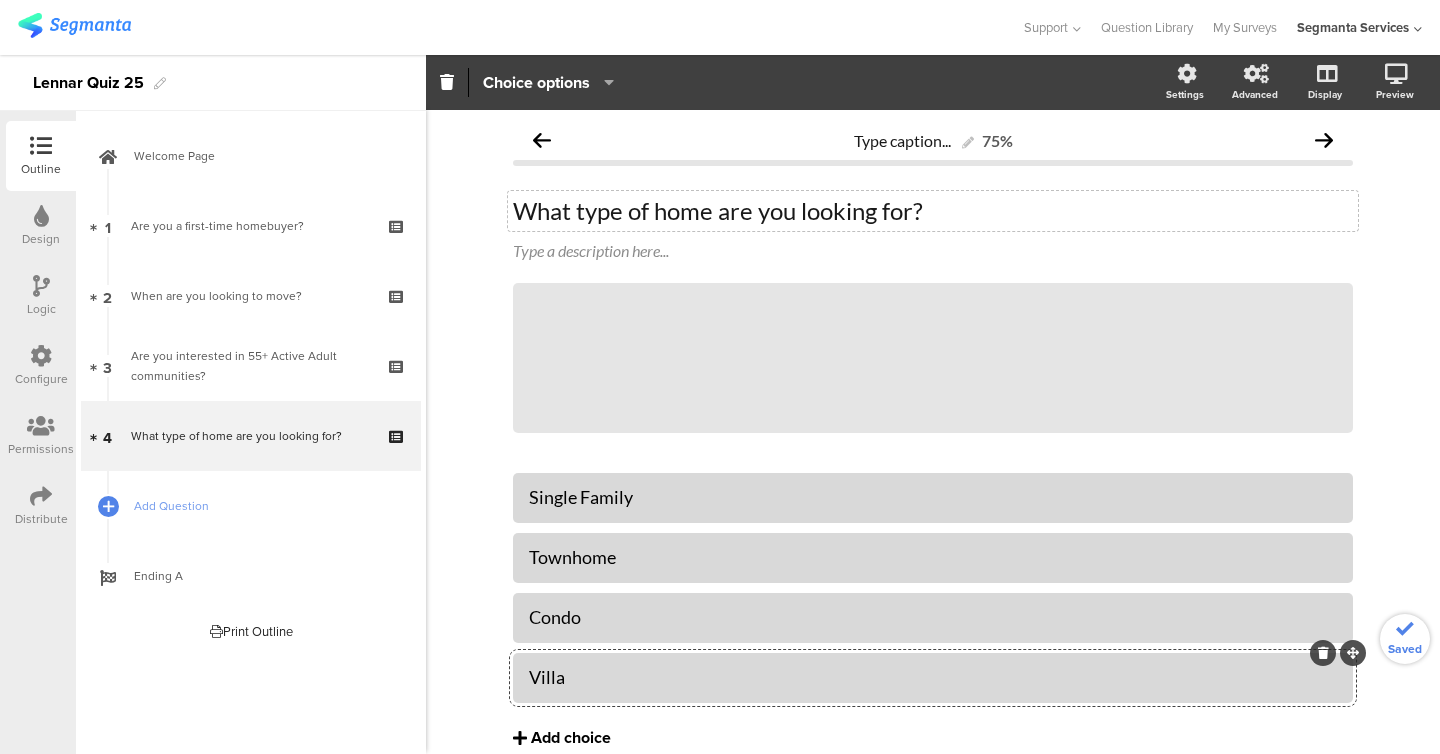 scroll, scrollTop: 89, scrollLeft: 0, axis: vertical 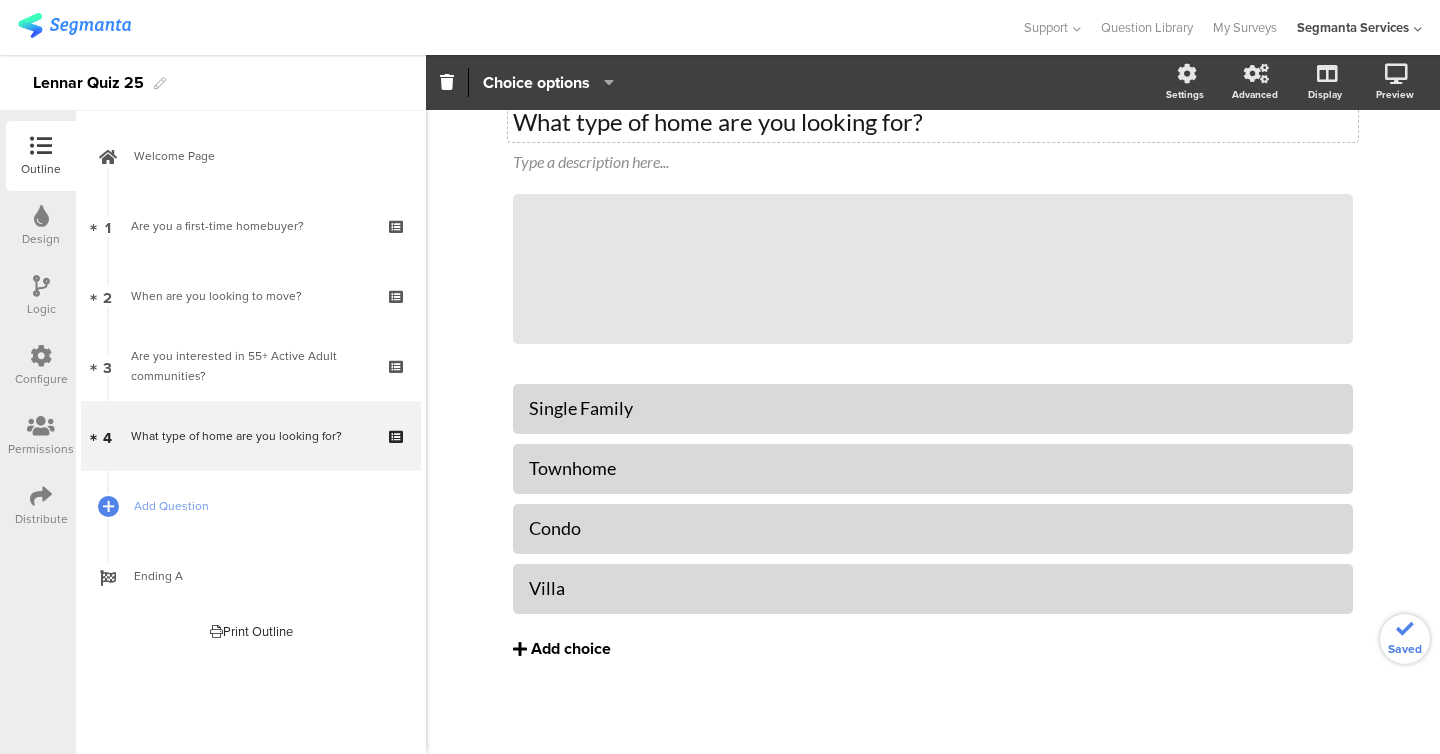 click on "Add choice" 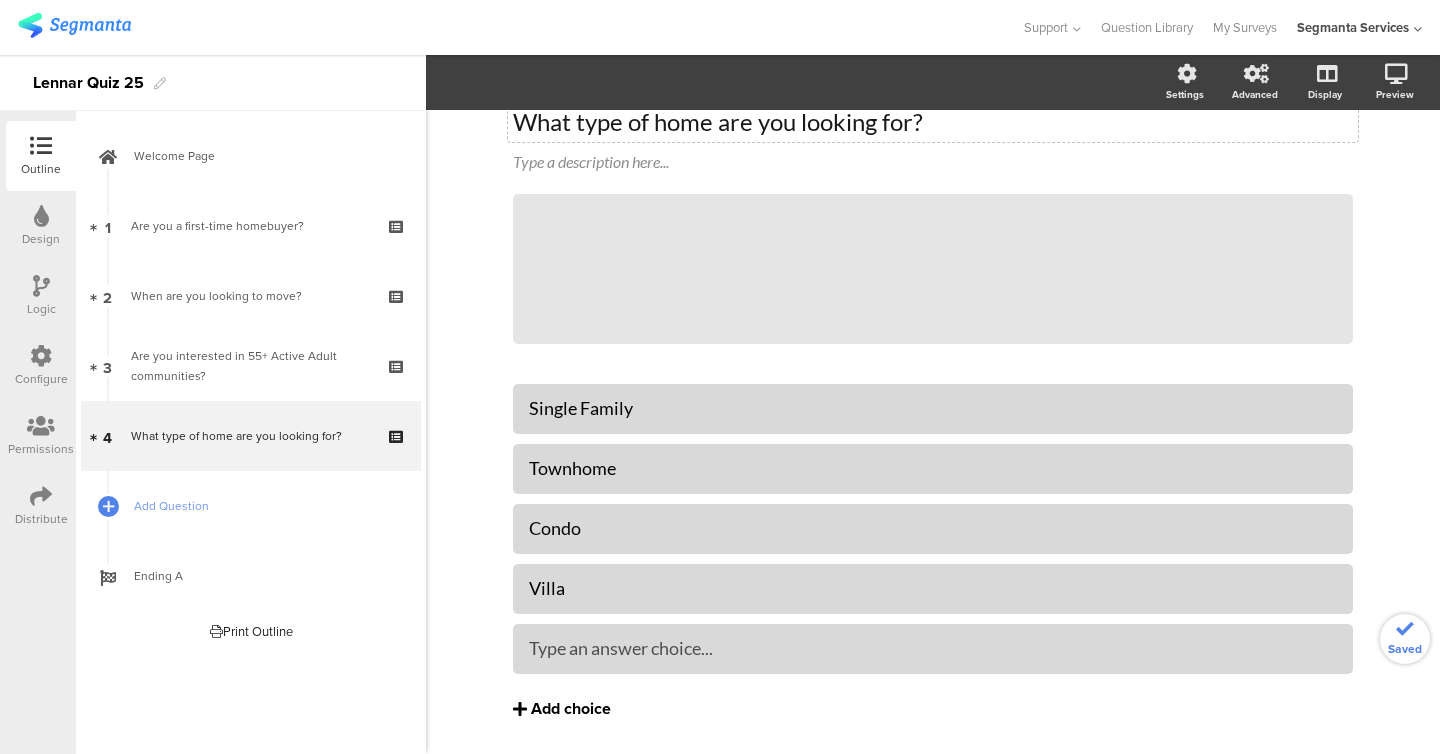 scroll, scrollTop: 125, scrollLeft: 0, axis: vertical 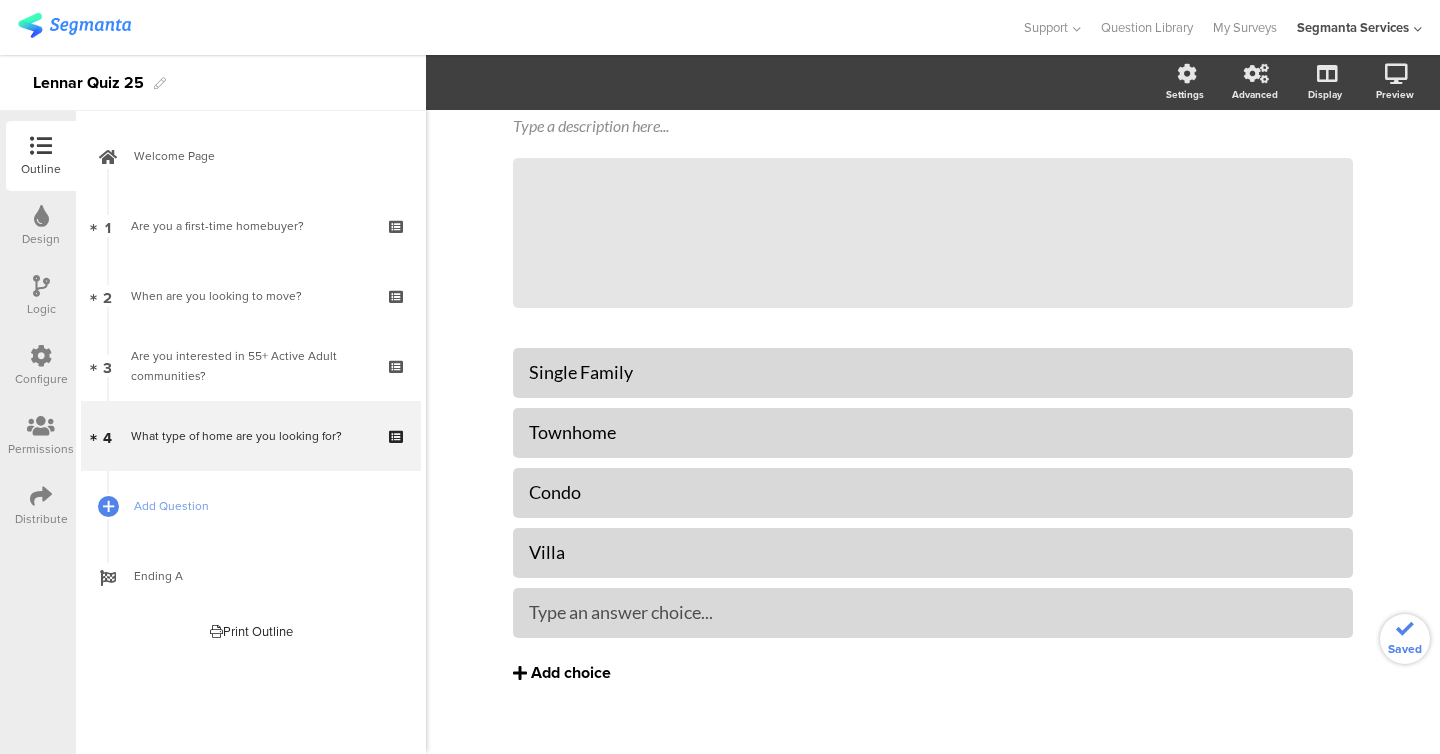 click on "Add choice" 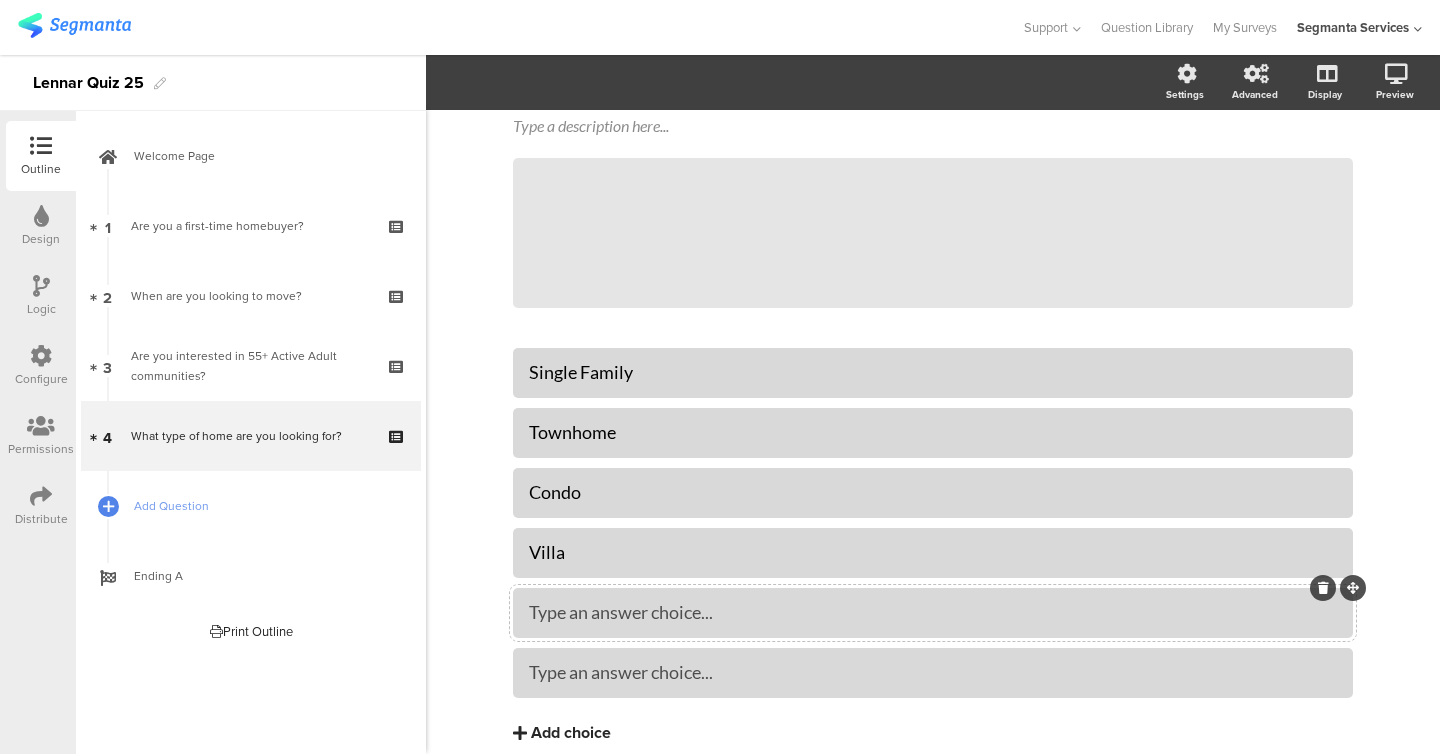 type 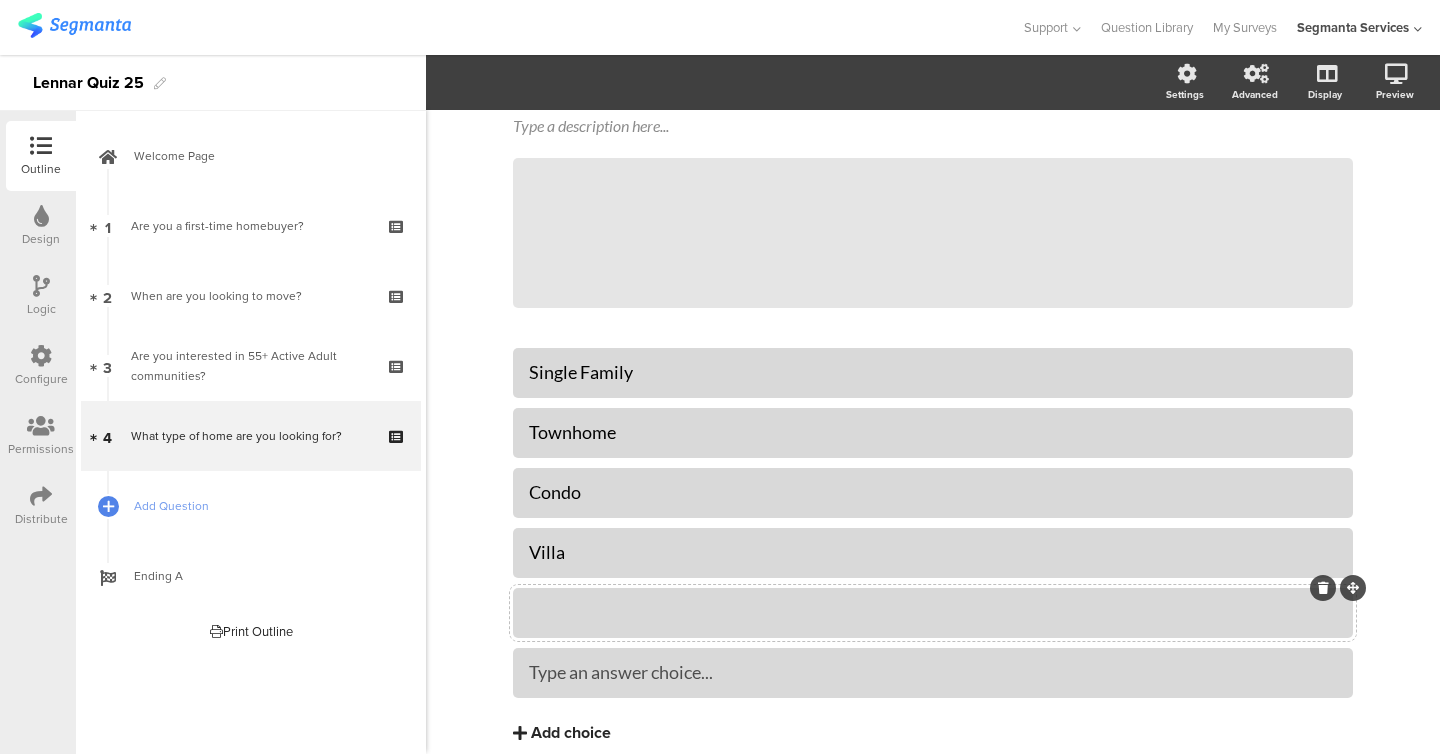 click 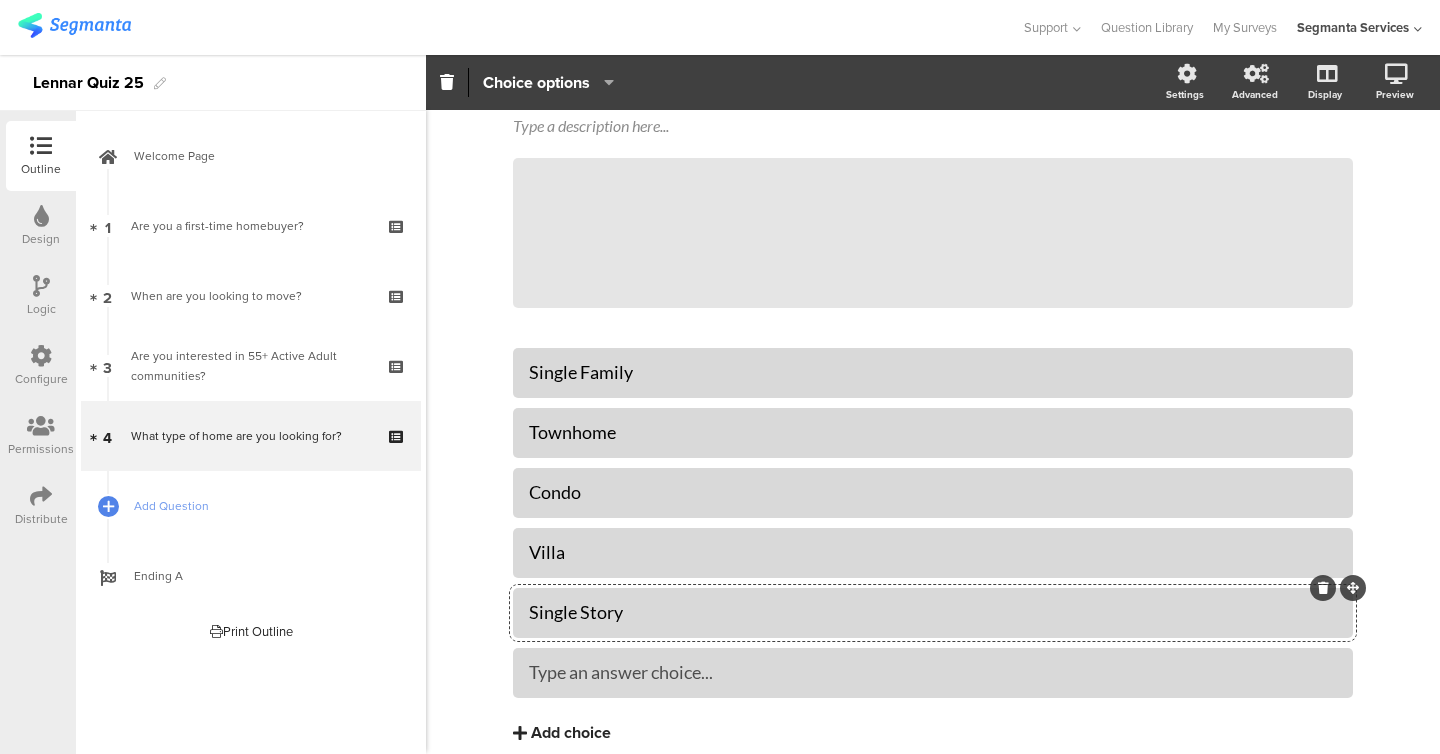 click on "Single Story" 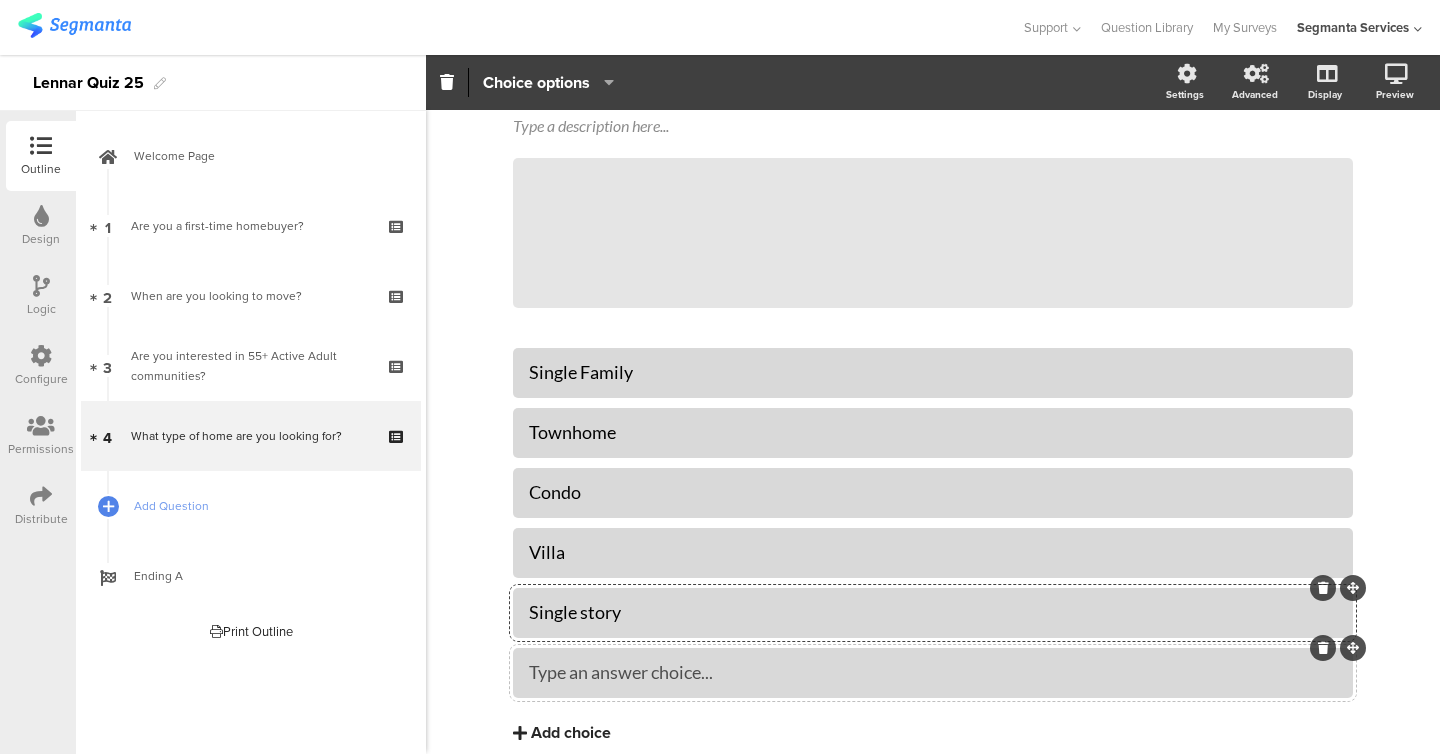 type 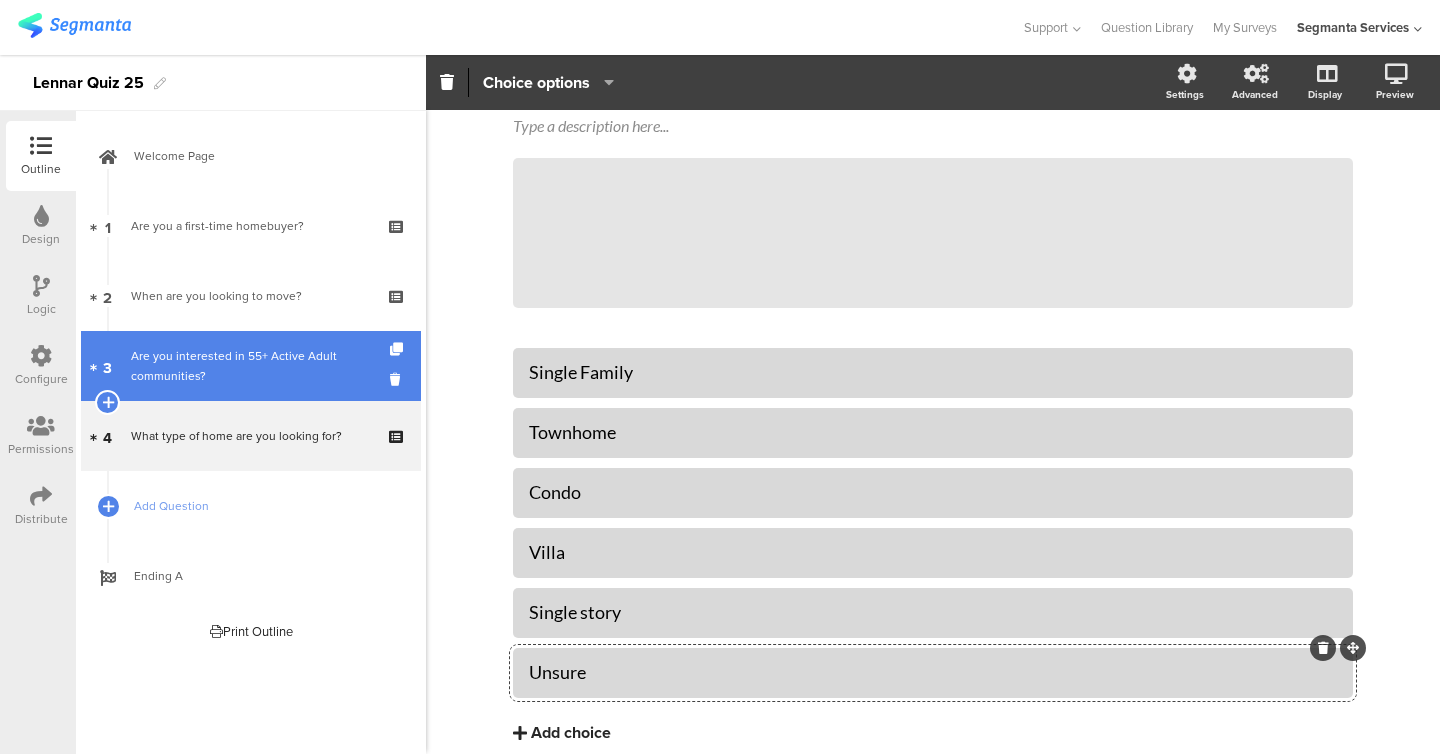 click on "Are you interested in 55+ Active Adult communities?" at bounding box center (250, 366) 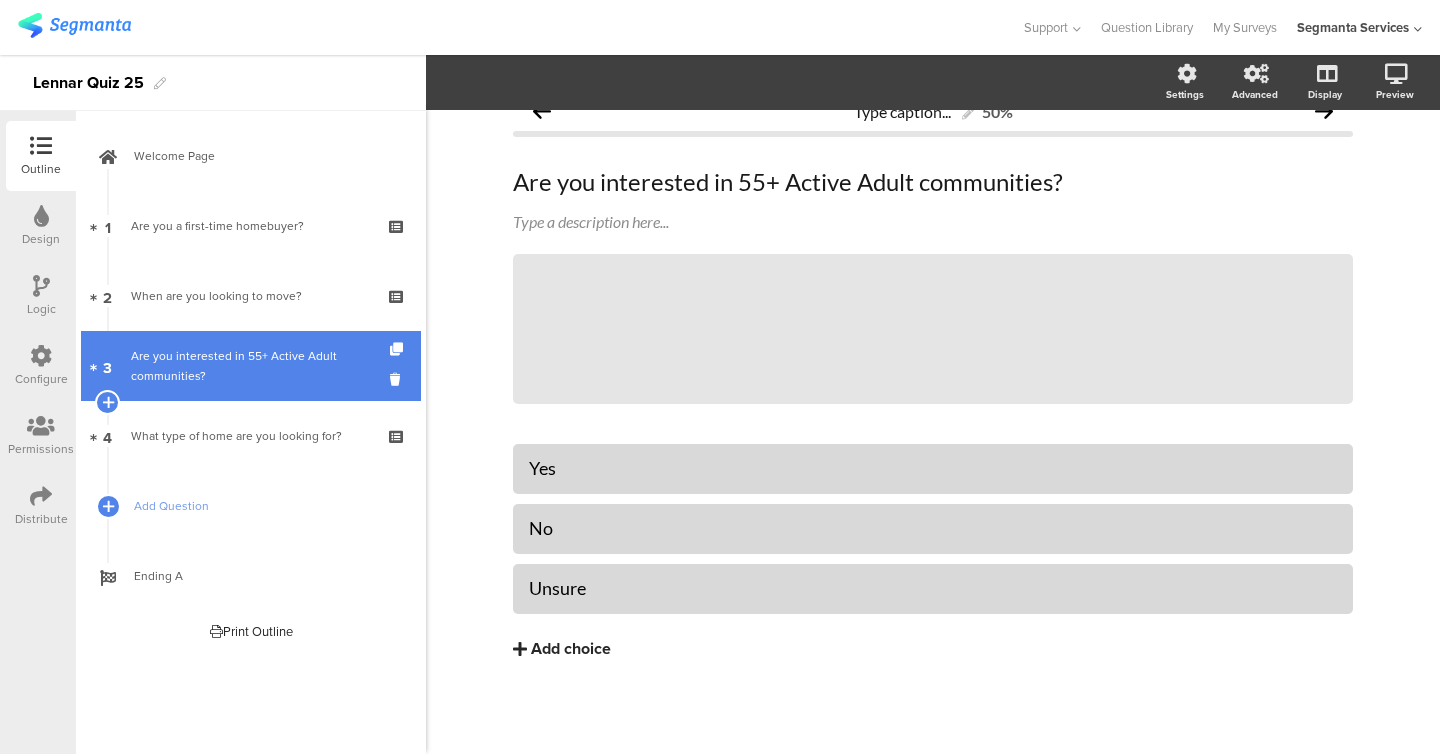 scroll, scrollTop: 29, scrollLeft: 0, axis: vertical 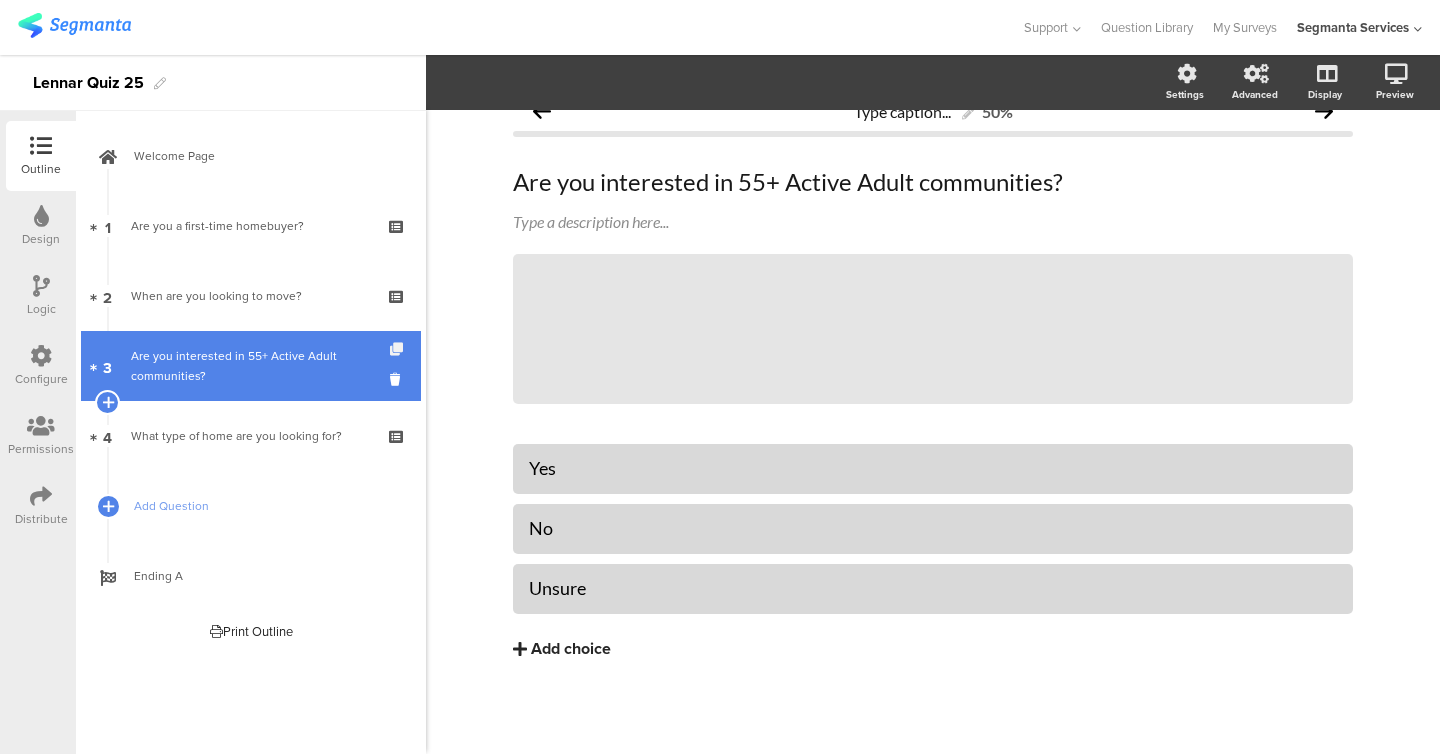 click at bounding box center (398, 349) 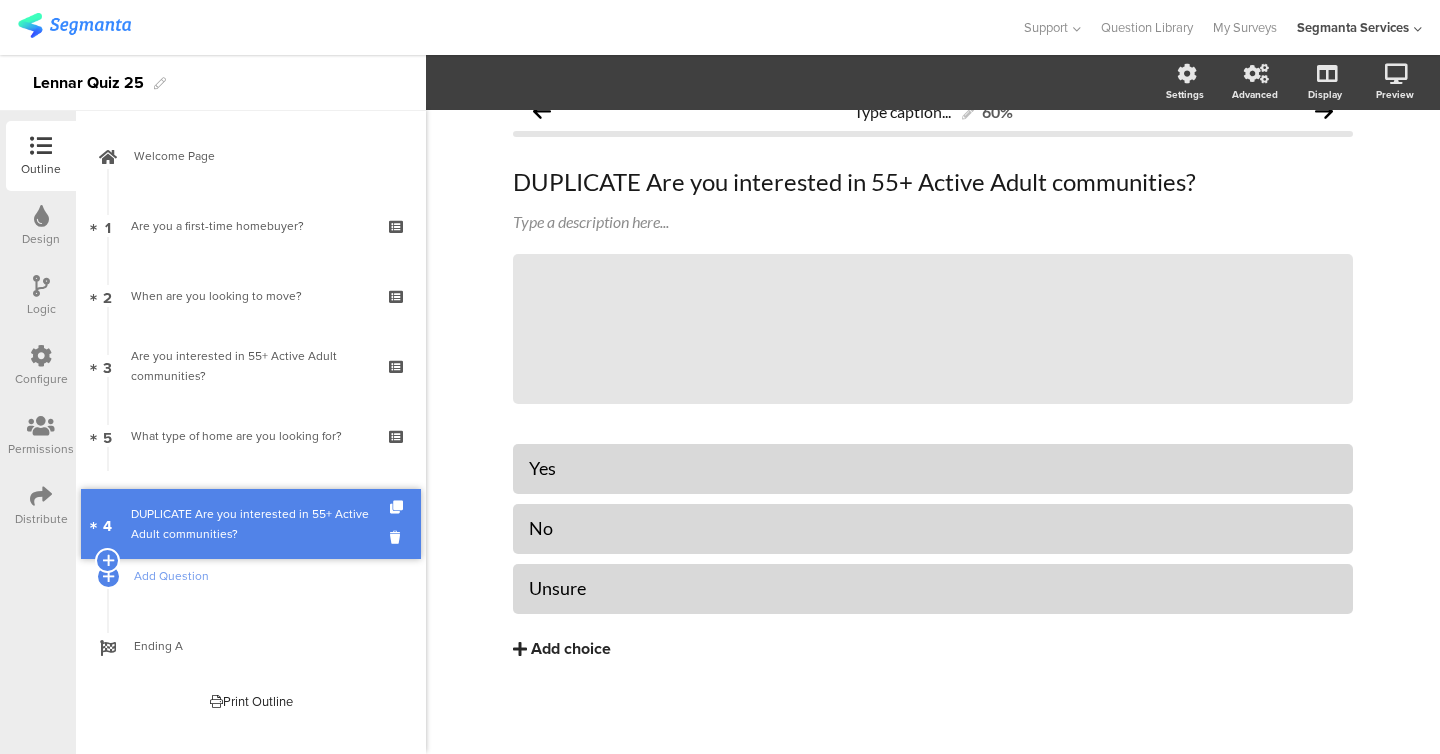 drag, startPoint x: 287, startPoint y: 419, endPoint x: 288, endPoint y: 507, distance: 88.005684 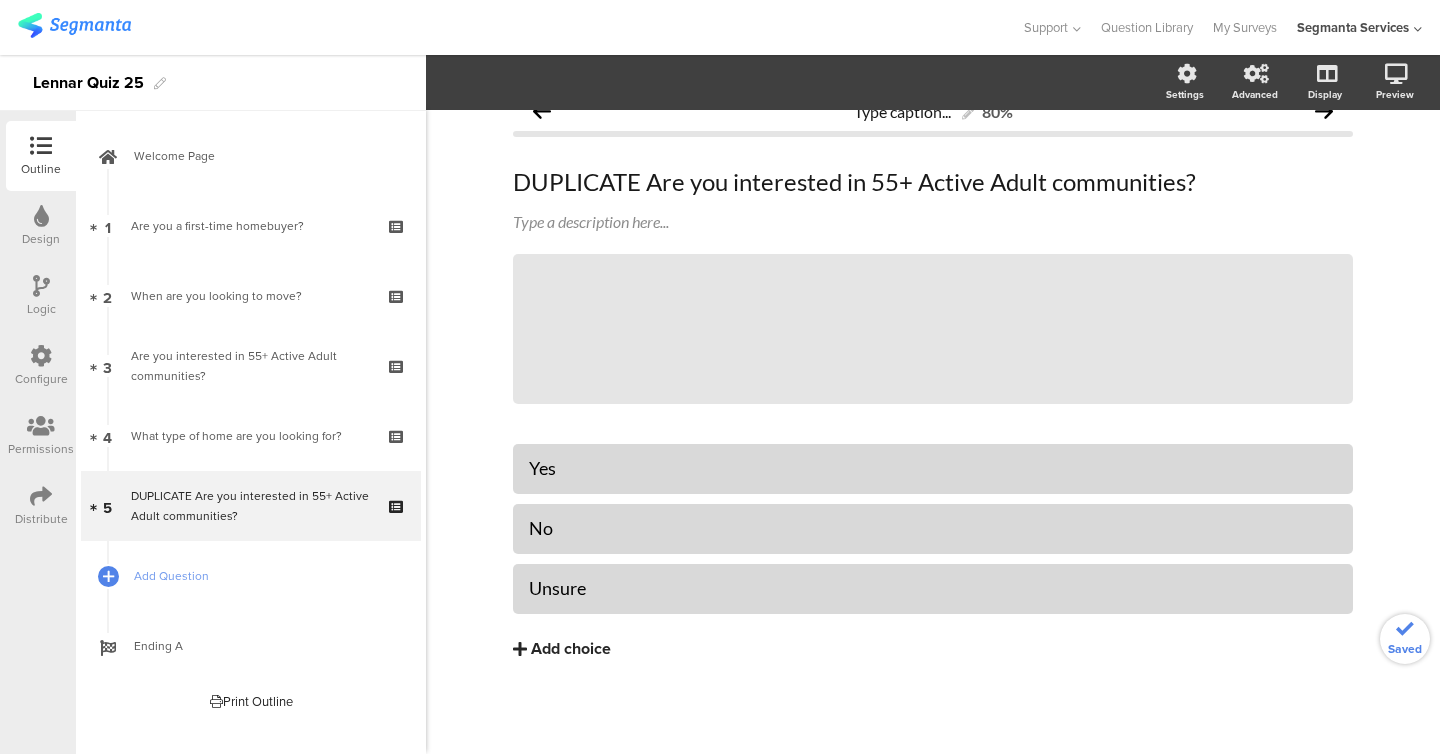 click on "DUPLICATE Are you interested in 55+ Active Adult communities?" at bounding box center [250, 506] 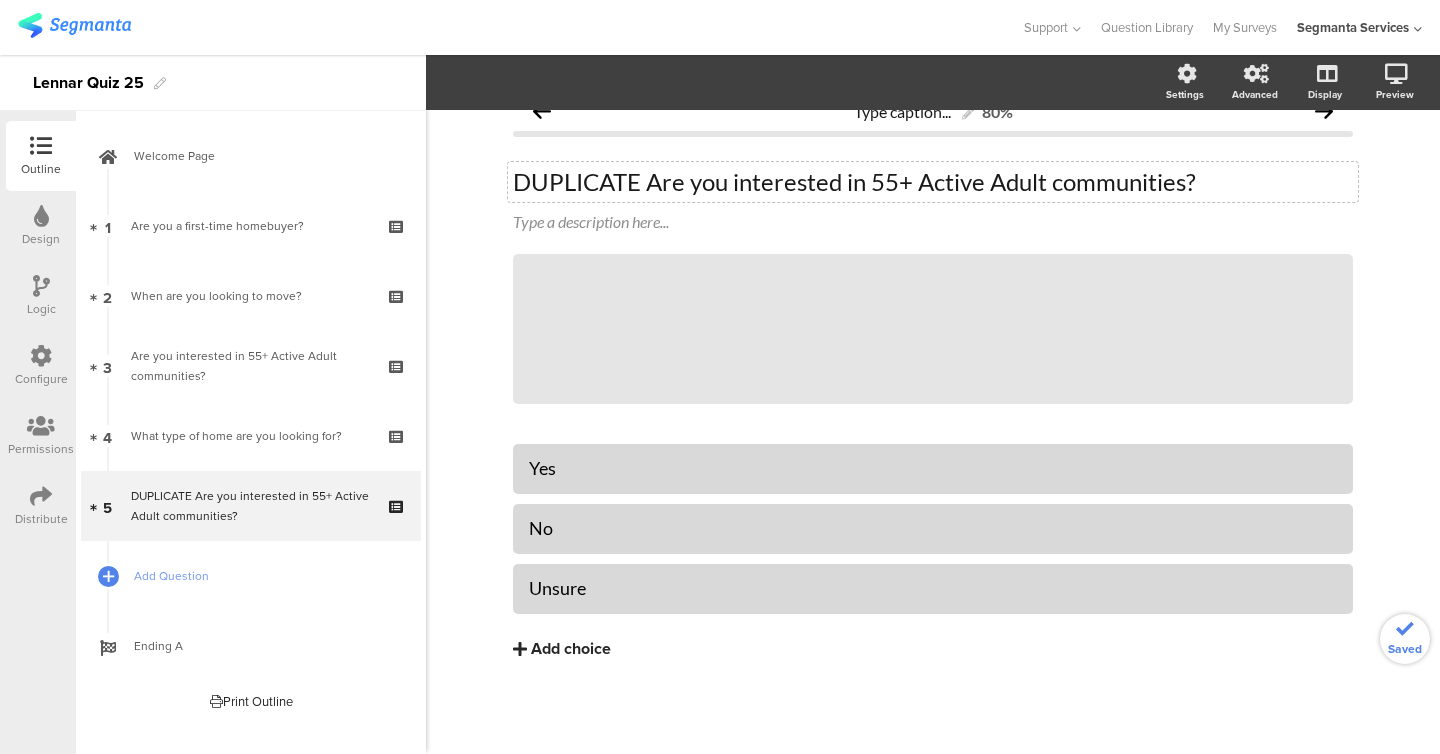click on "DUPLICATE Are you interested in 55+ Active Adult communities? Type a description here..." 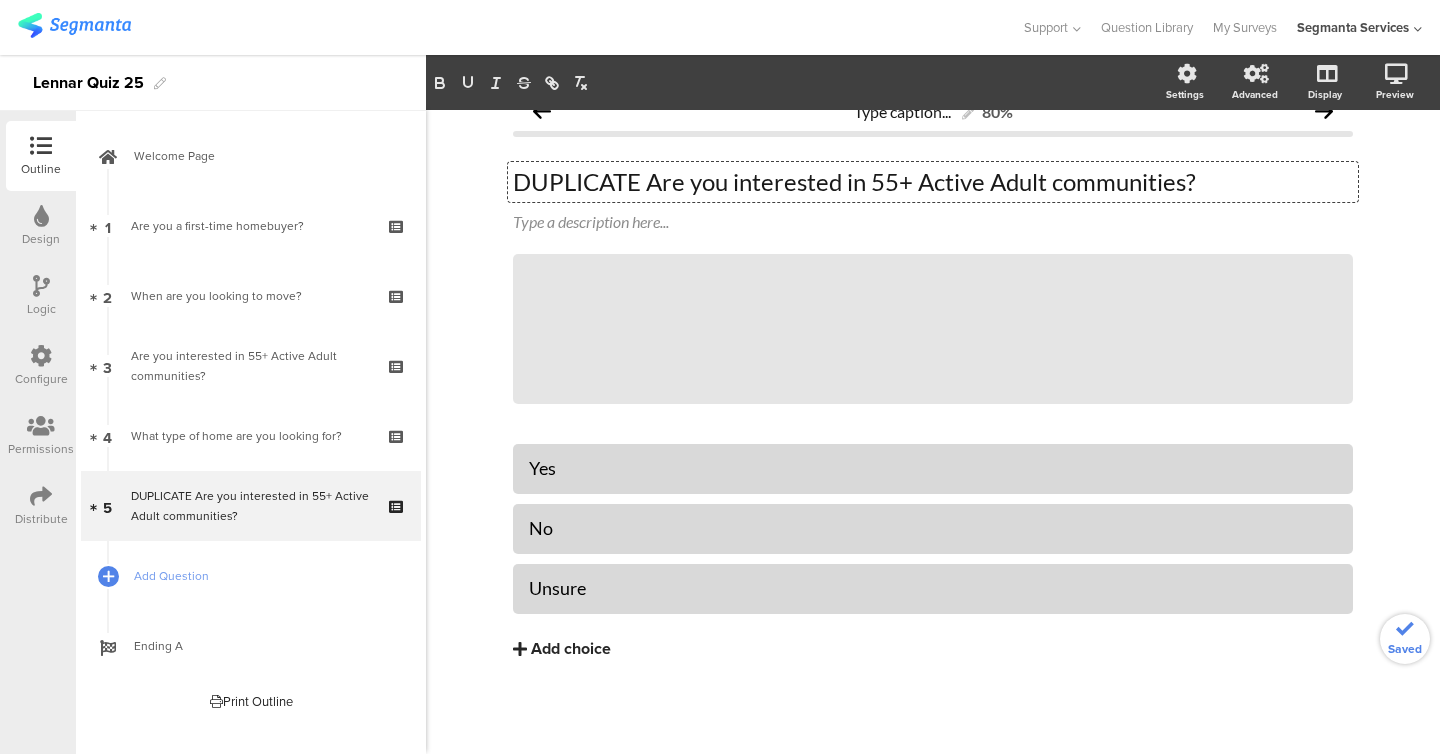 scroll, scrollTop: 0, scrollLeft: 0, axis: both 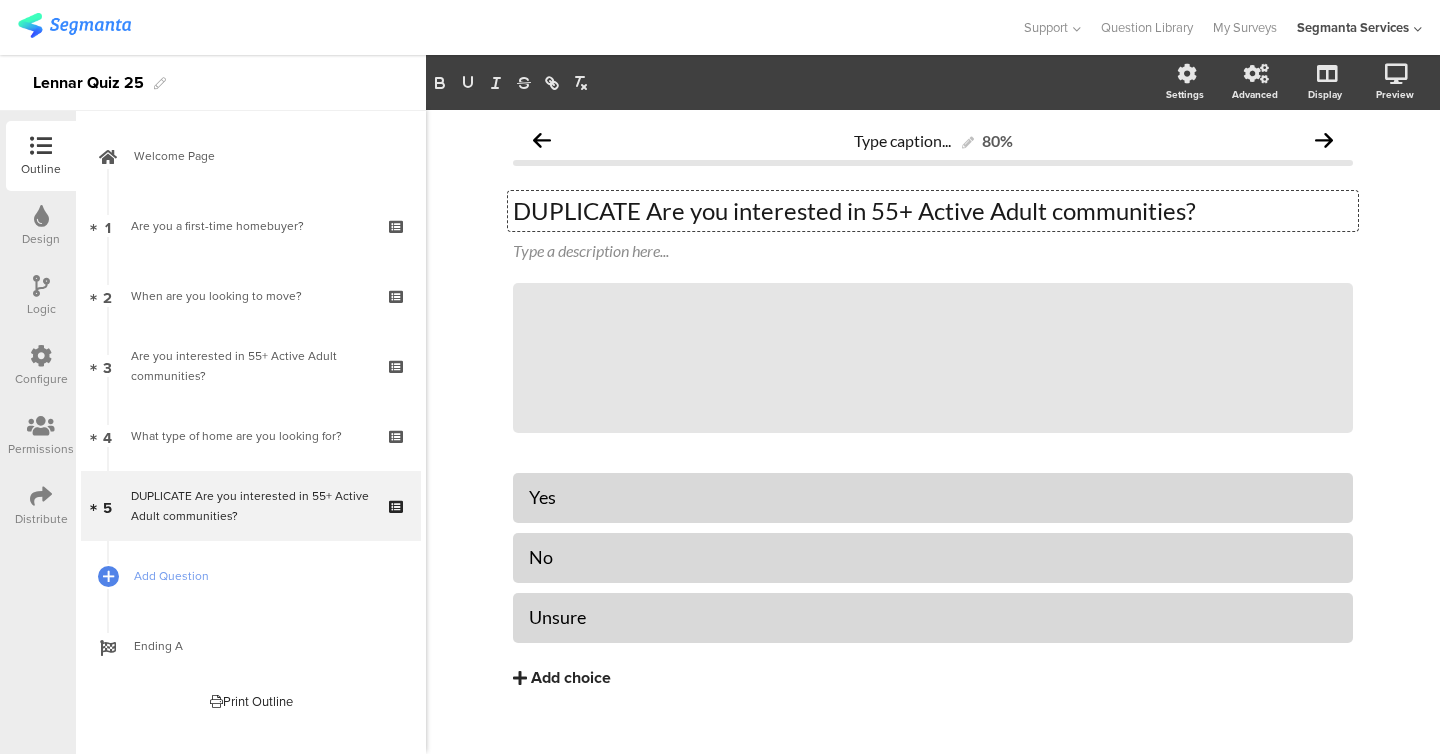 click on "Type caption...
80%
DUPLICATE Are you interested in 55+ Active Adult communities?
DUPLICATE Are you interested in 55+ Active Adult communities?
DUPLICATE Are you interested in 55+ Active Adult communities?
Type a description here...
/" 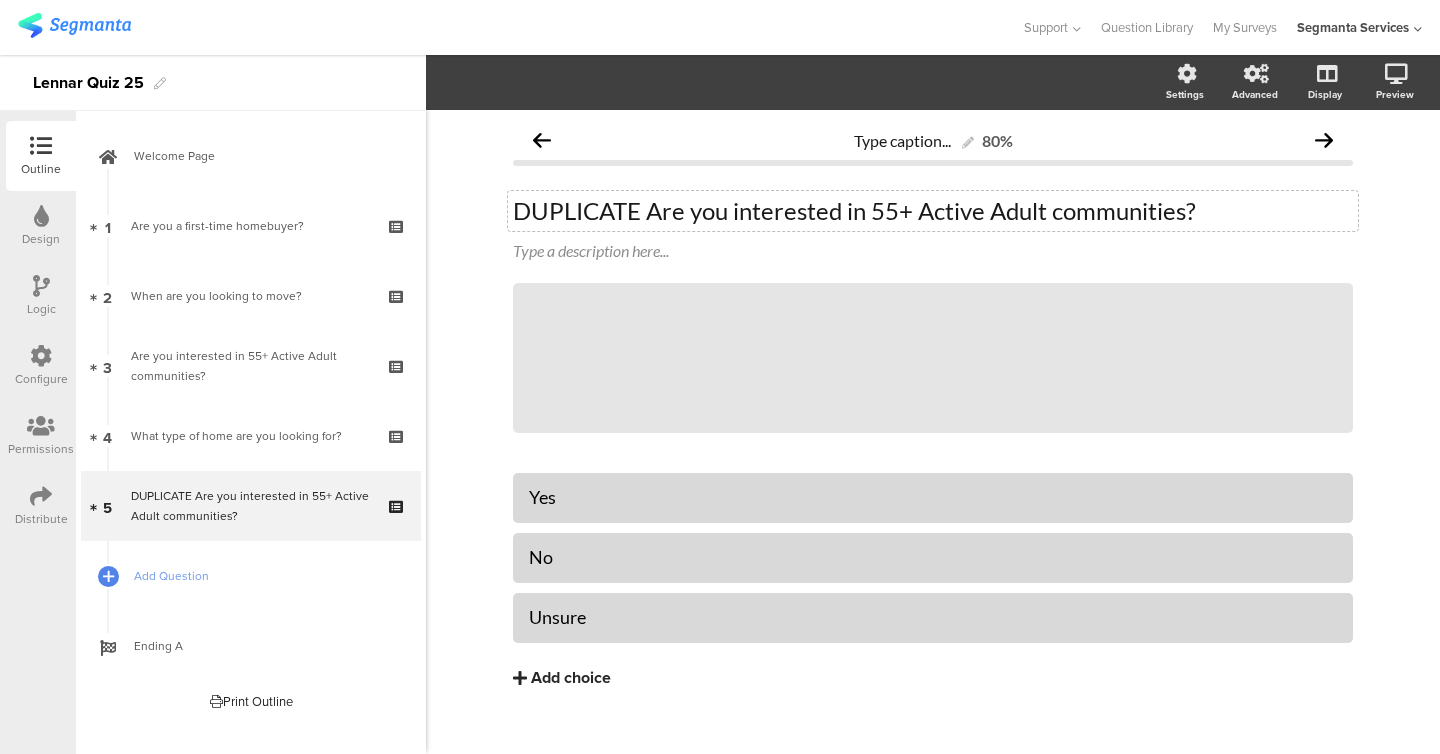 click on "DUPLICATE Are you interested in 55+ Active Adult communities?" 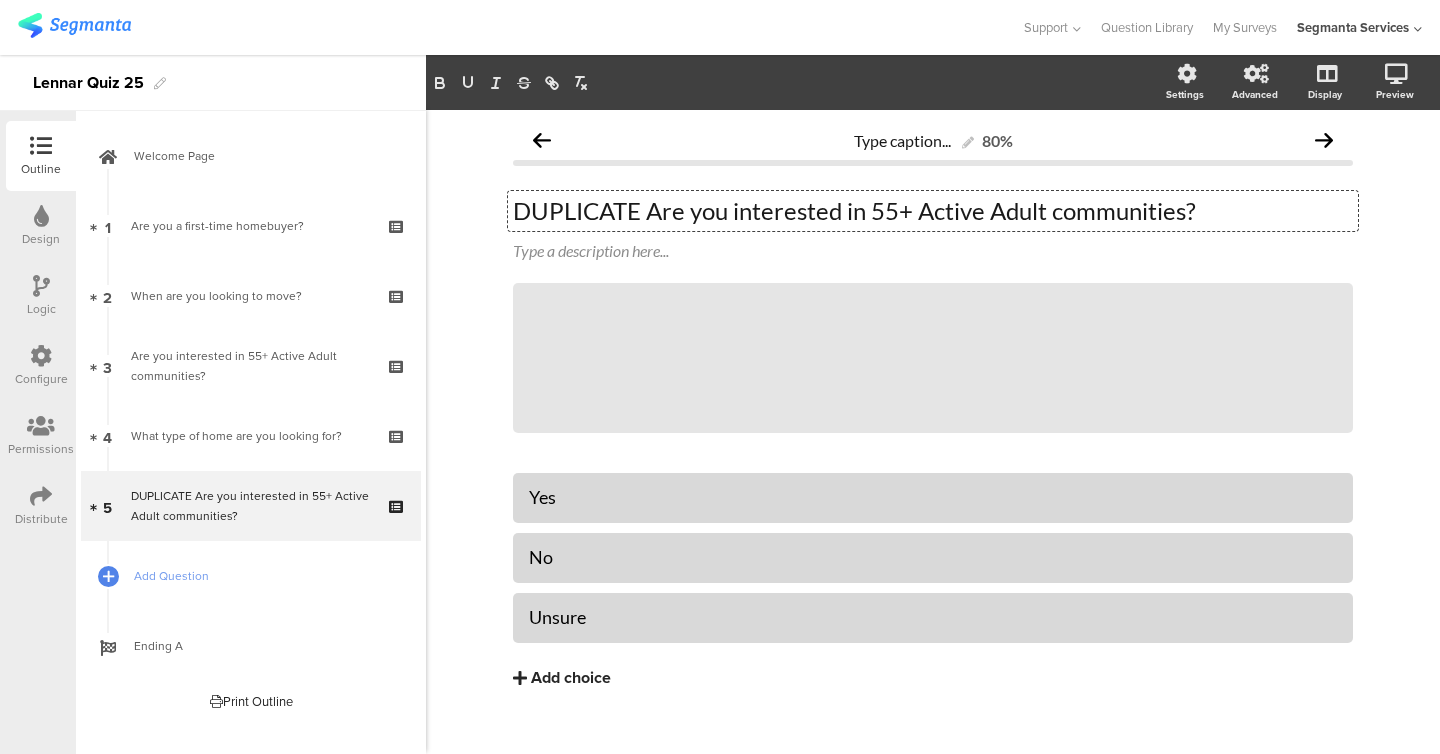 click on "DUPLICATE Are you interested in 55+ Active Adult communities?" 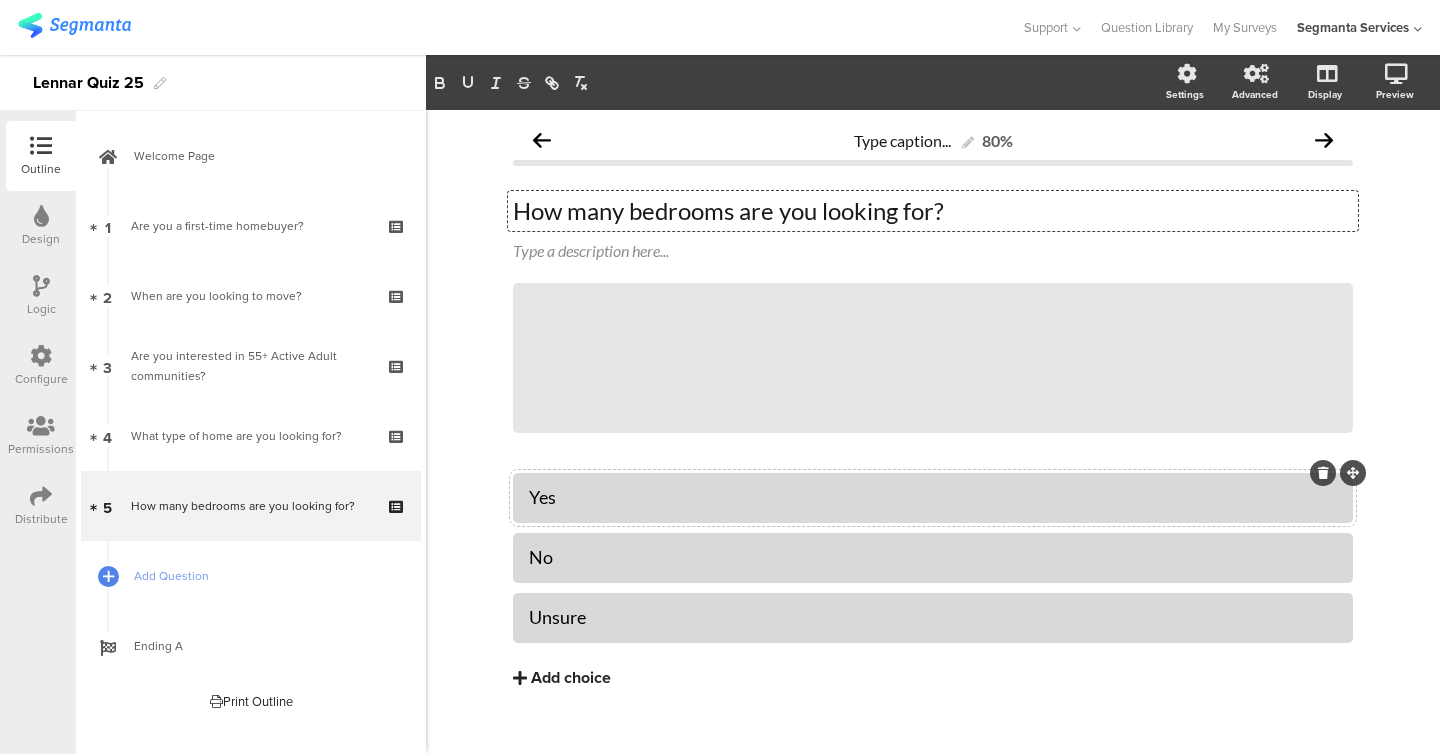 click on "Yes" 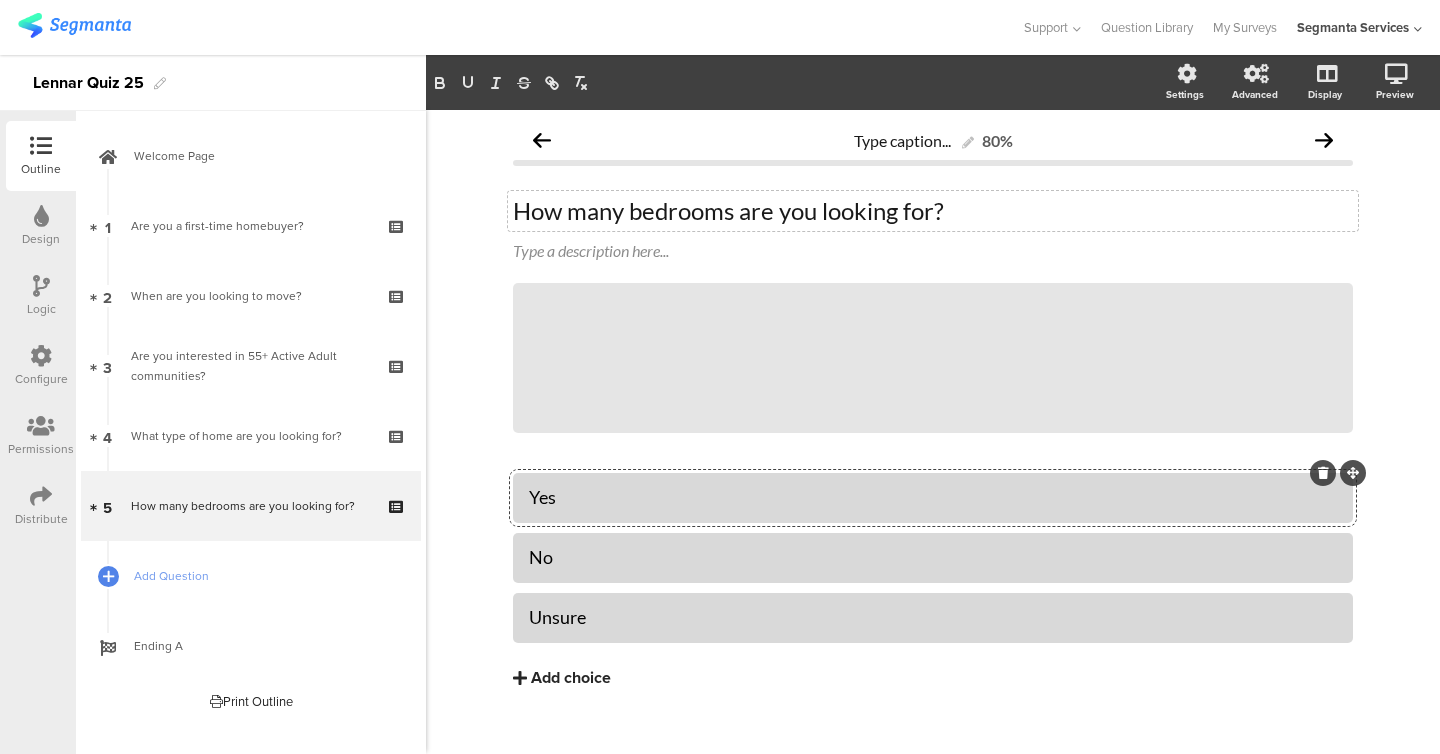 click on "Yes" 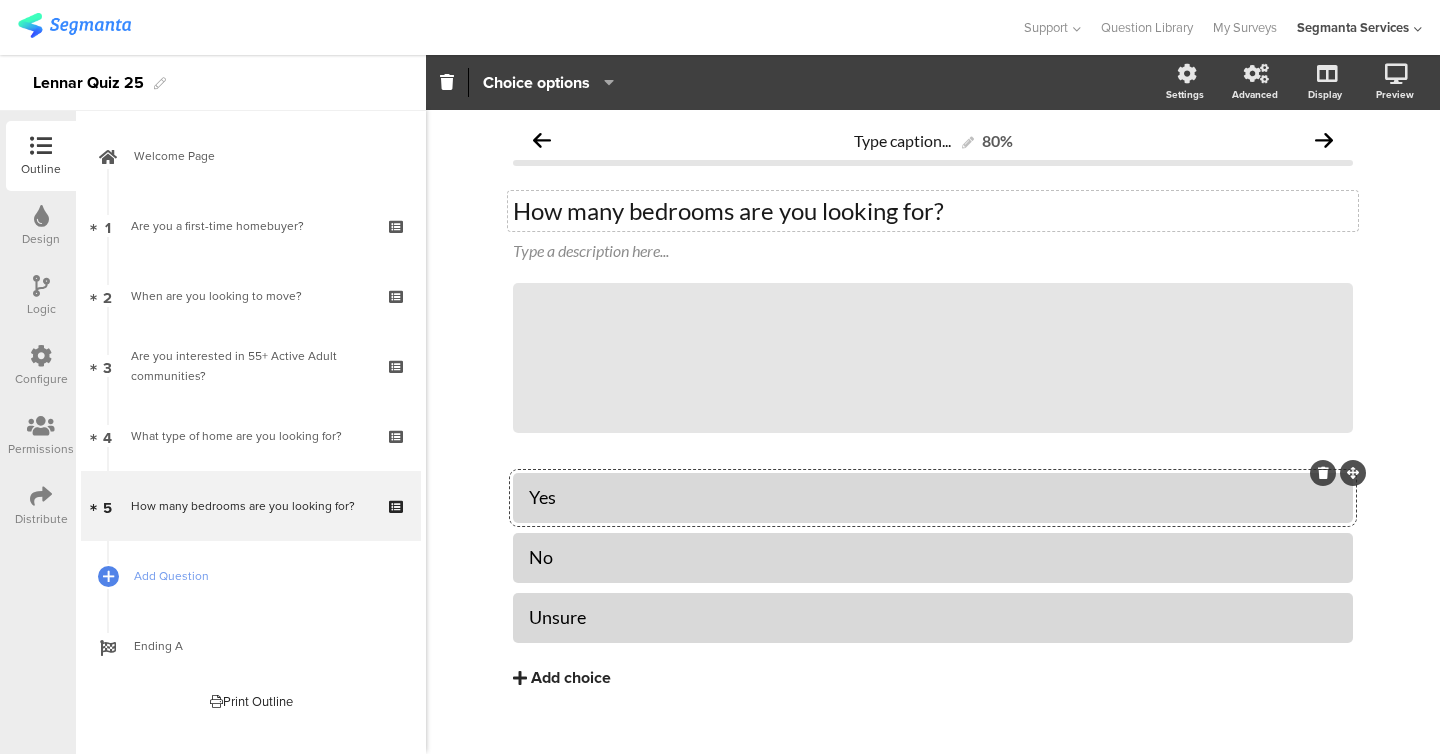 click on "Yes" 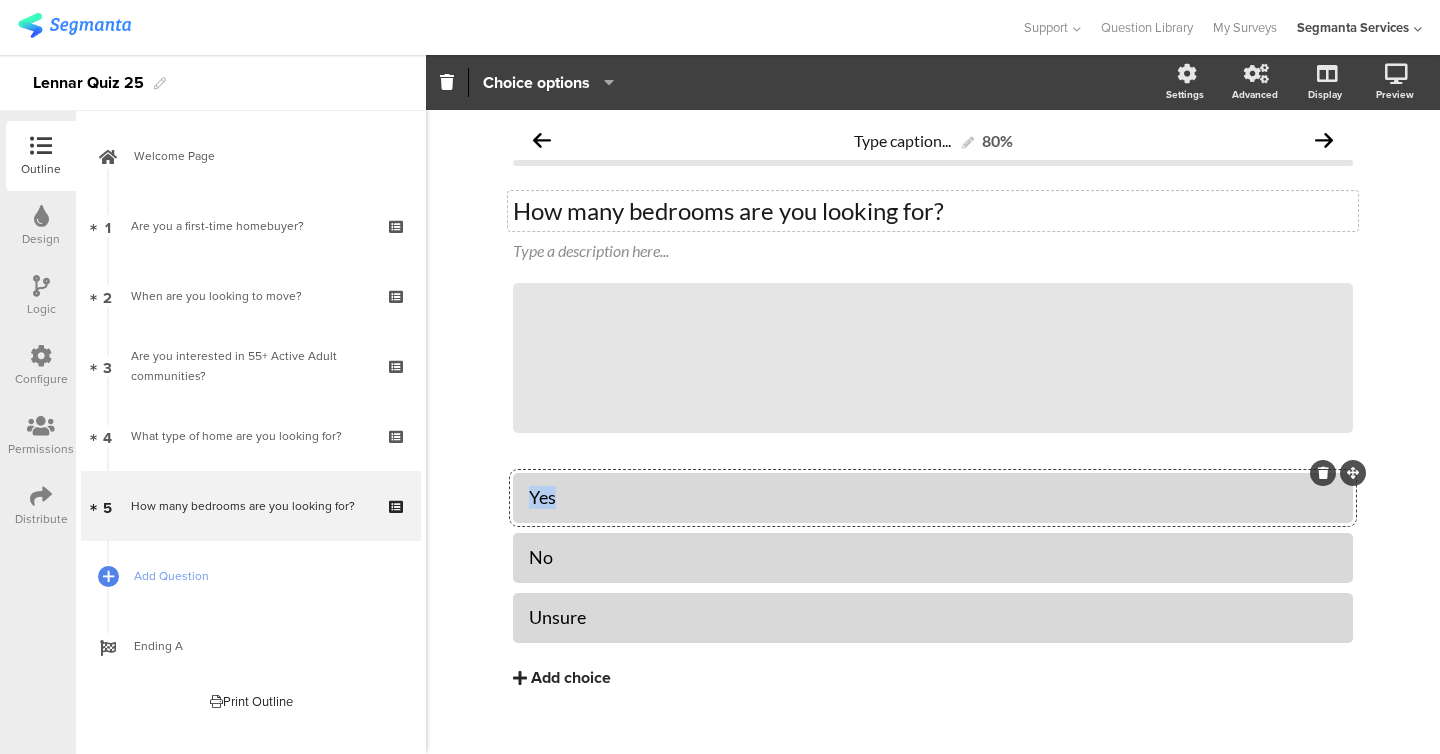click on "Yes" 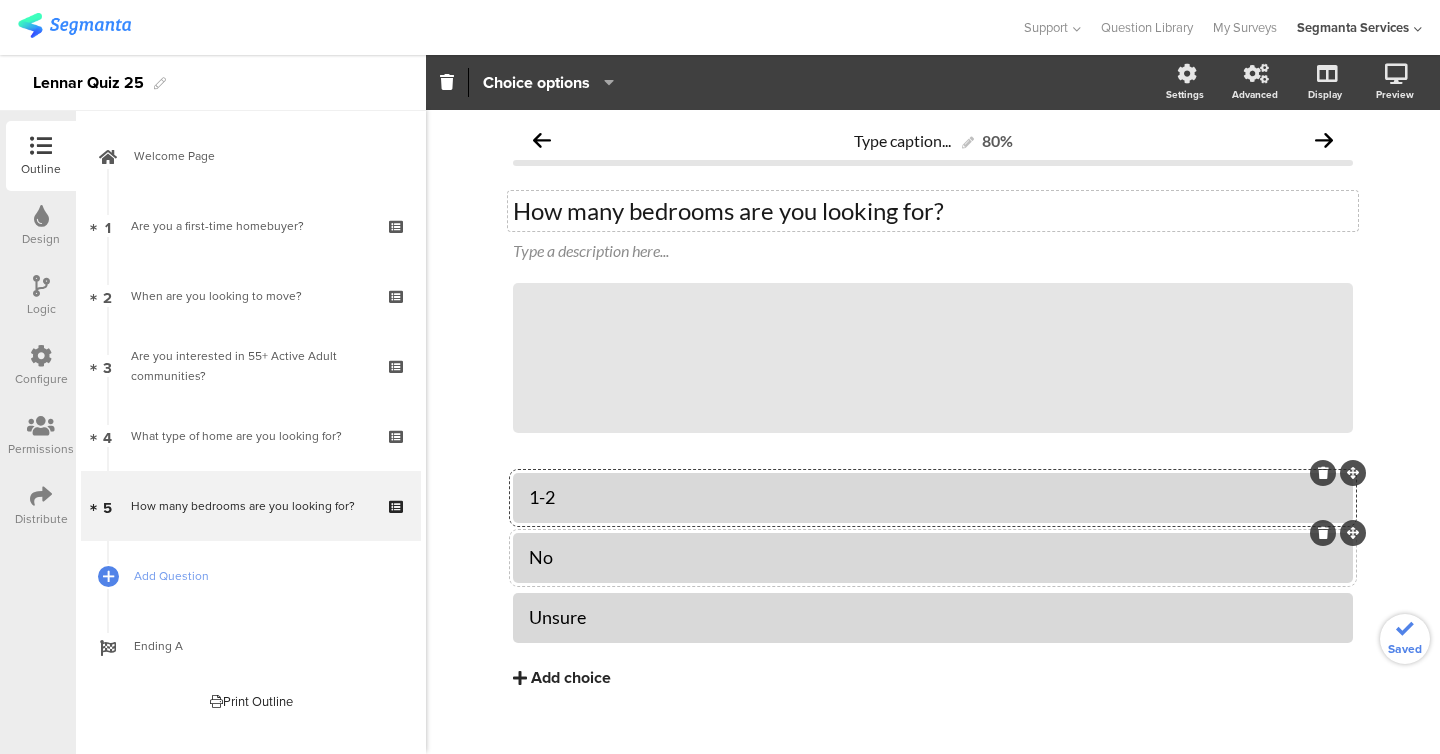 click on "No" 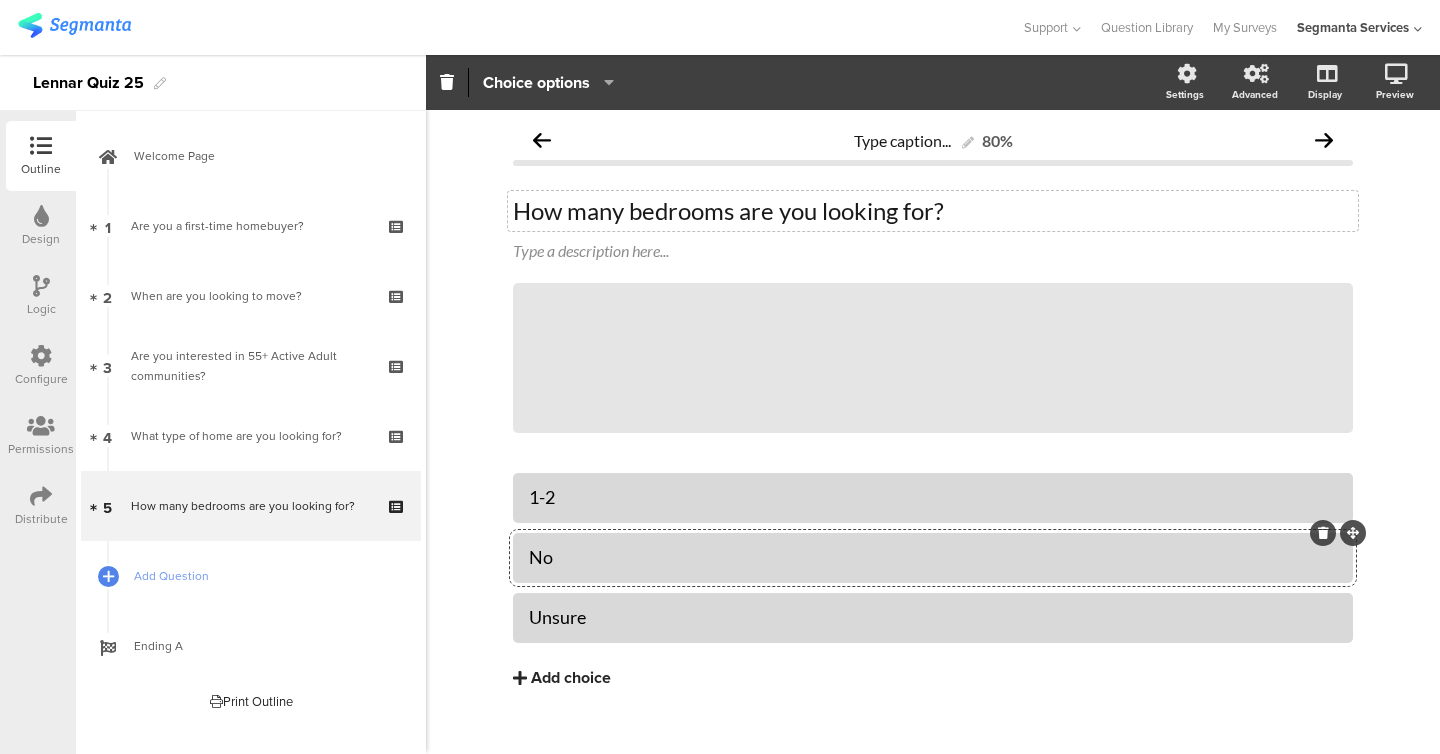 click on "No" 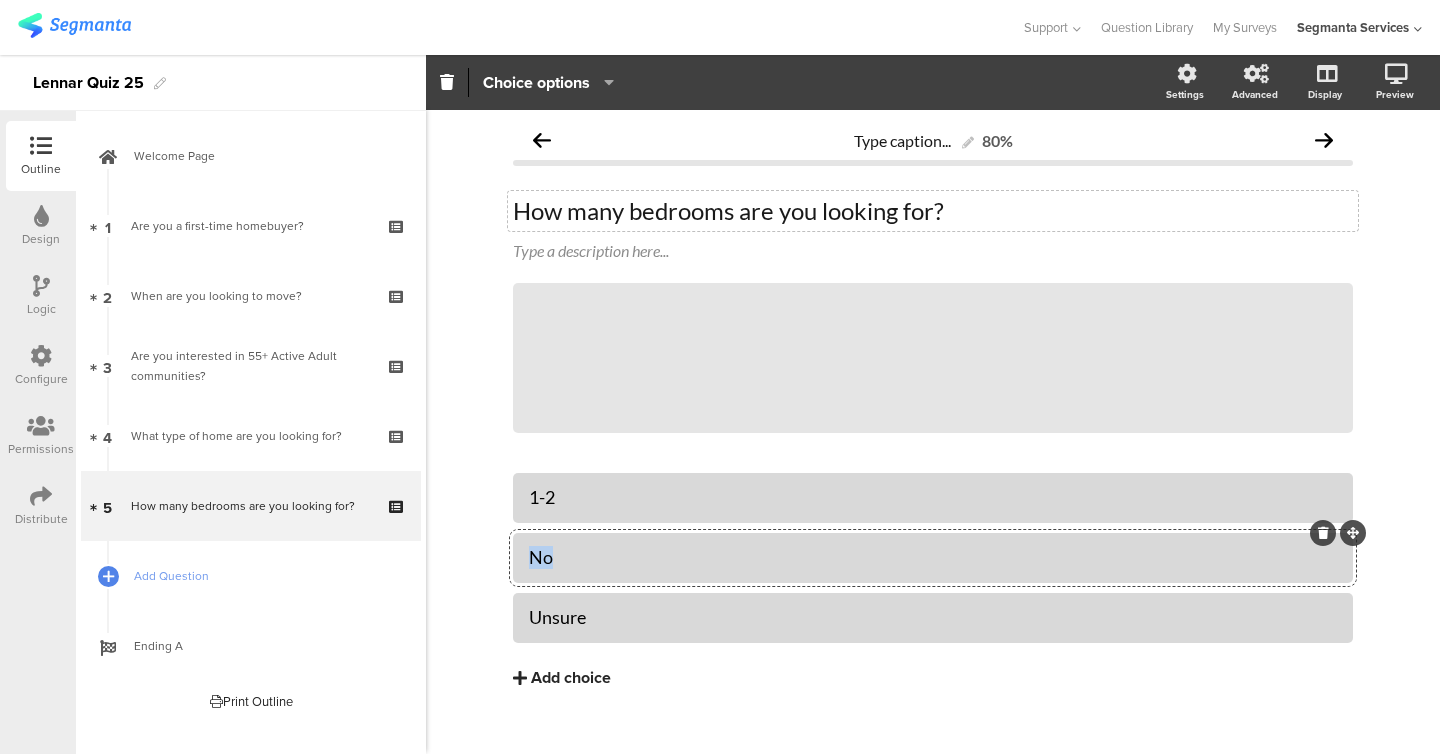 click on "No" 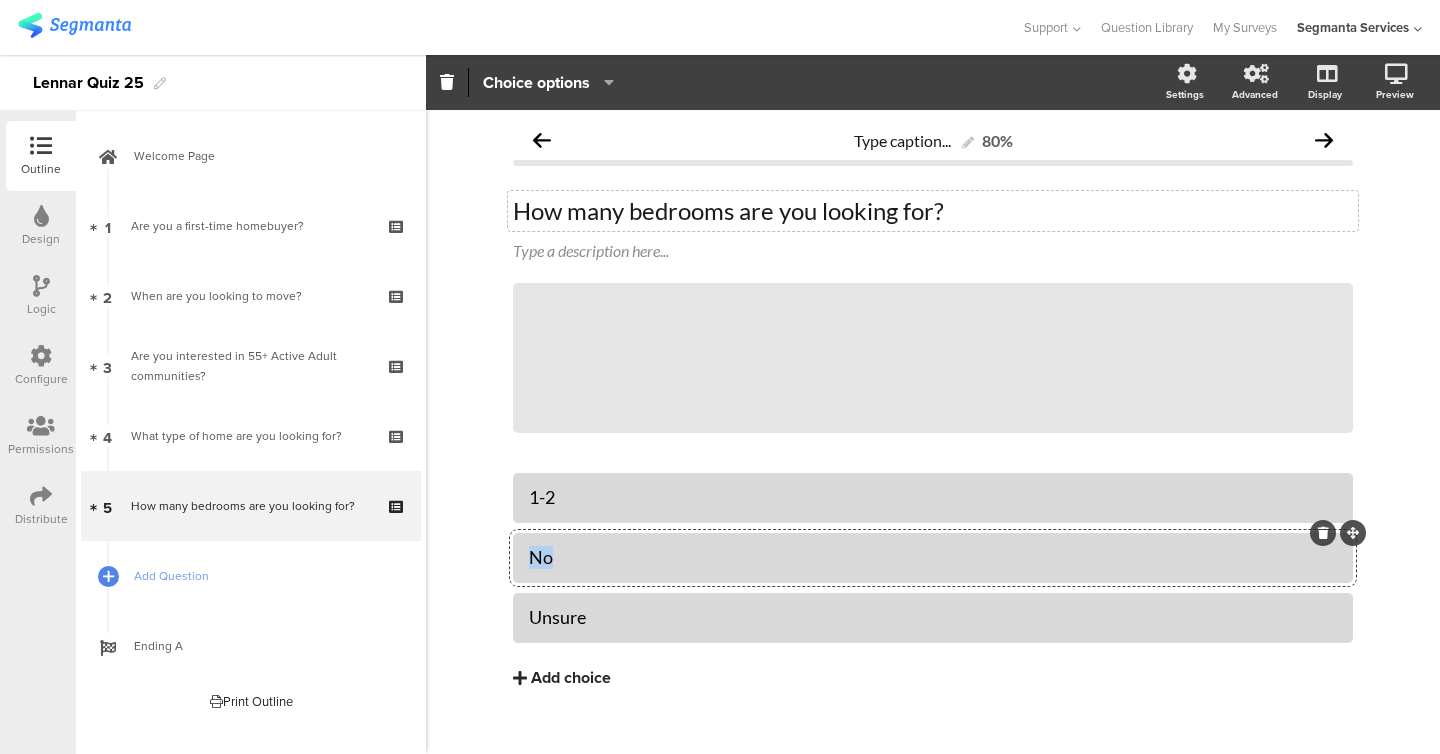type 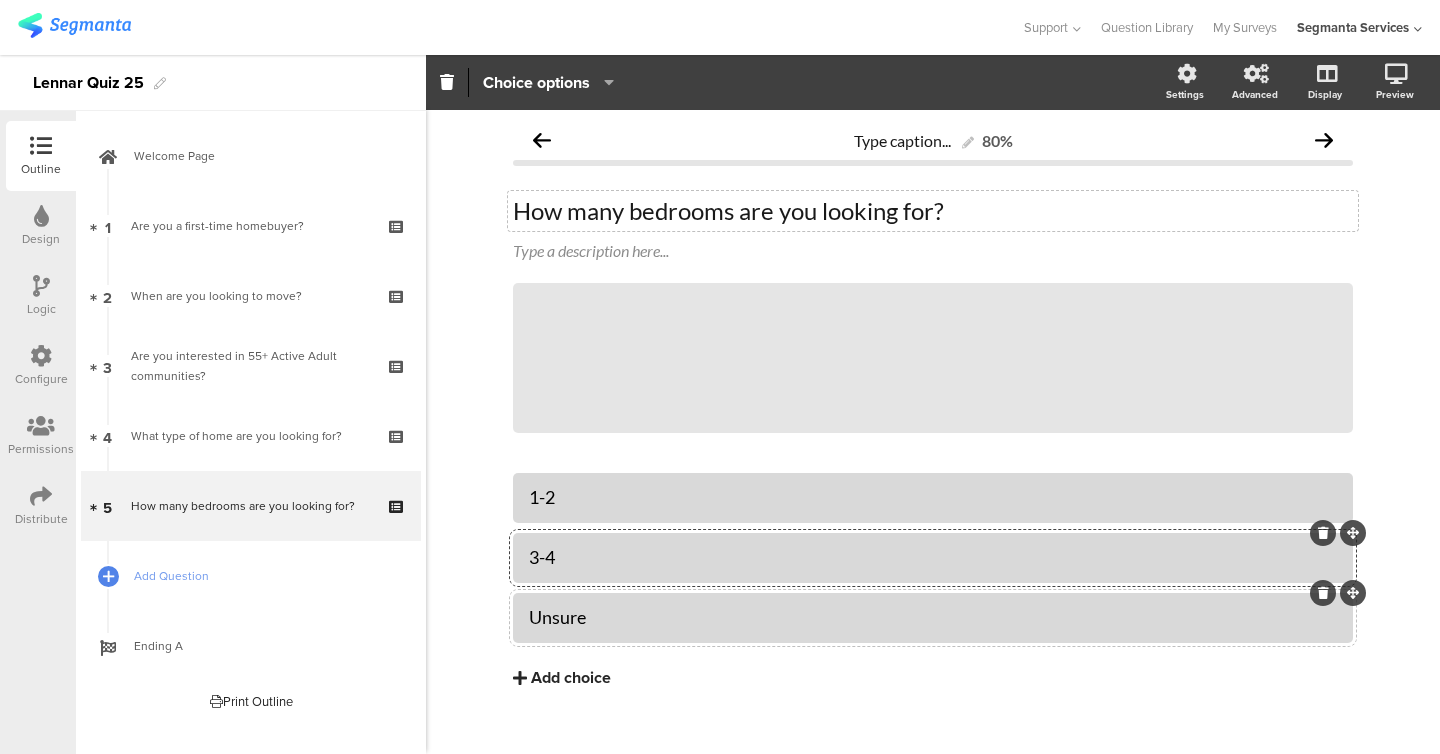 click on "Unsure" 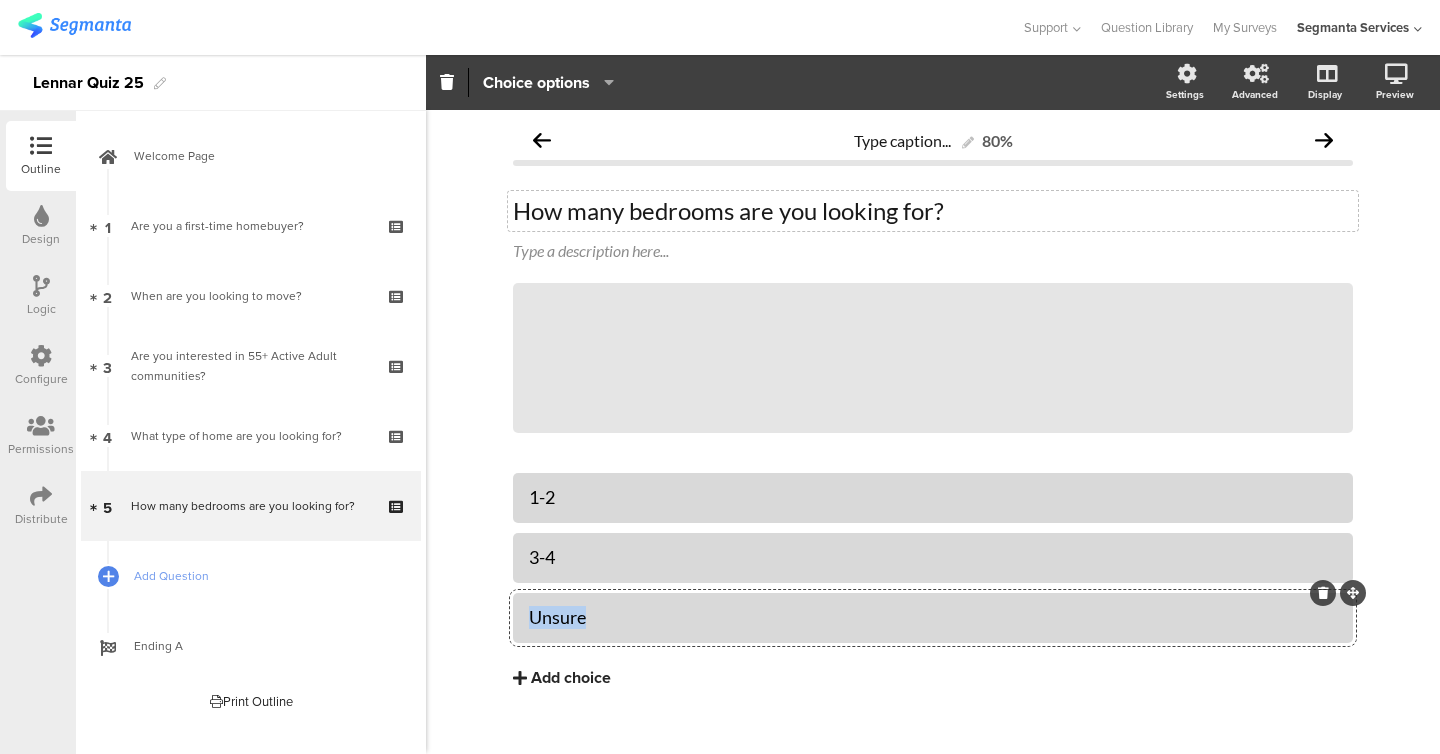 click on "Unsure" 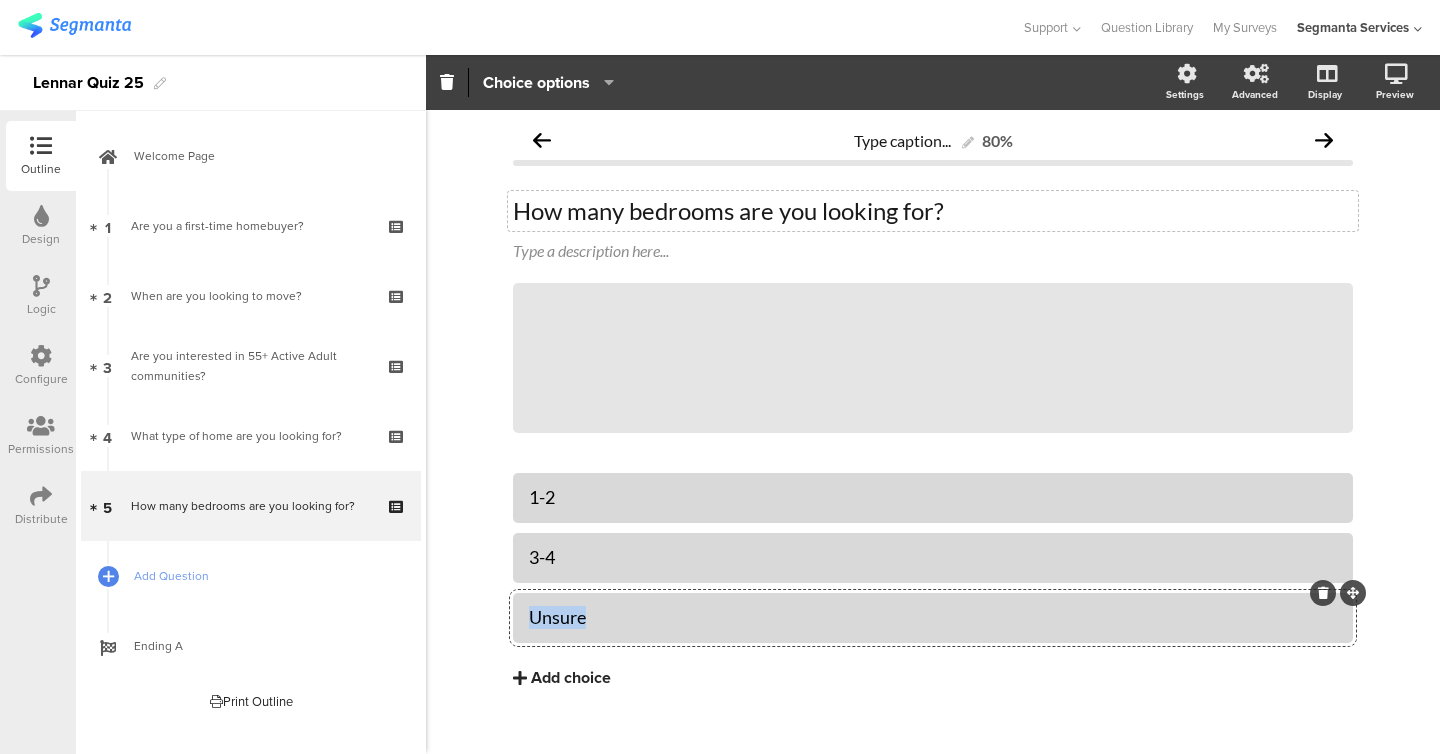 click on "Unsure" 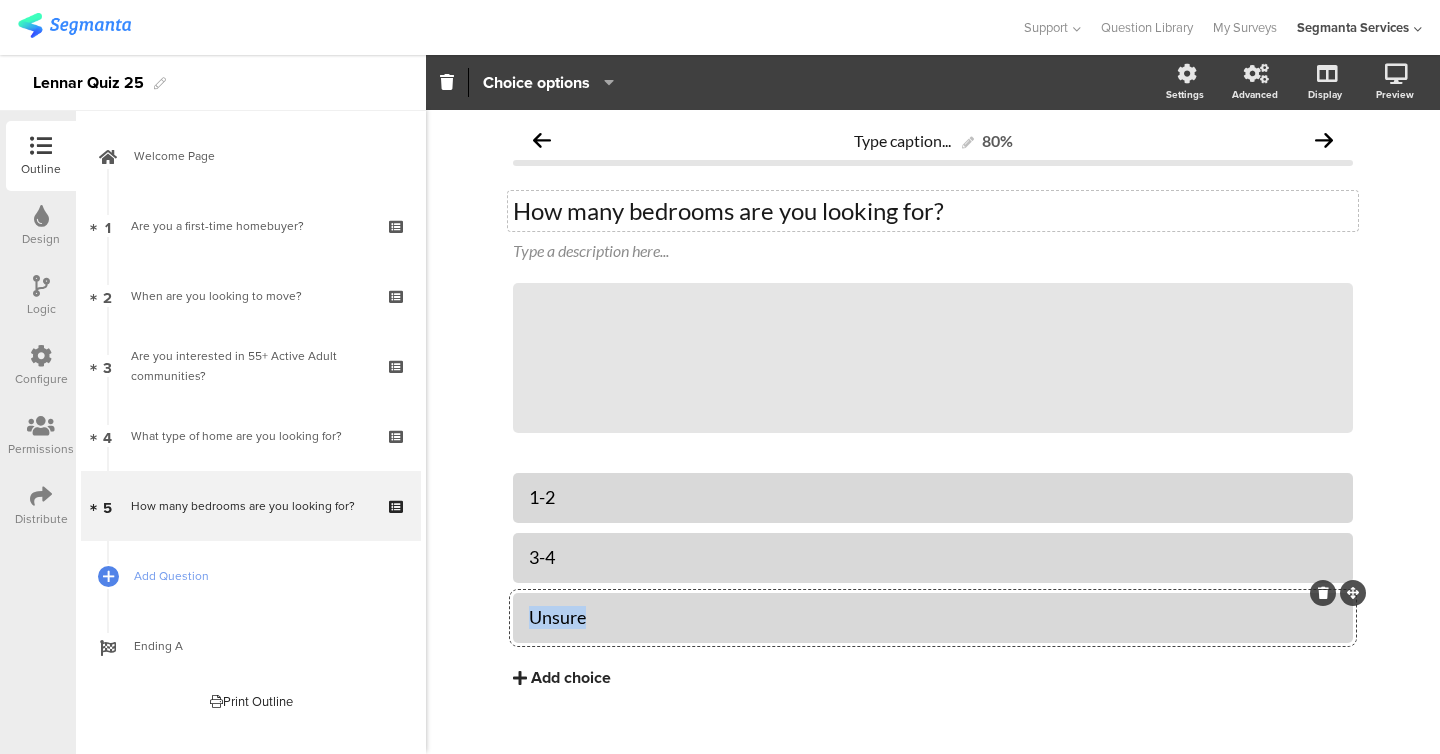 type 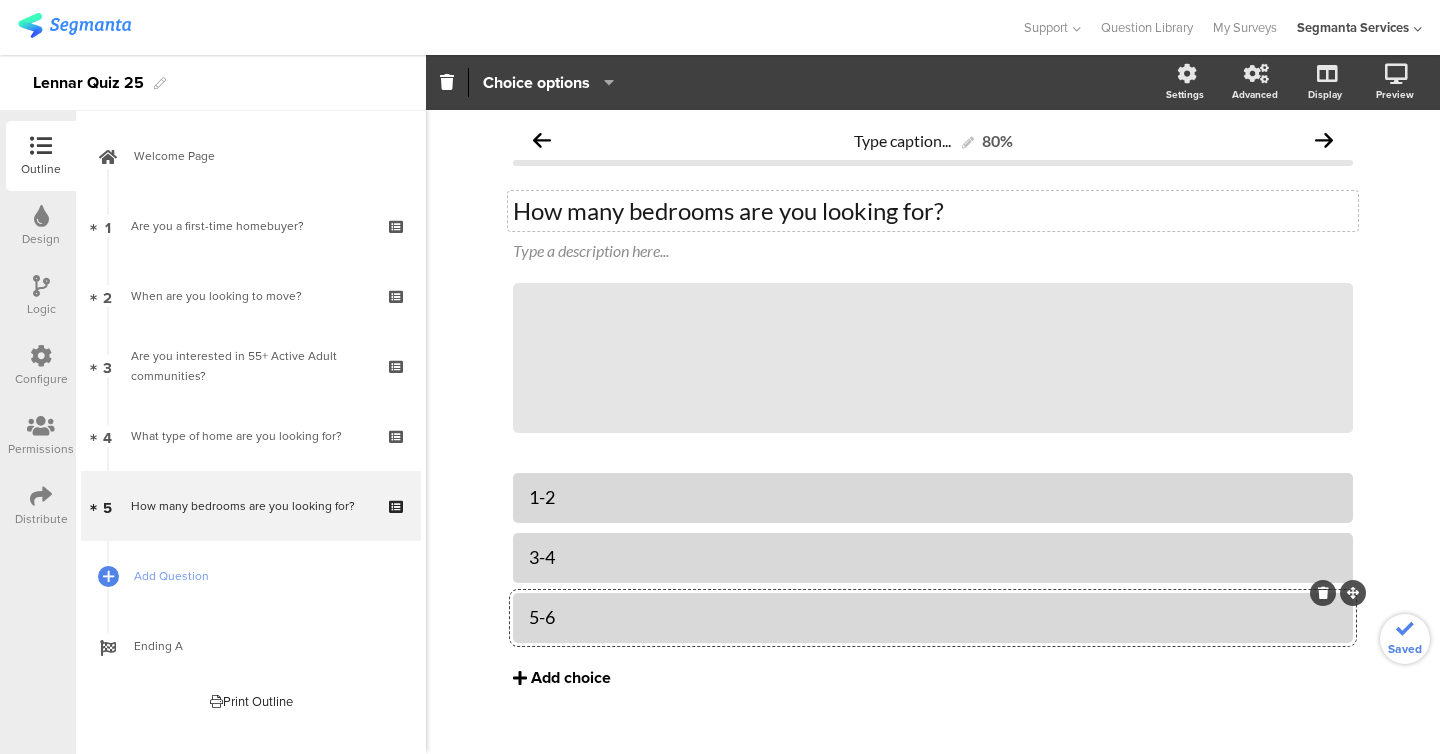 click on "Add choice" 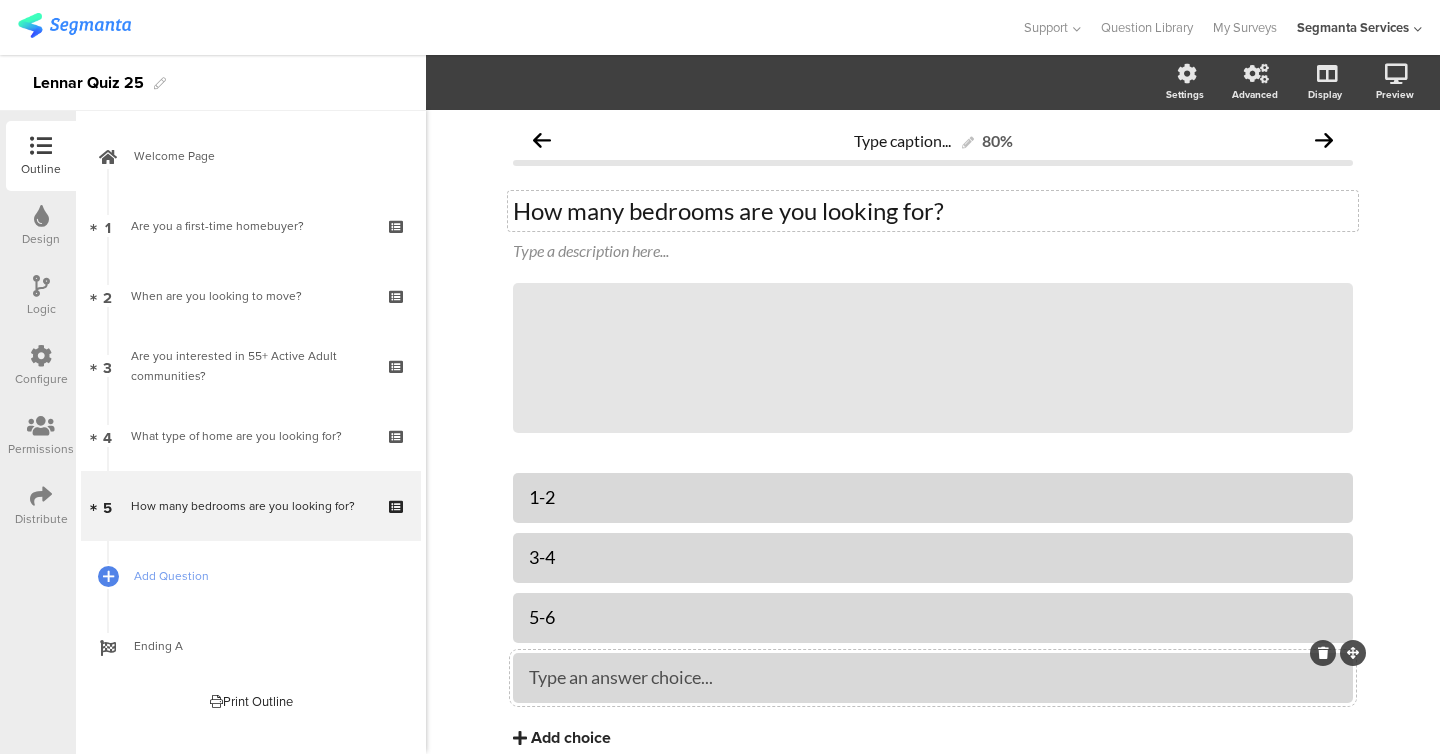 type 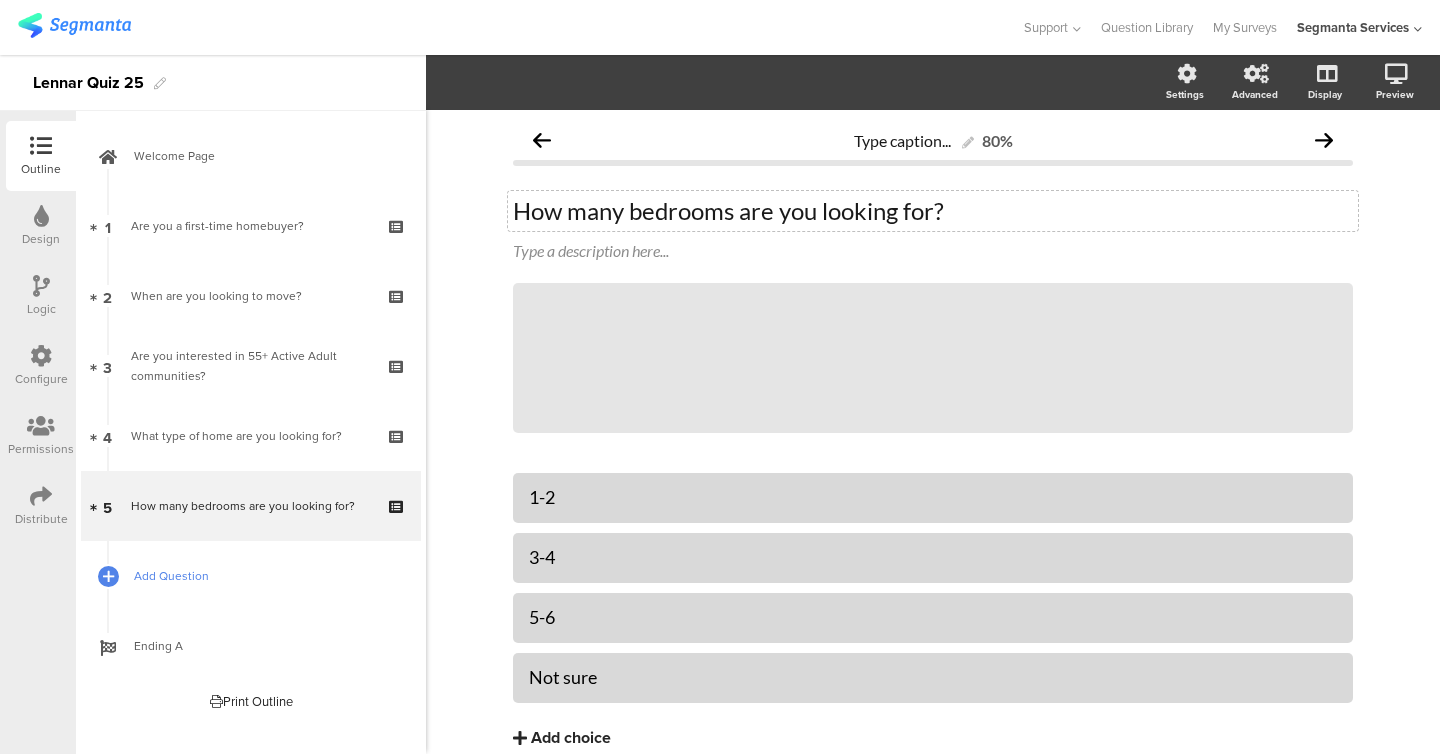 click on "Add Question" at bounding box center (262, 576) 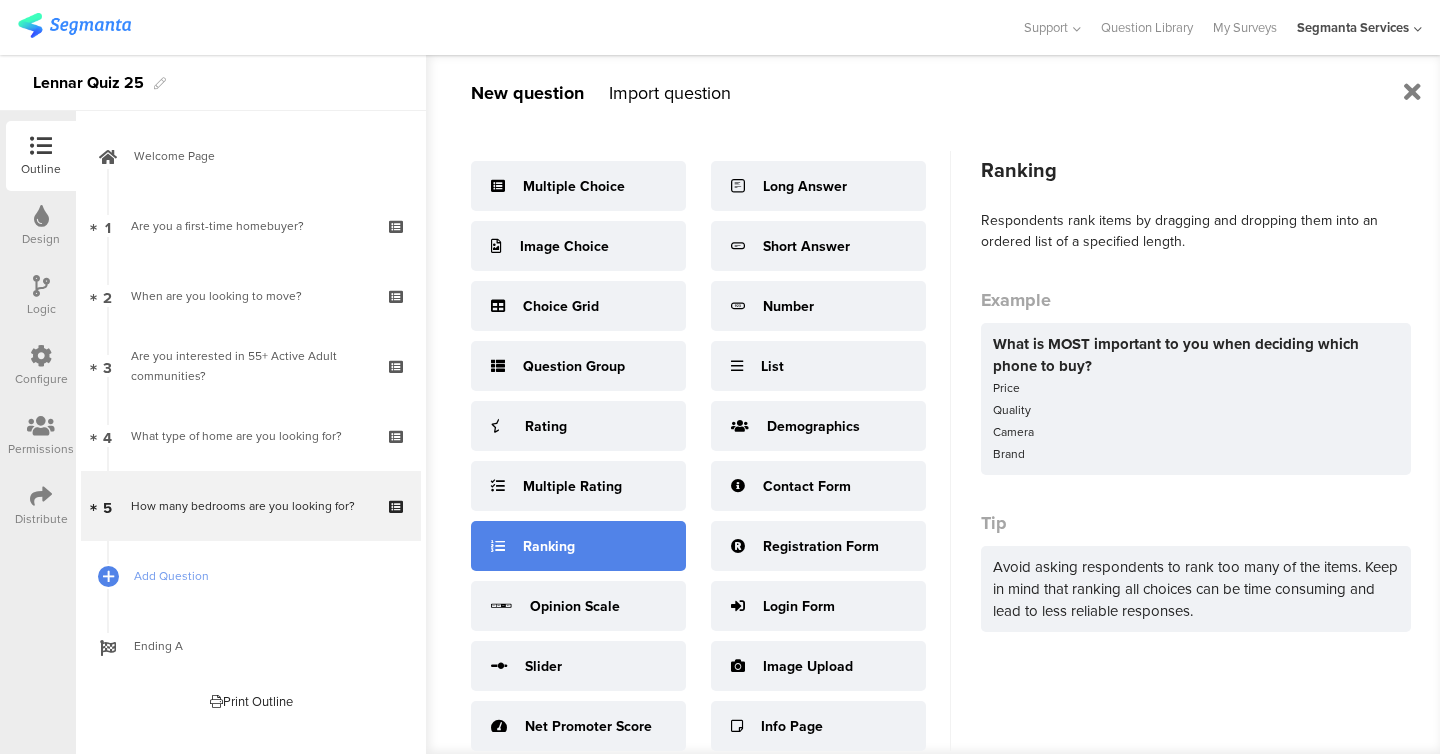 scroll, scrollTop: 26, scrollLeft: 0, axis: vertical 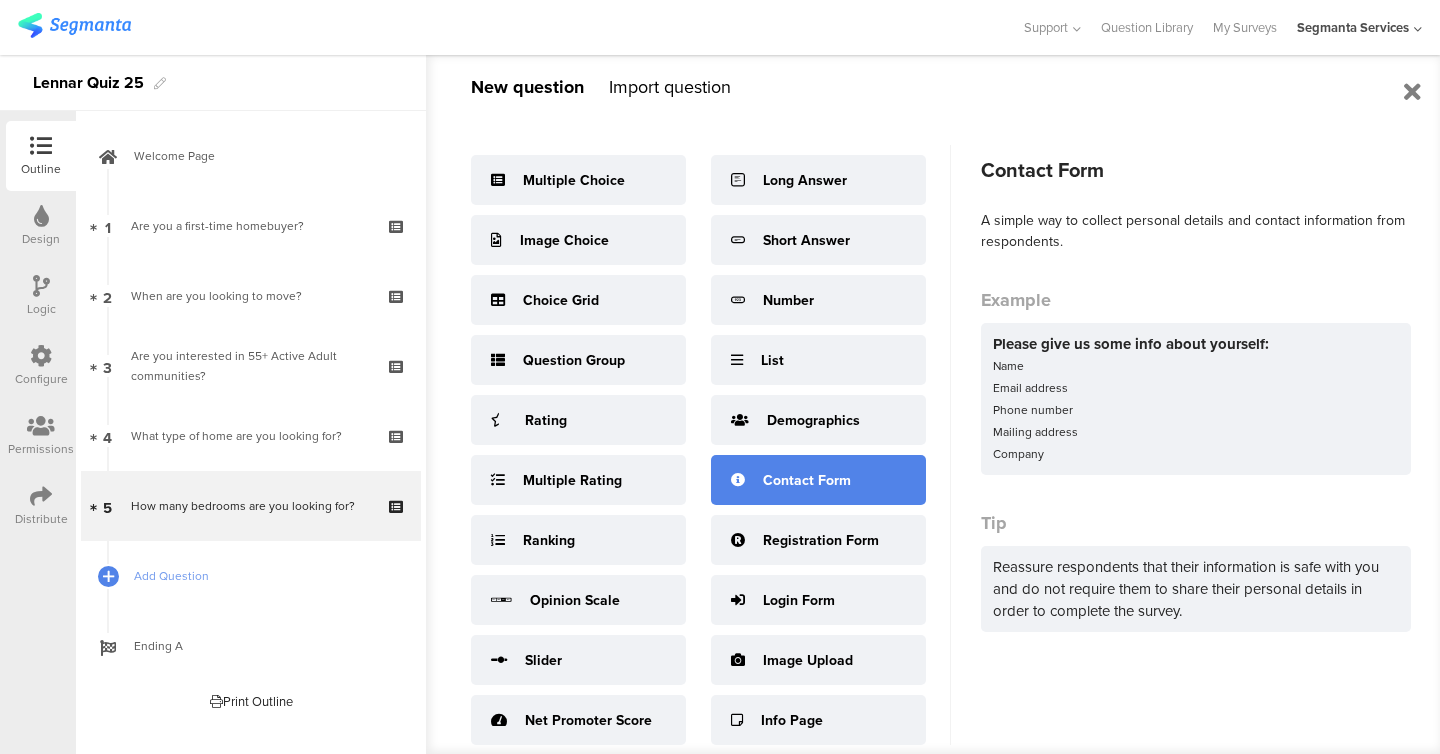 click on "Contact Form" at bounding box center [807, 480] 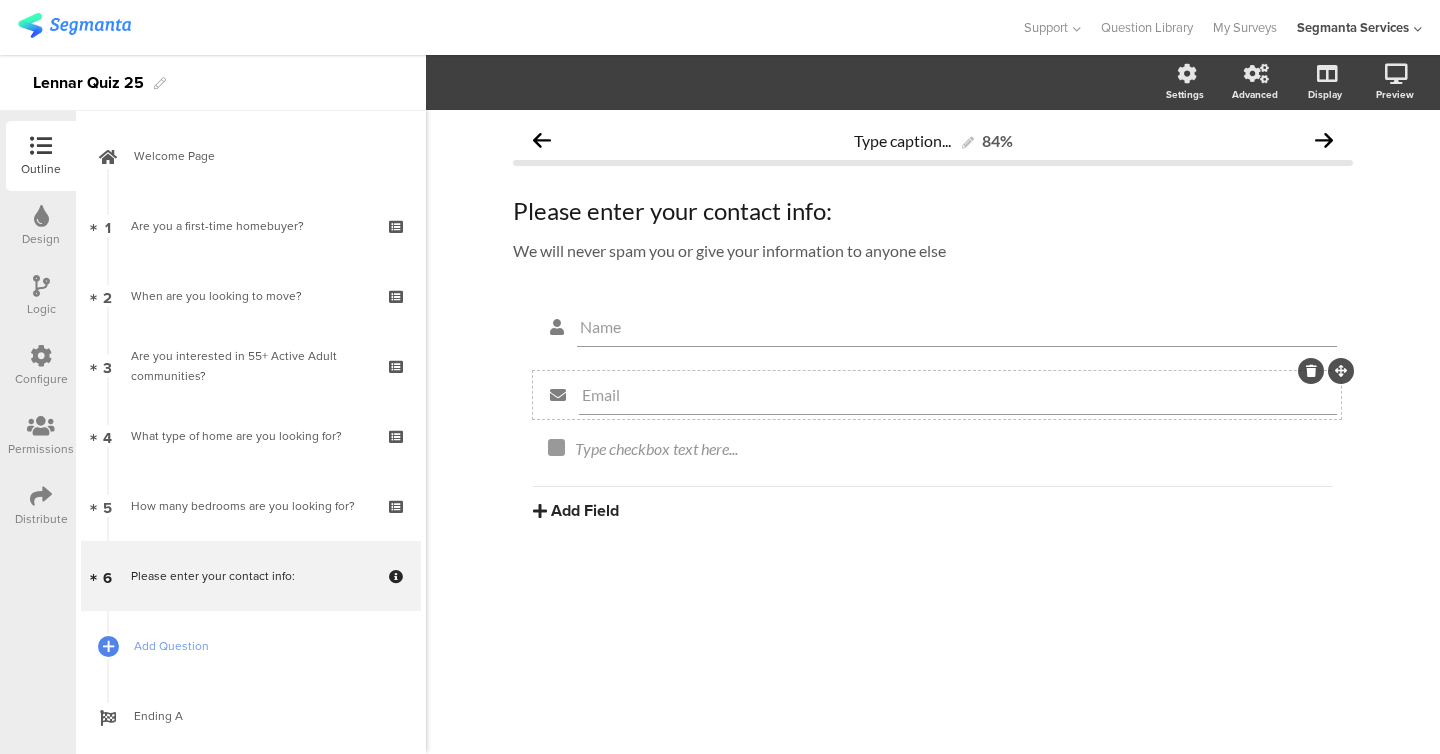 click 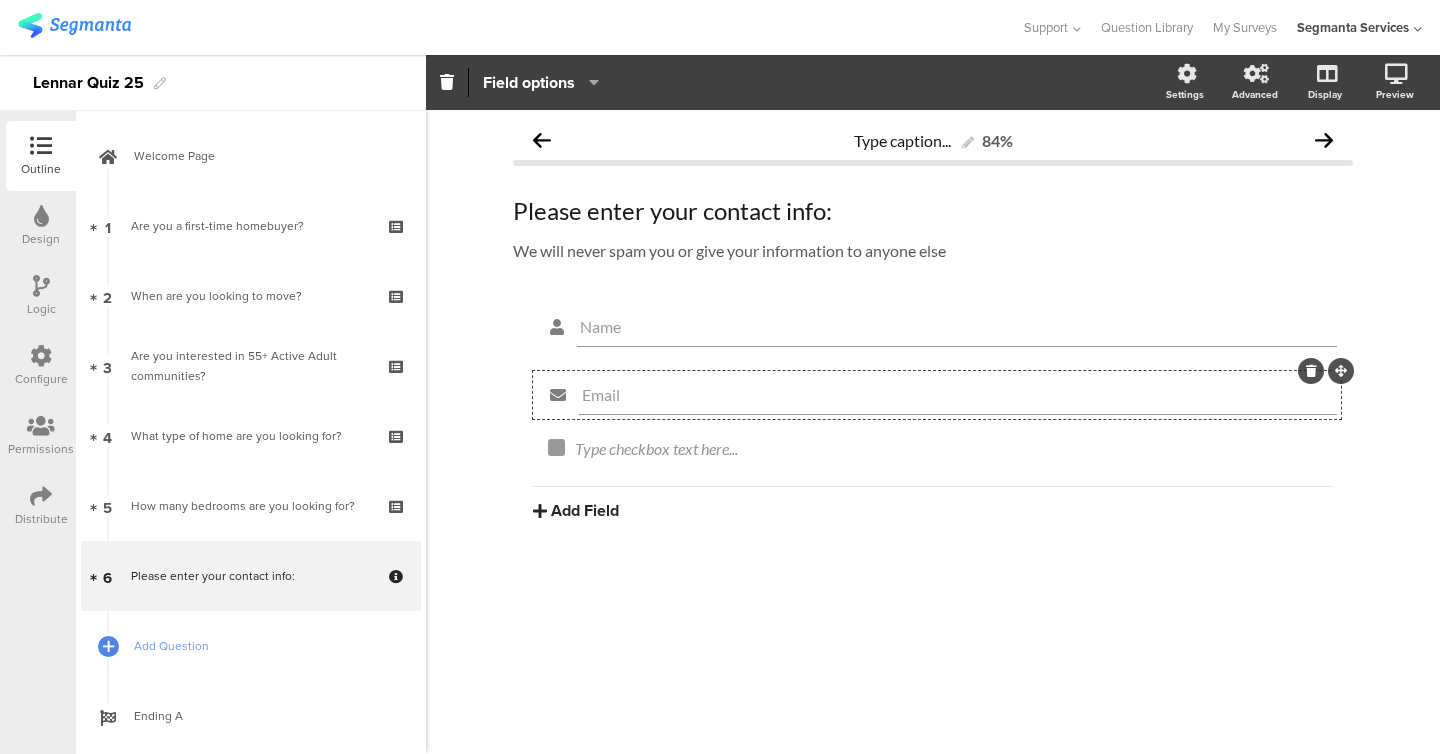click 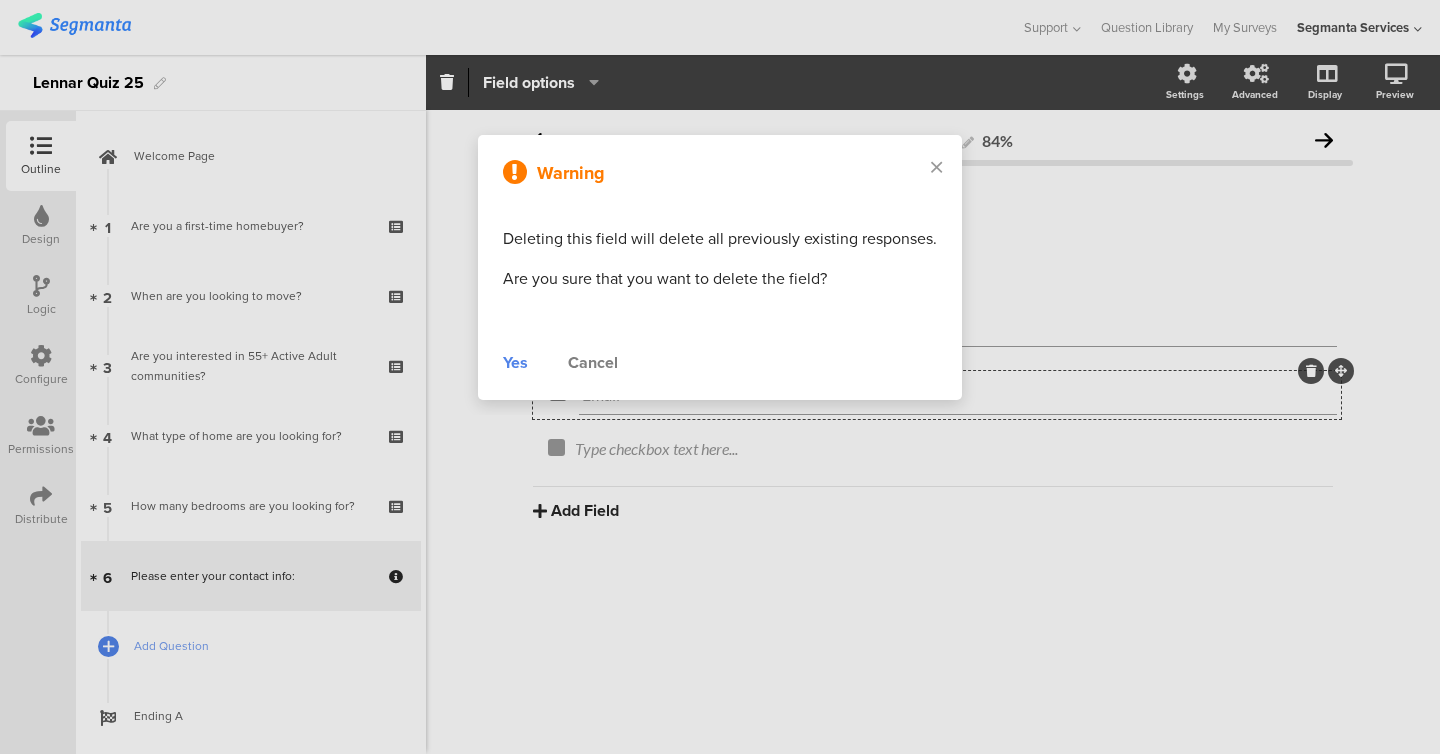click on "Yes" at bounding box center (515, 363) 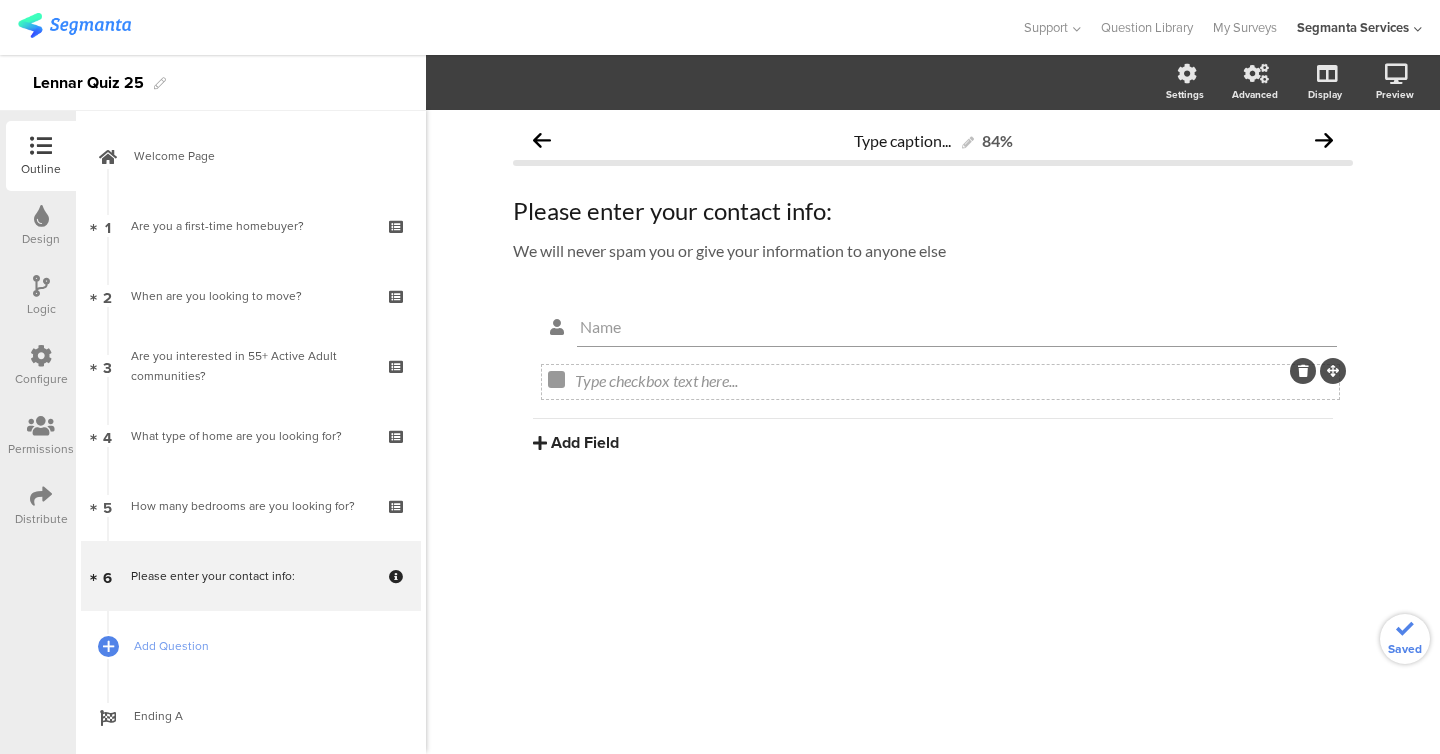 click 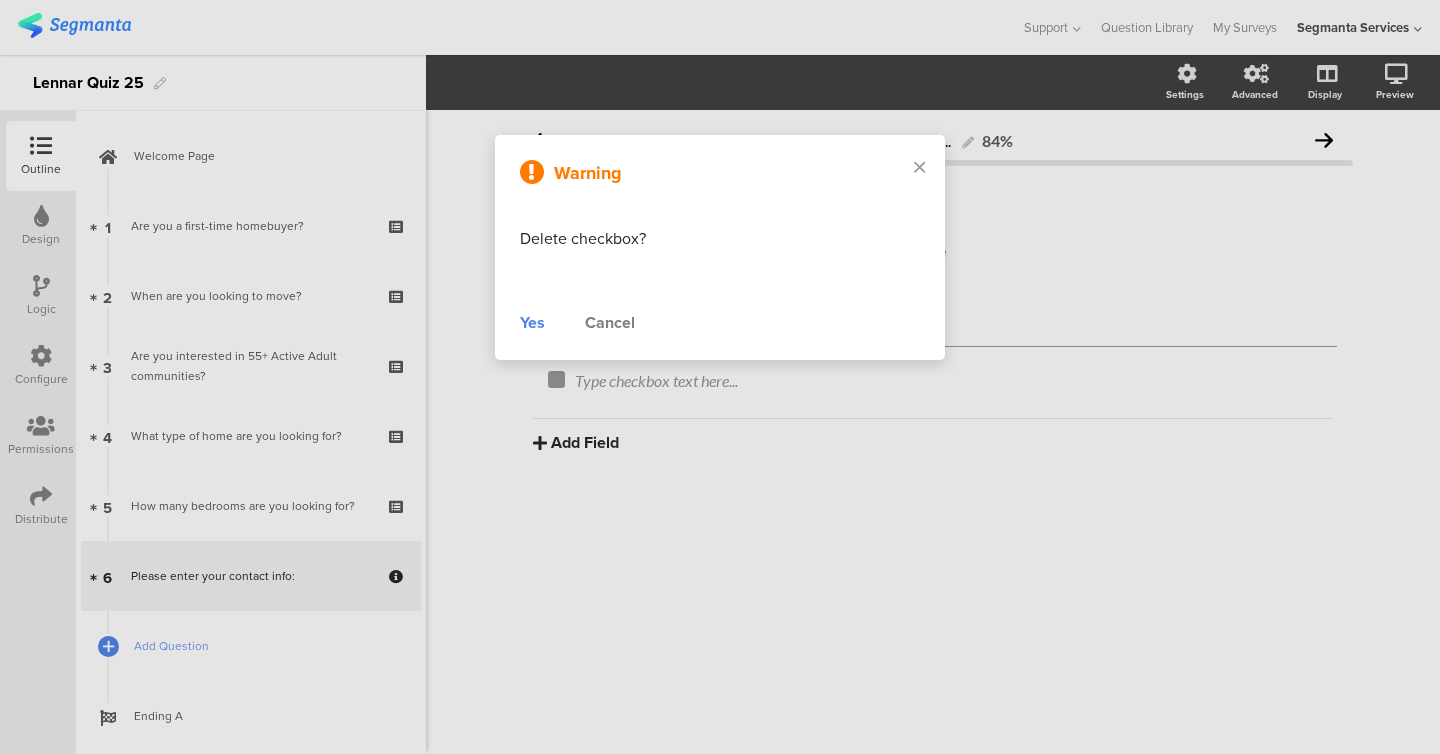 click on "Yes" at bounding box center [532, 323] 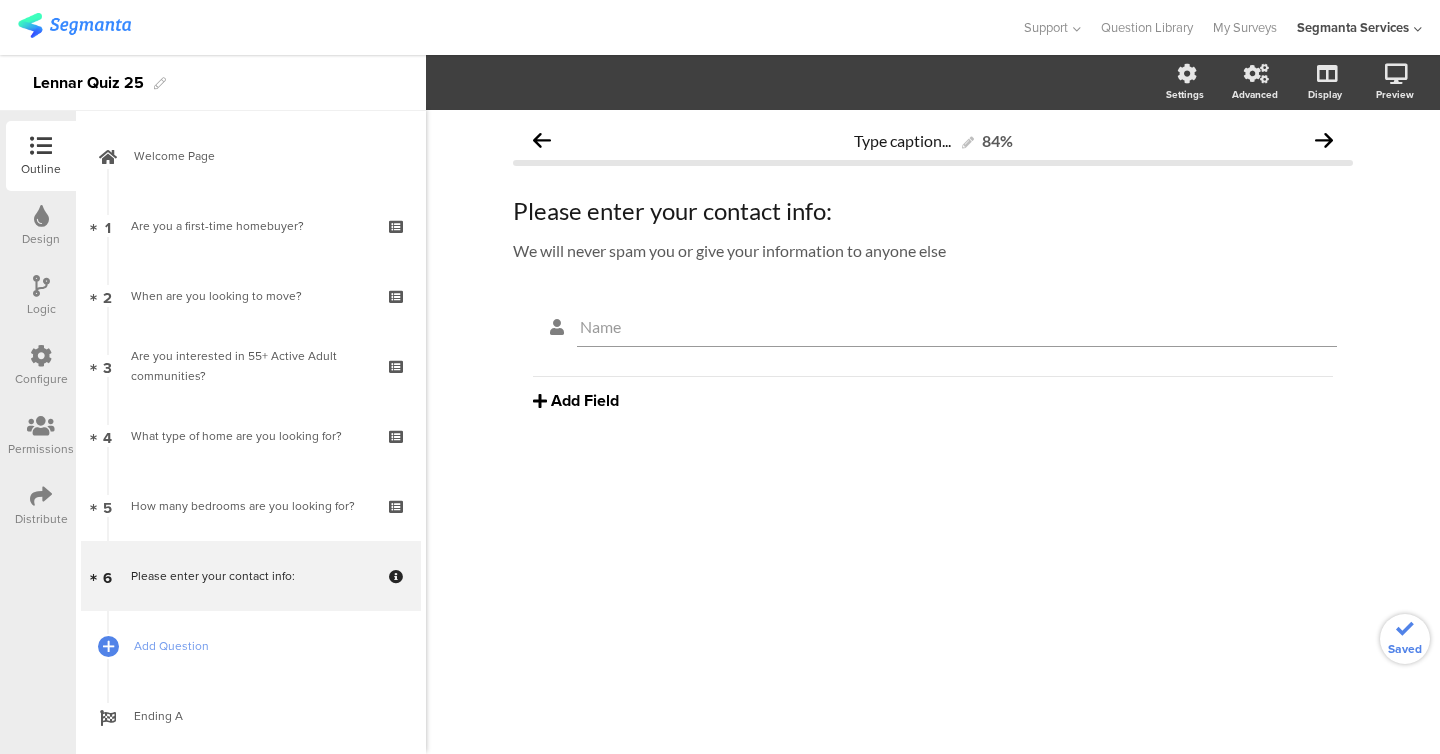 click on "Add Field" 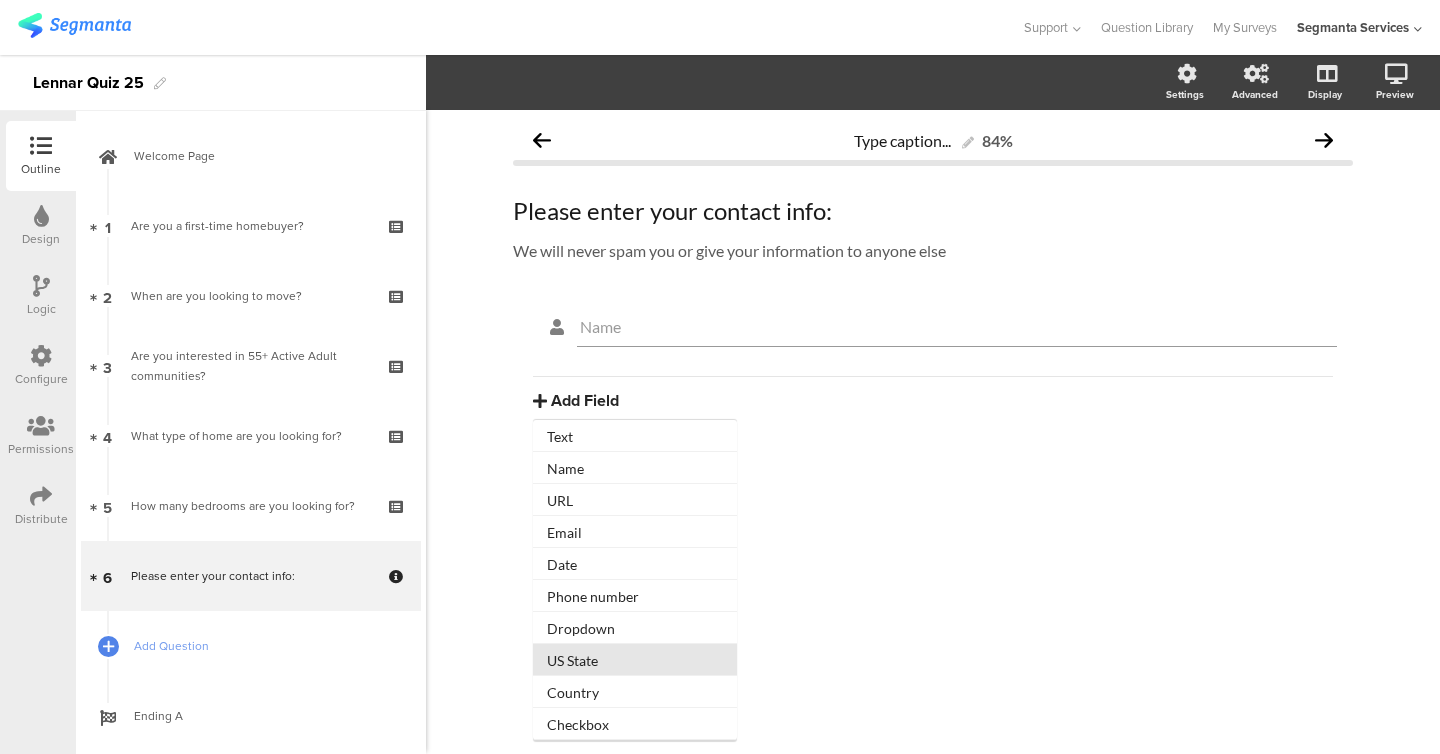 click on "US State" 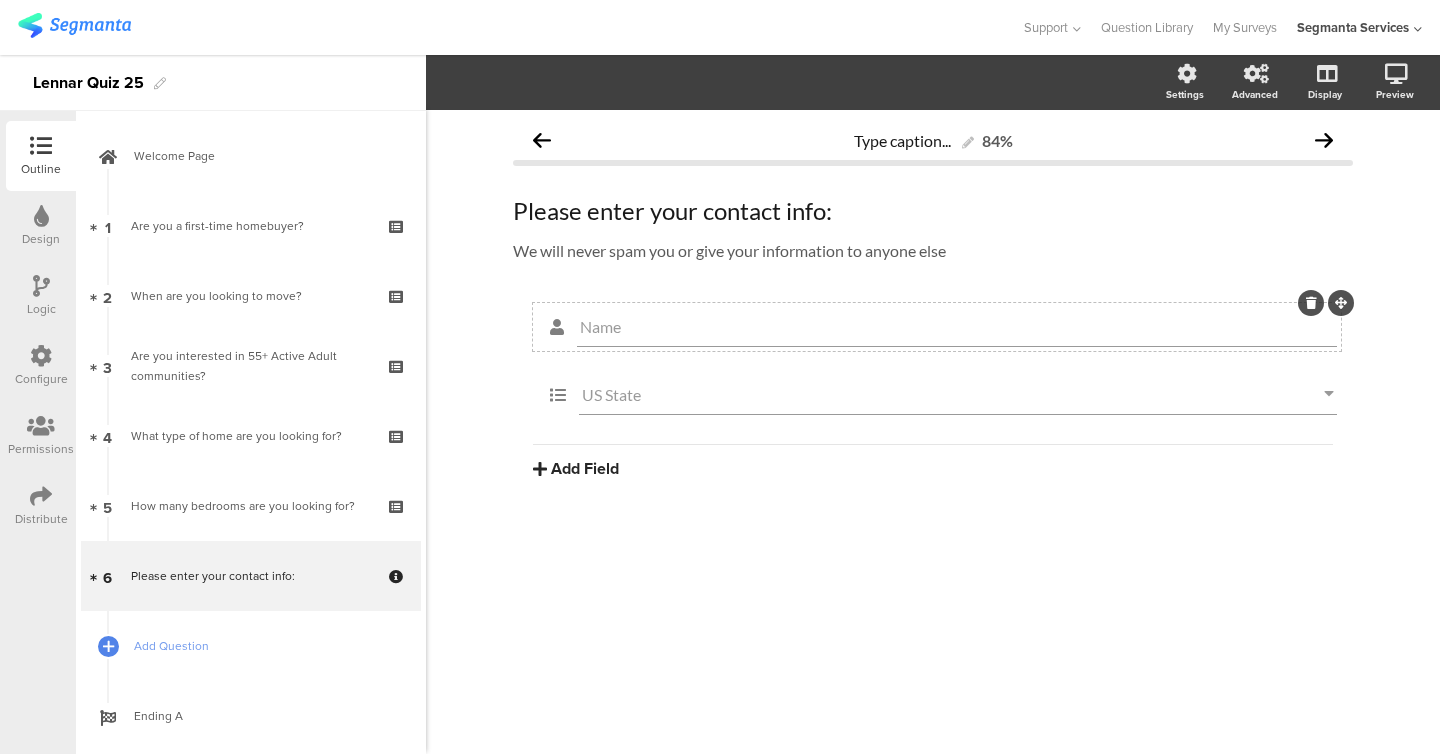 click 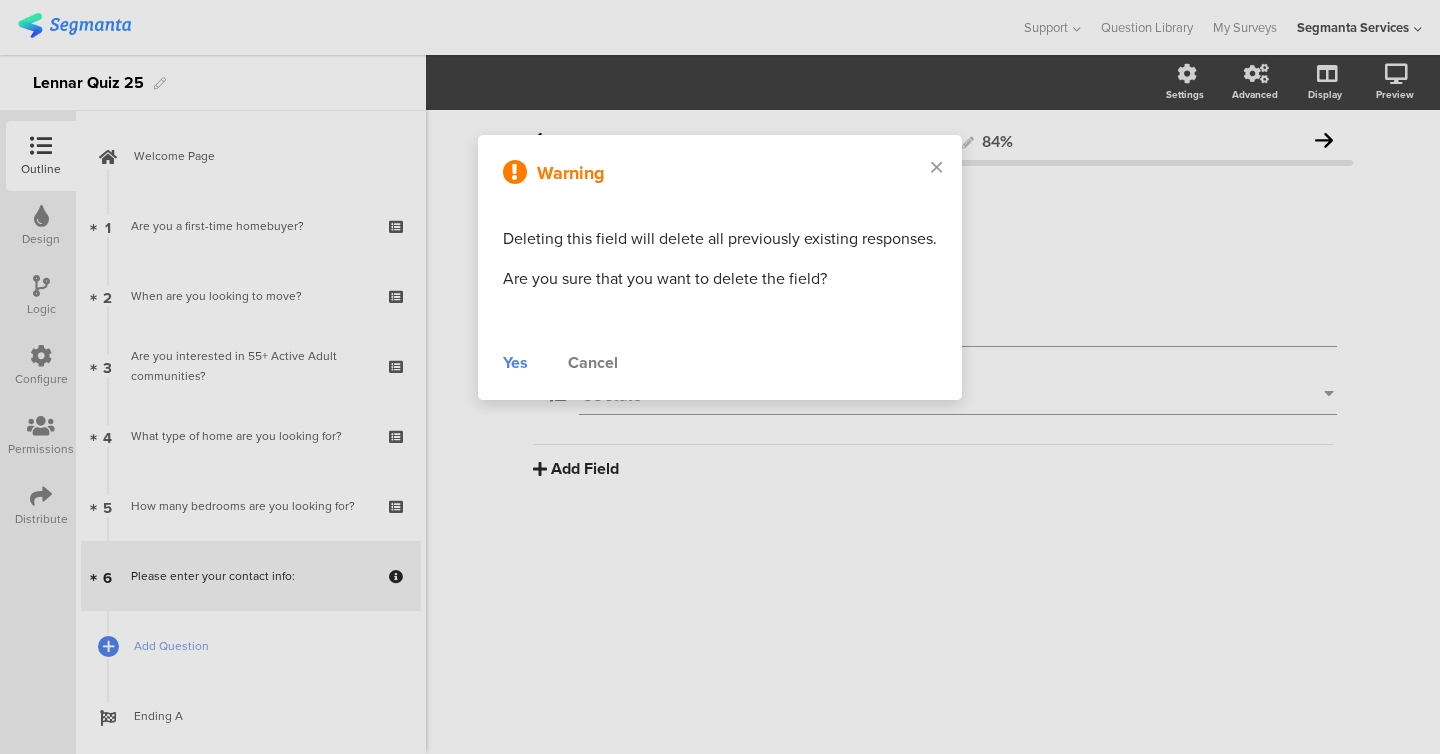 click on "Yes" at bounding box center [515, 363] 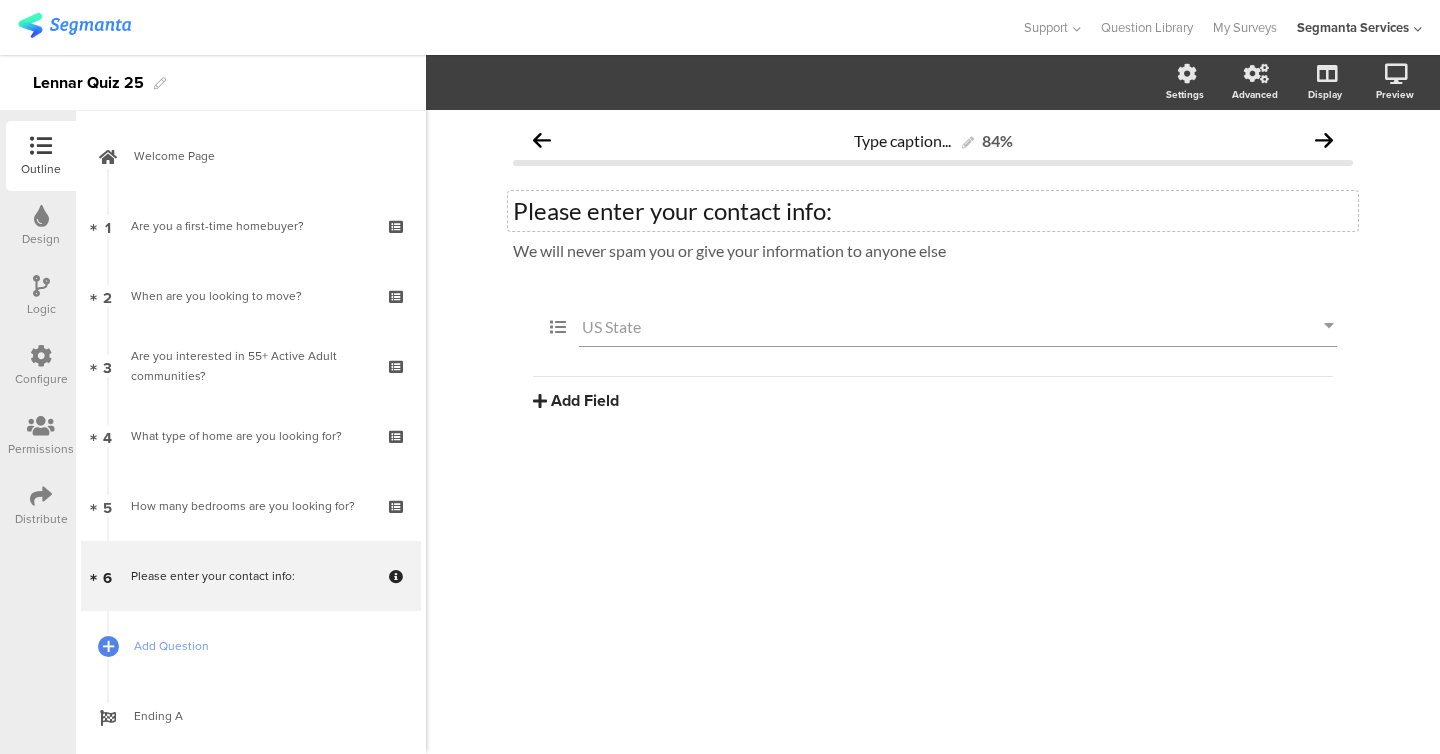 click on "Please enter your contact info:" 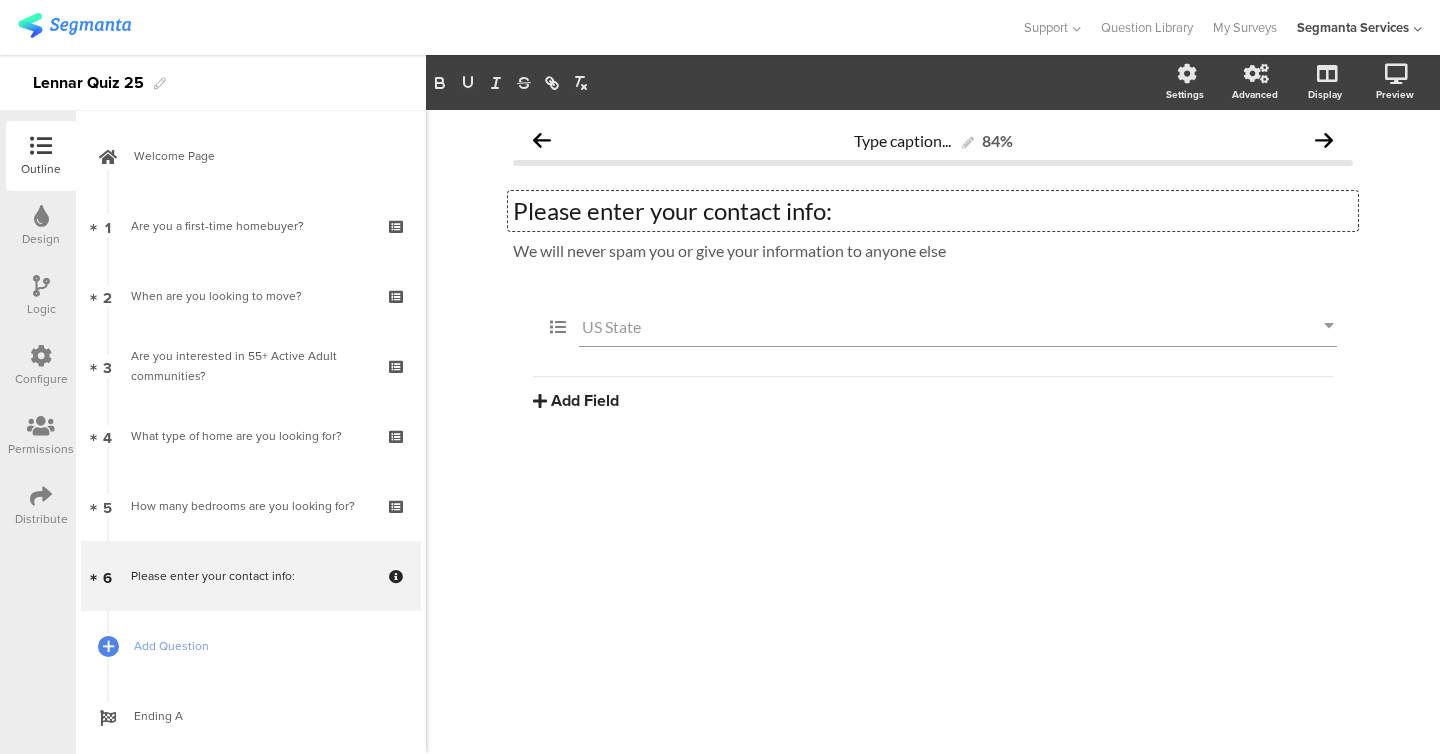 click on "Please enter your contact info:" 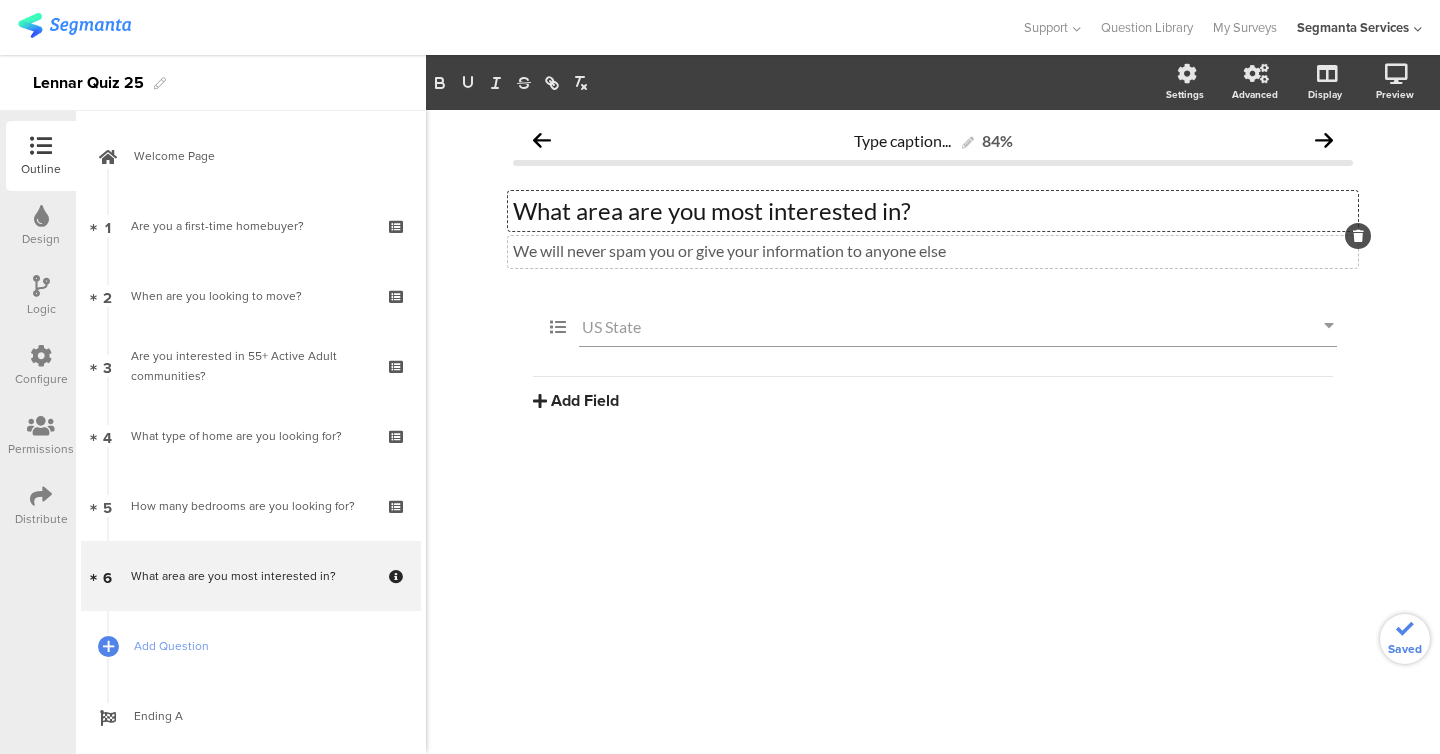 click 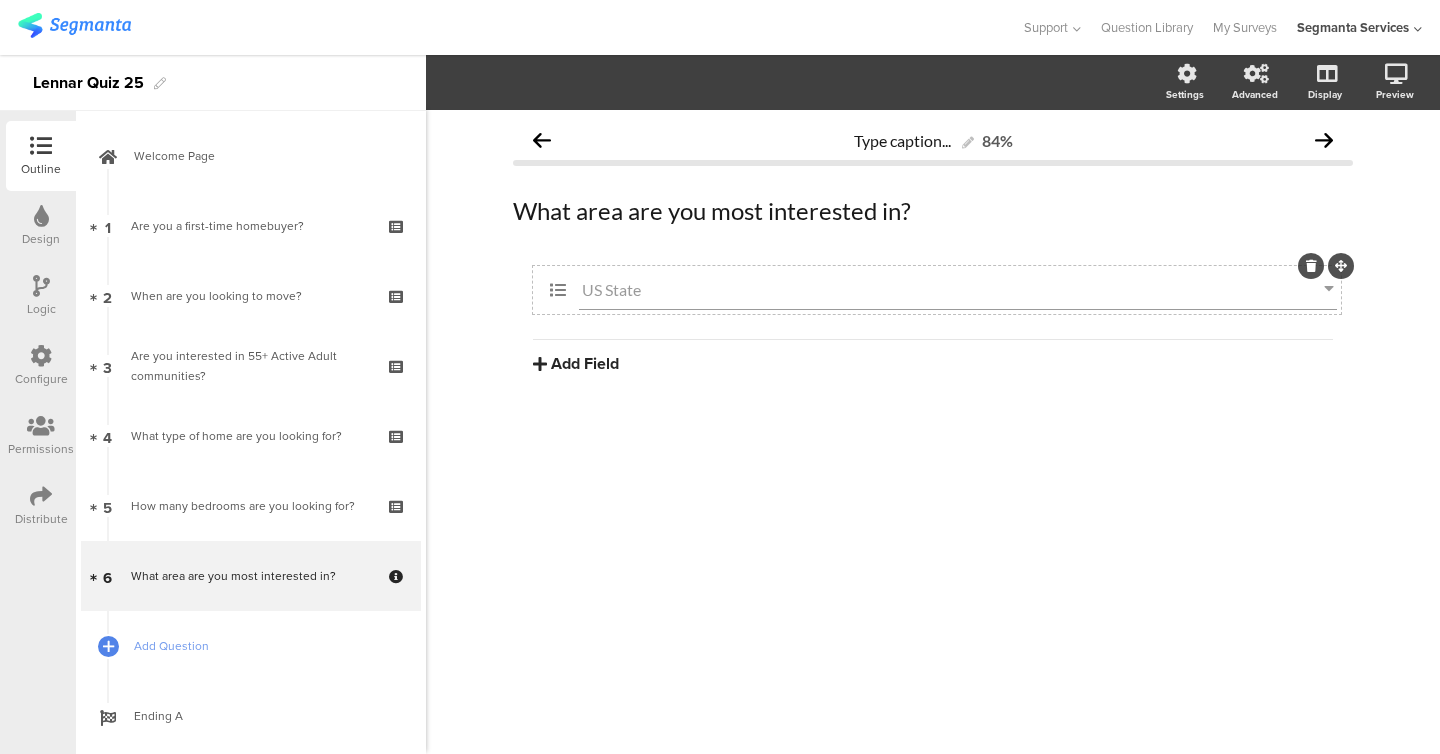 click on "US State" 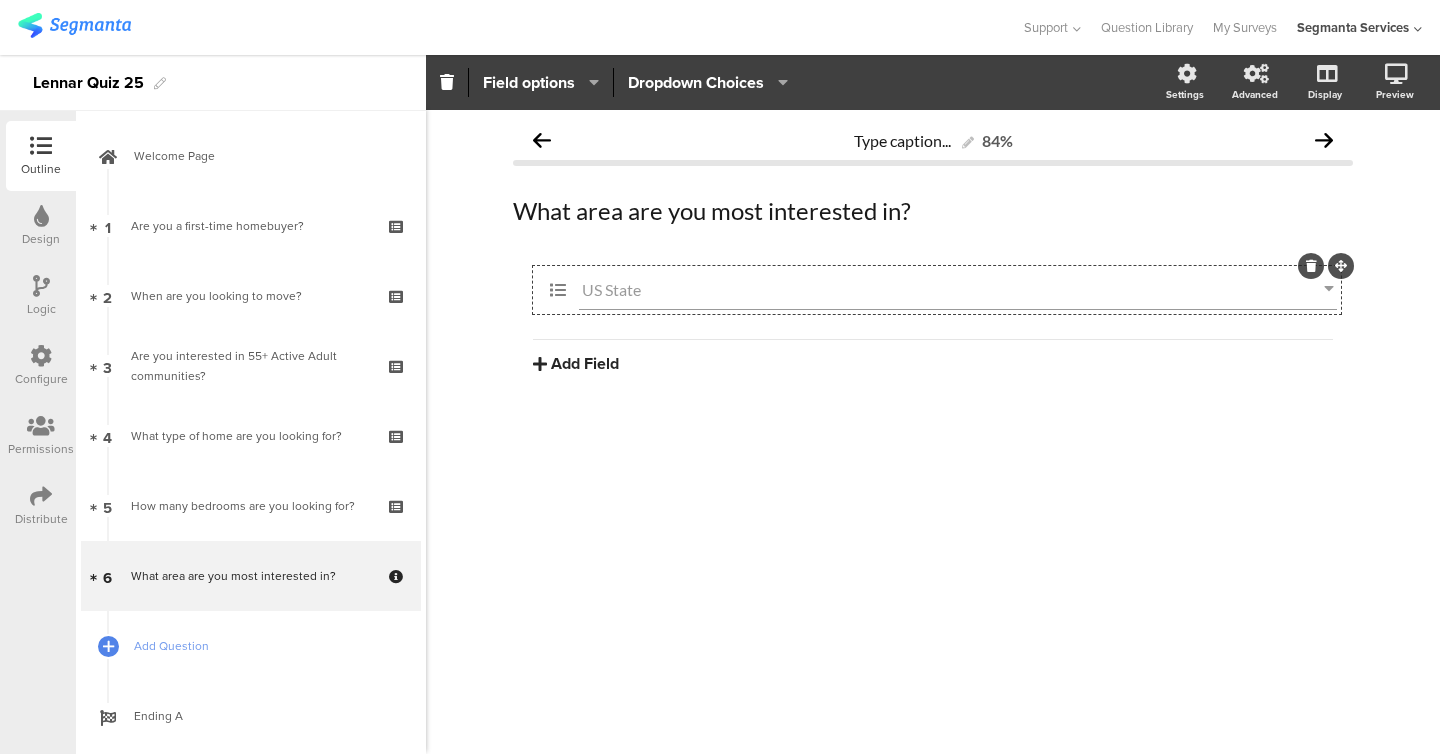 click 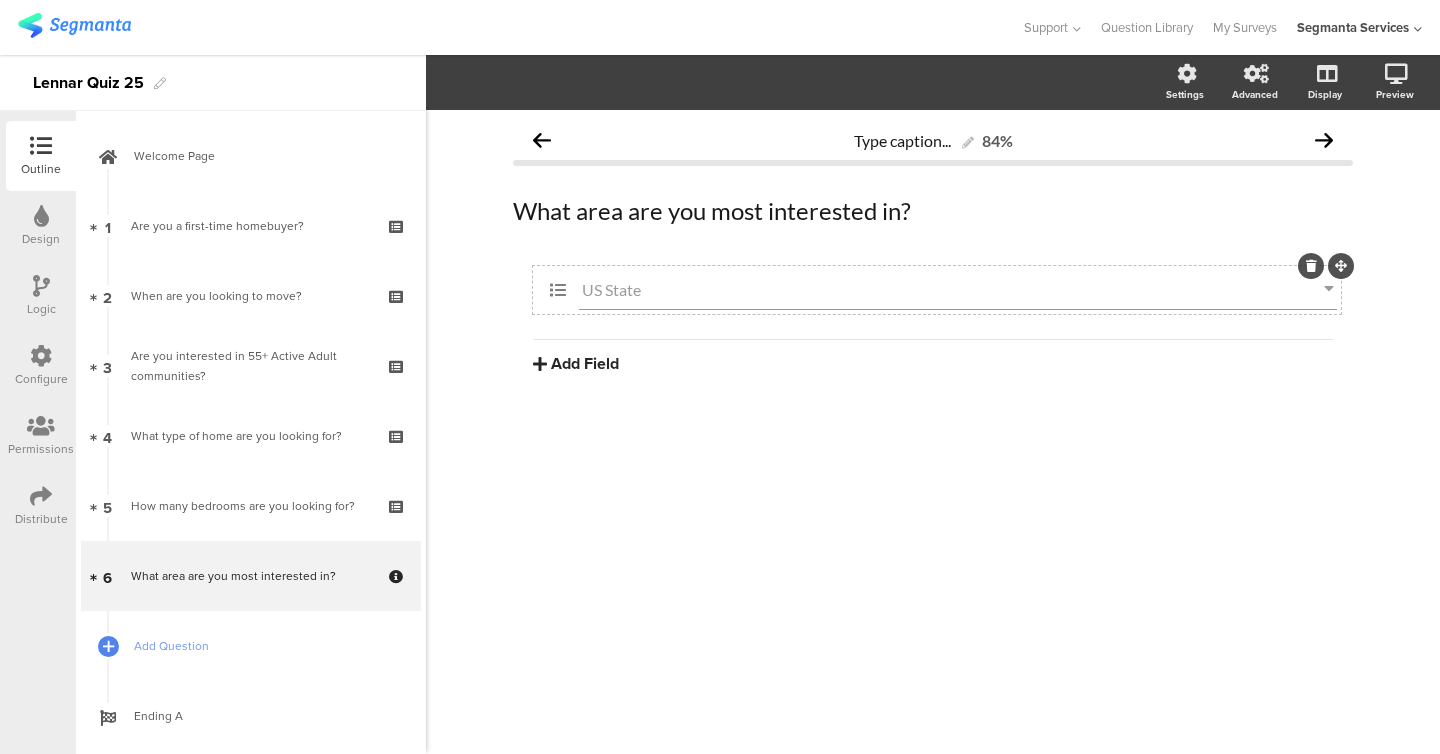 click 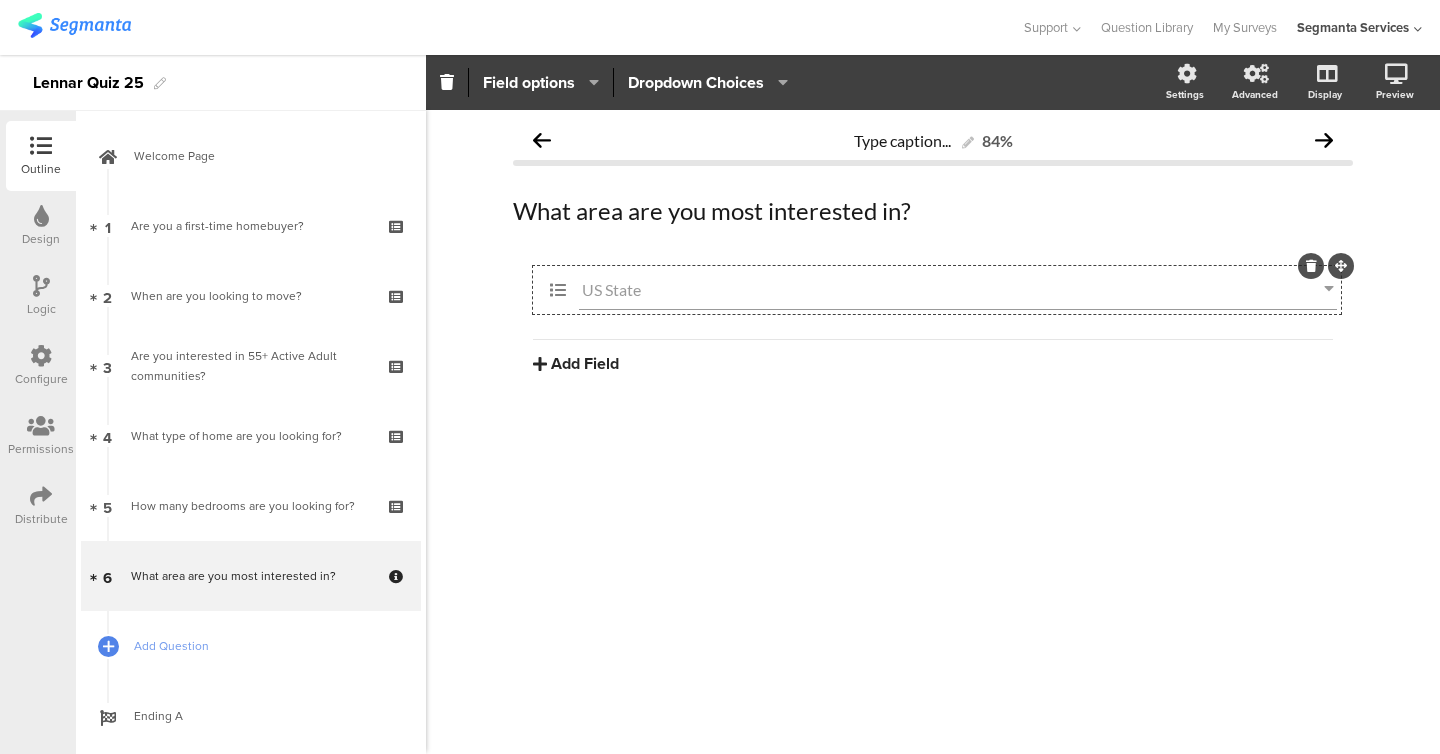 click 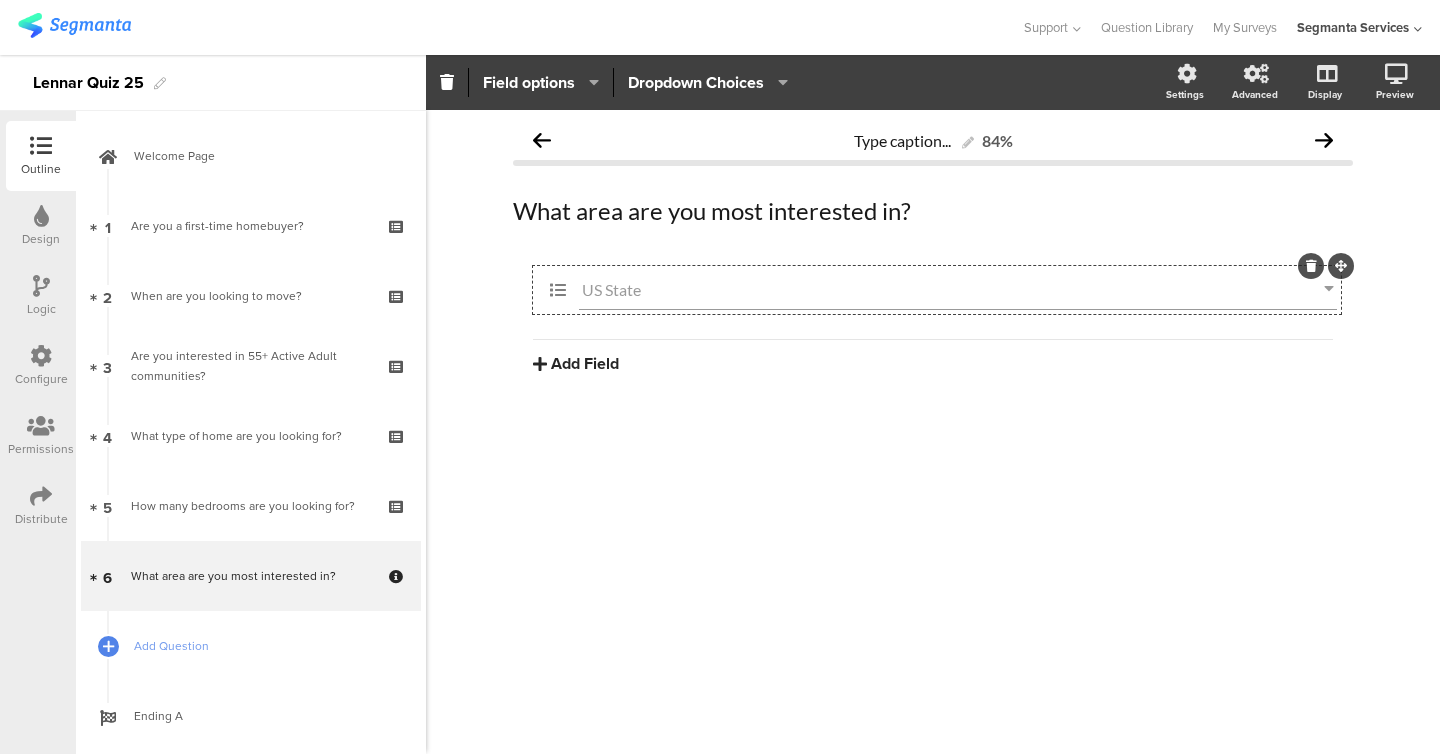 click 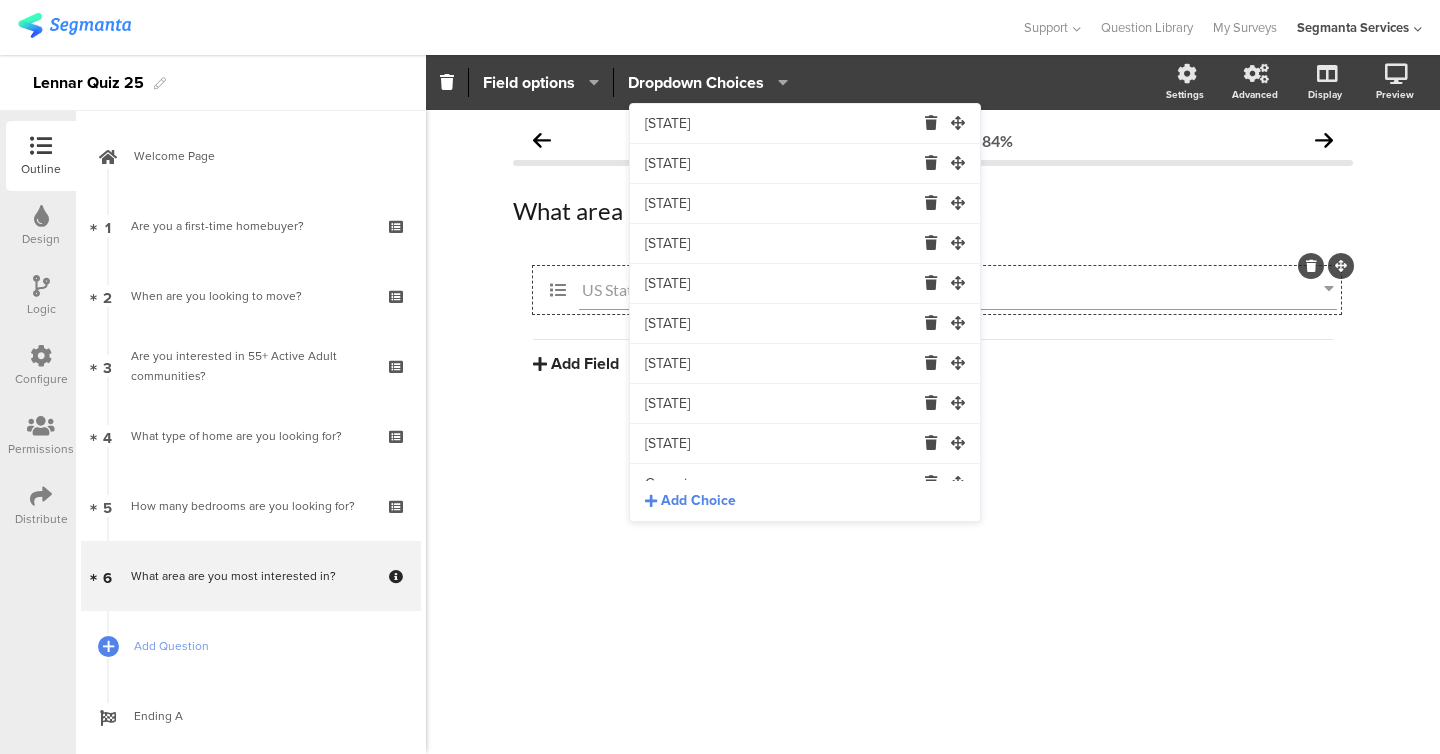 click 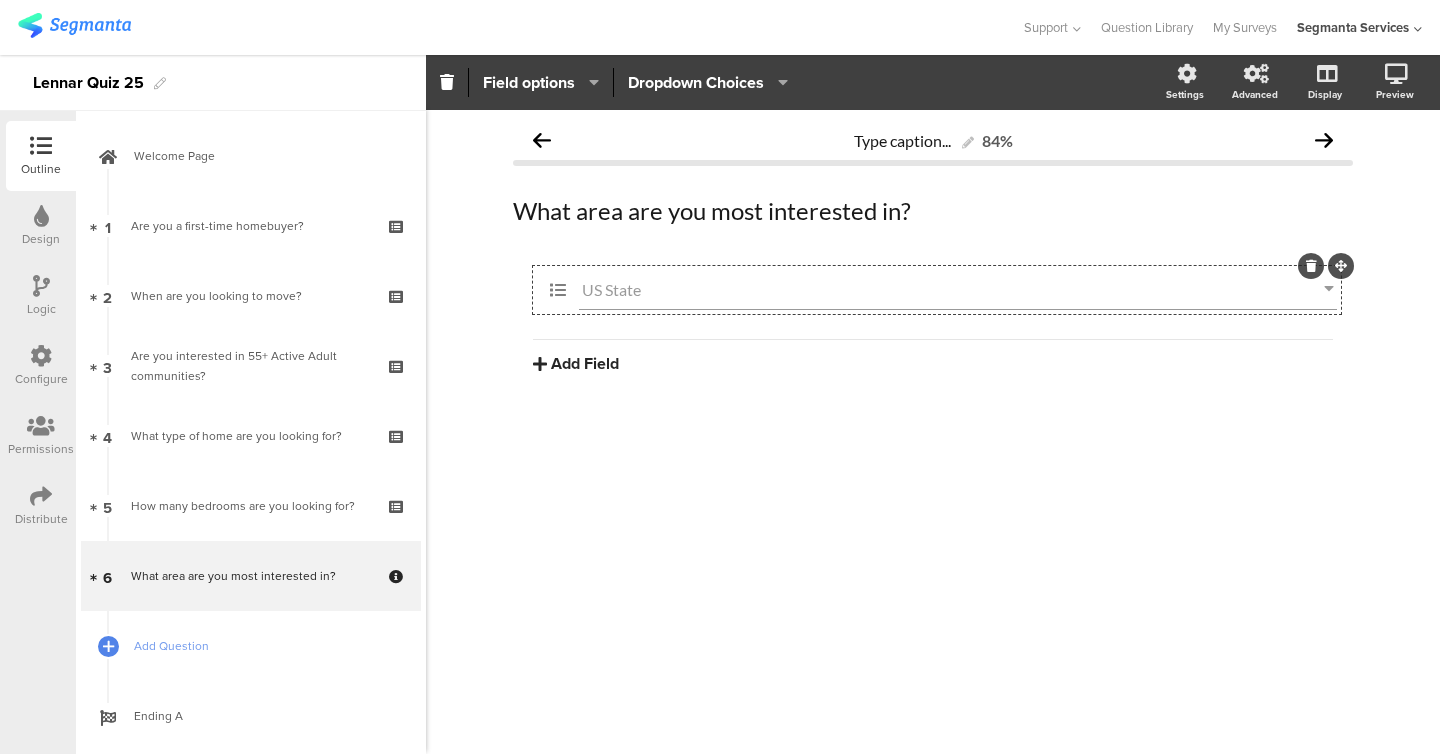 click on "Type caption...
84%
What area are you most interested in?
What area are you most interested in?
US State
Add Field
Text Name" 